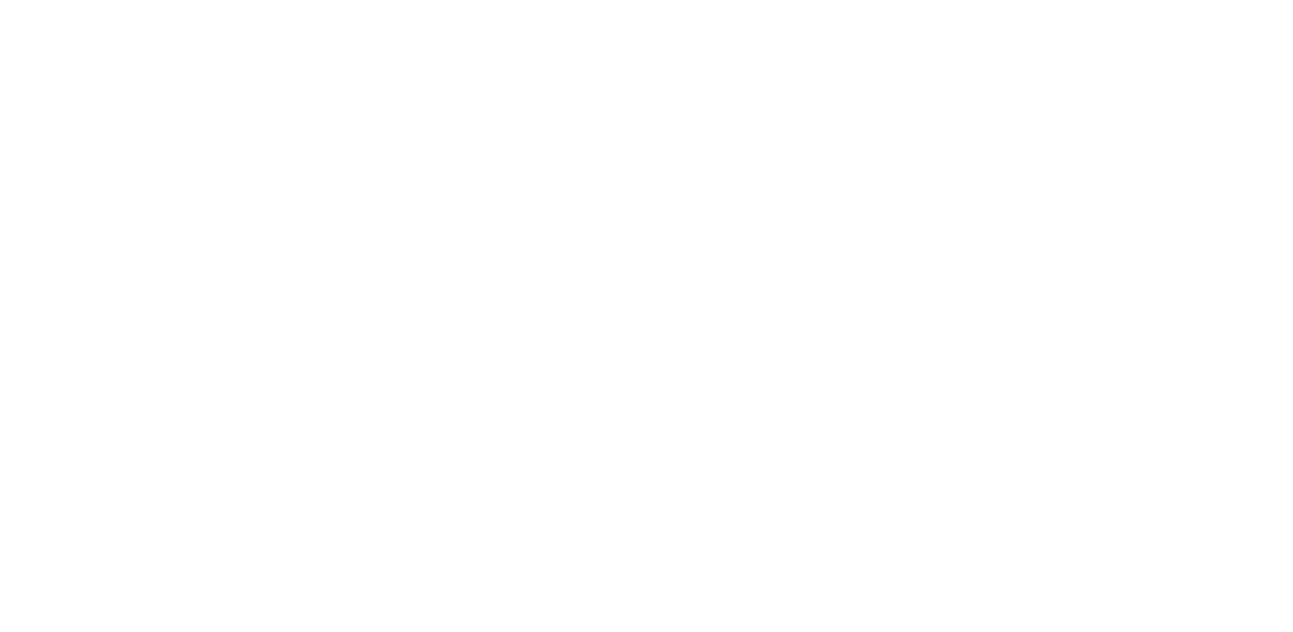 scroll, scrollTop: 0, scrollLeft: 0, axis: both 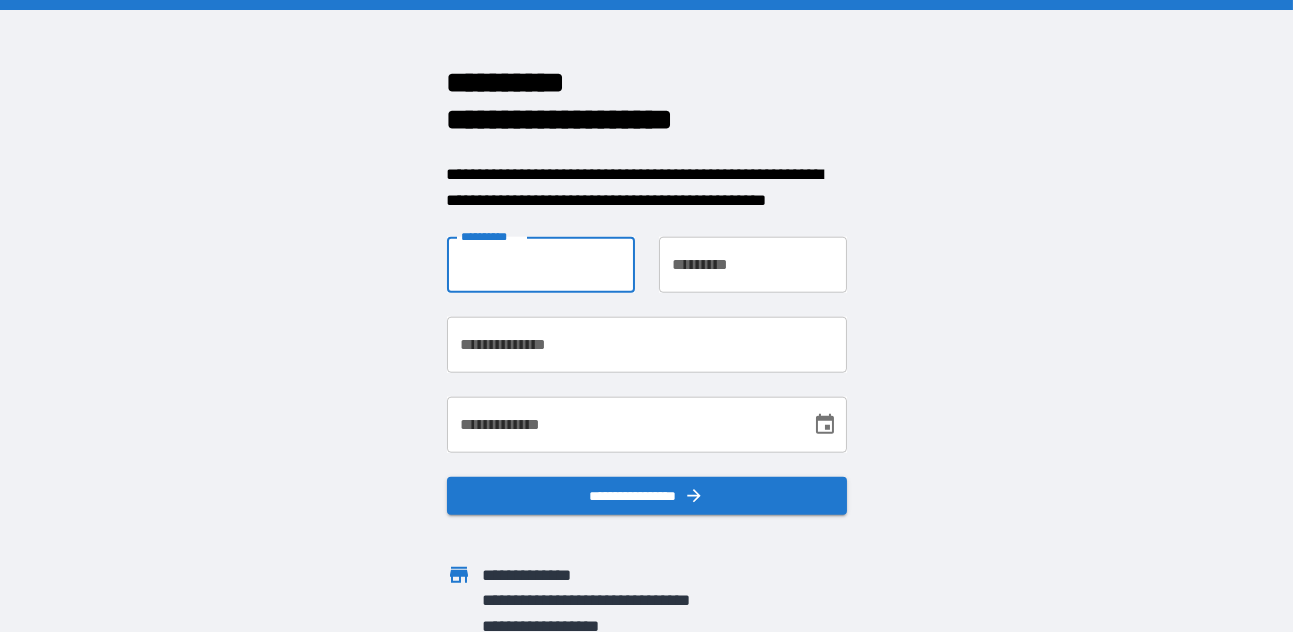 click on "**********" at bounding box center (541, 265) 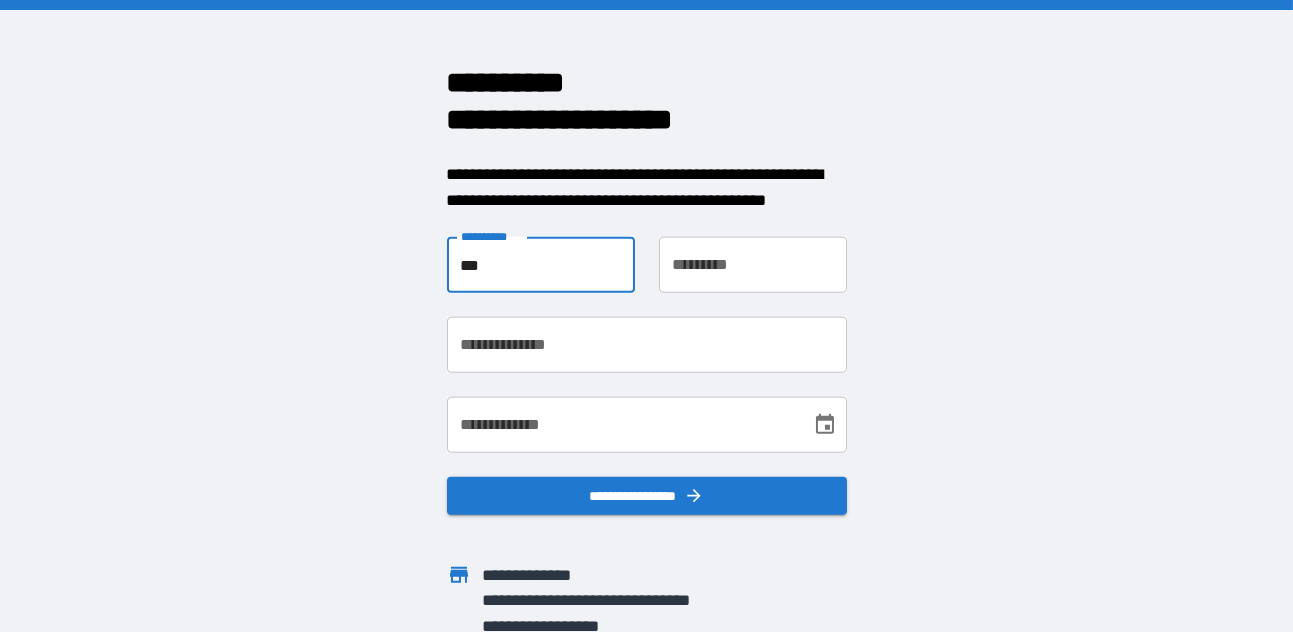 type on "********" 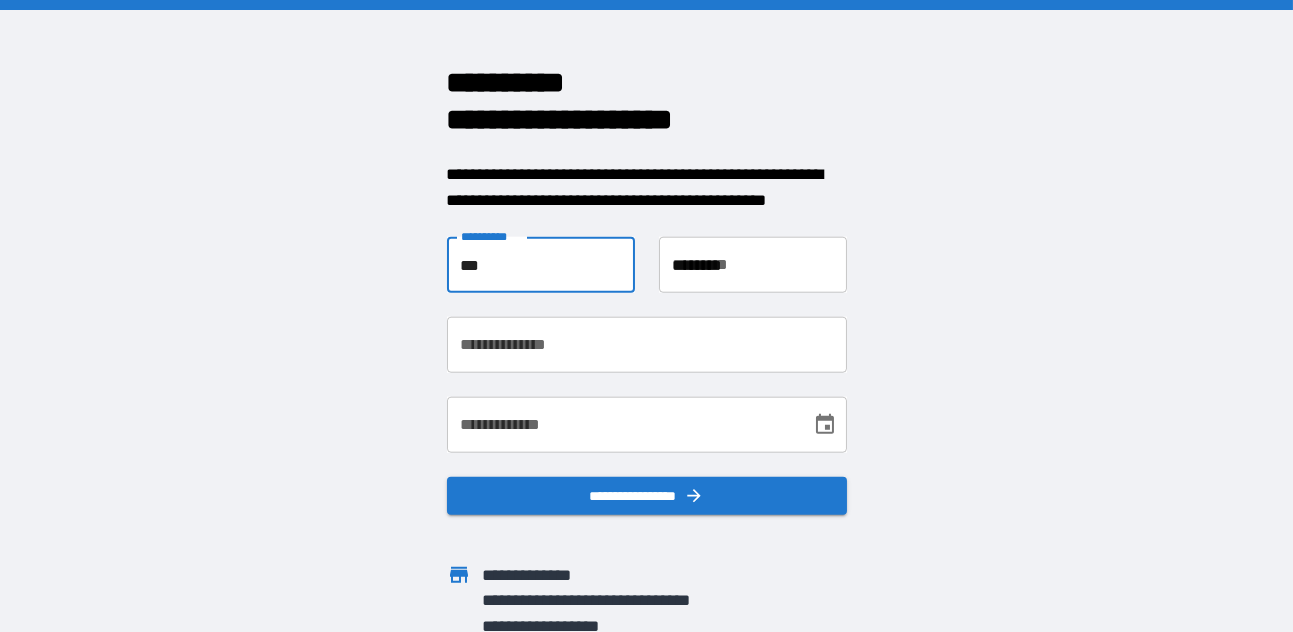 type on "**********" 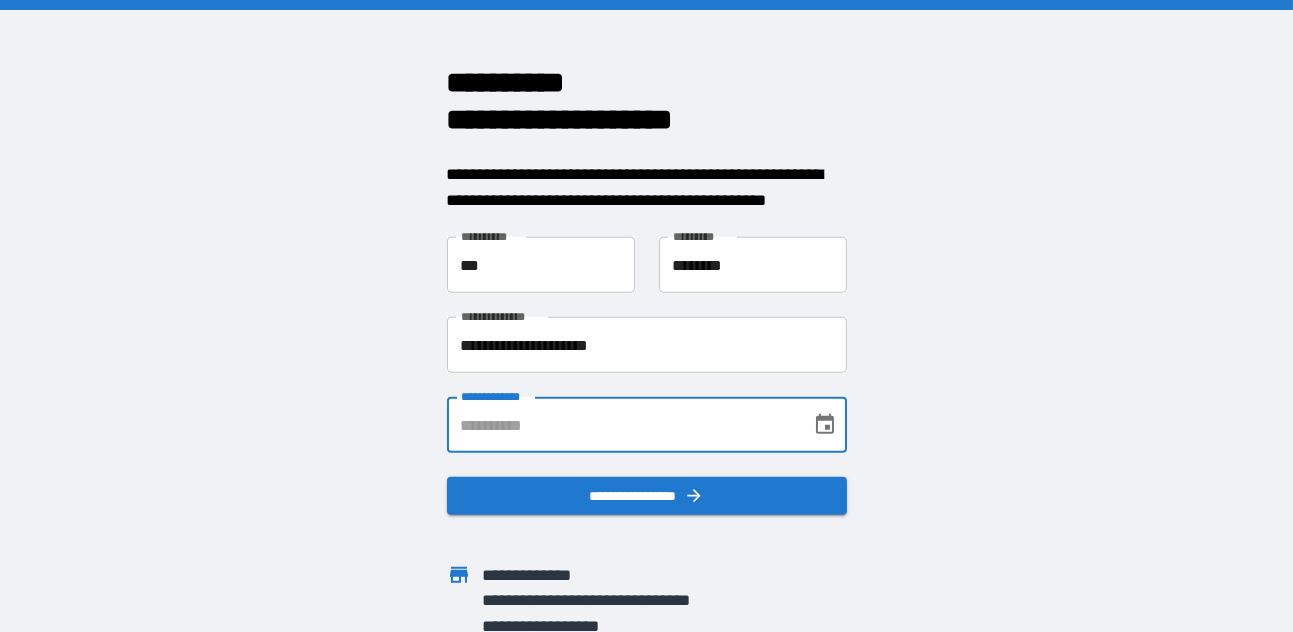 click on "**********" at bounding box center [622, 425] 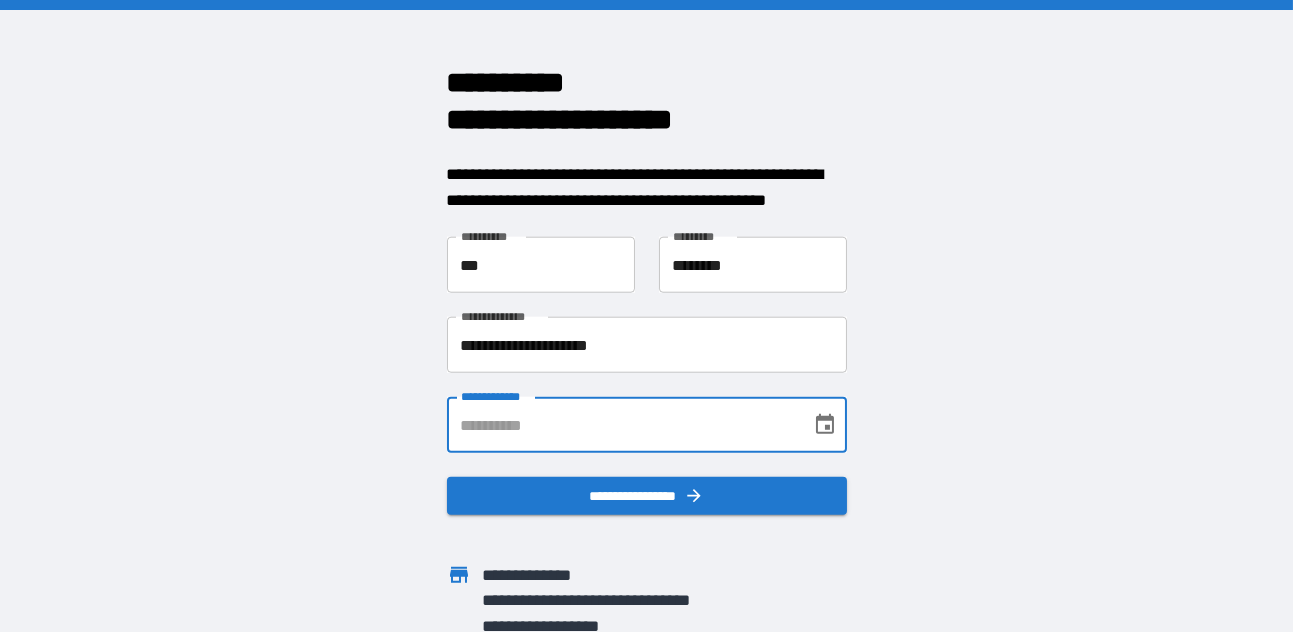 type on "**********" 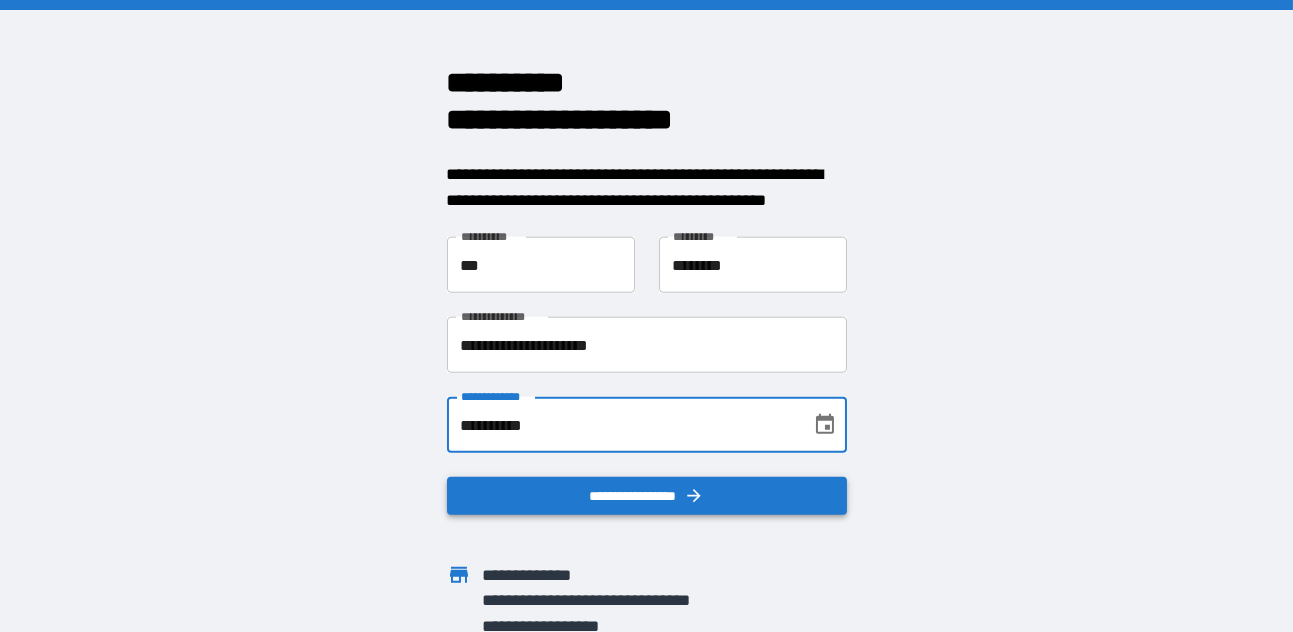 click on "**********" at bounding box center [647, 495] 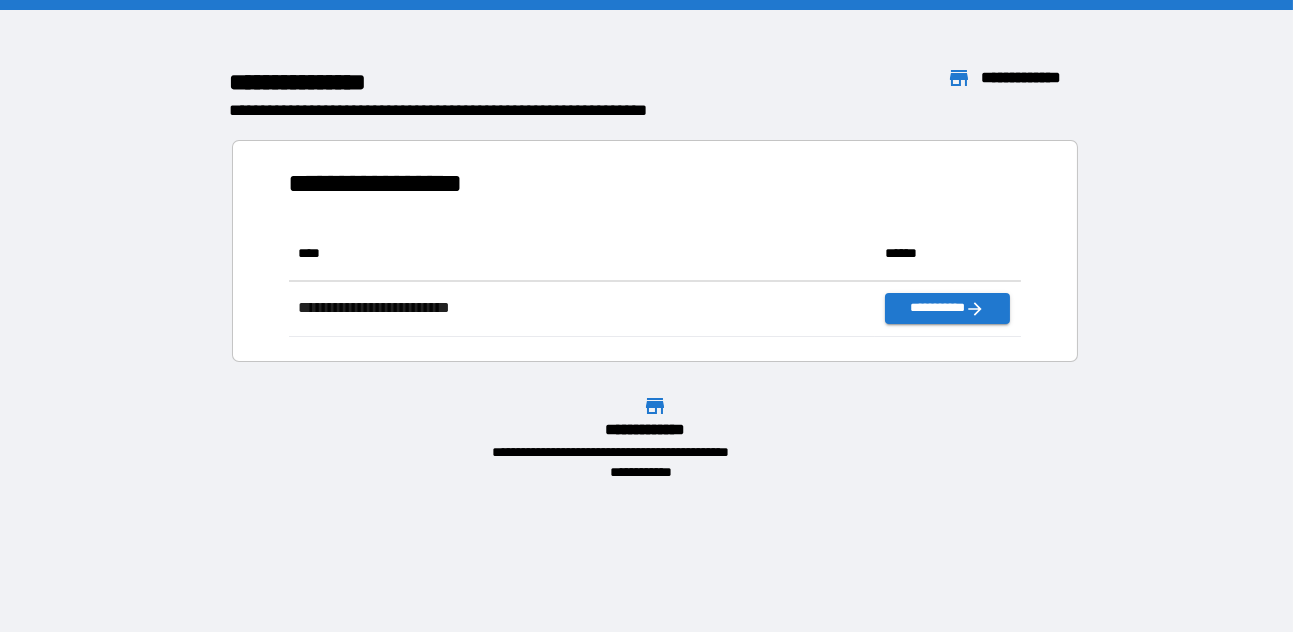 scroll, scrollTop: 16, scrollLeft: 16, axis: both 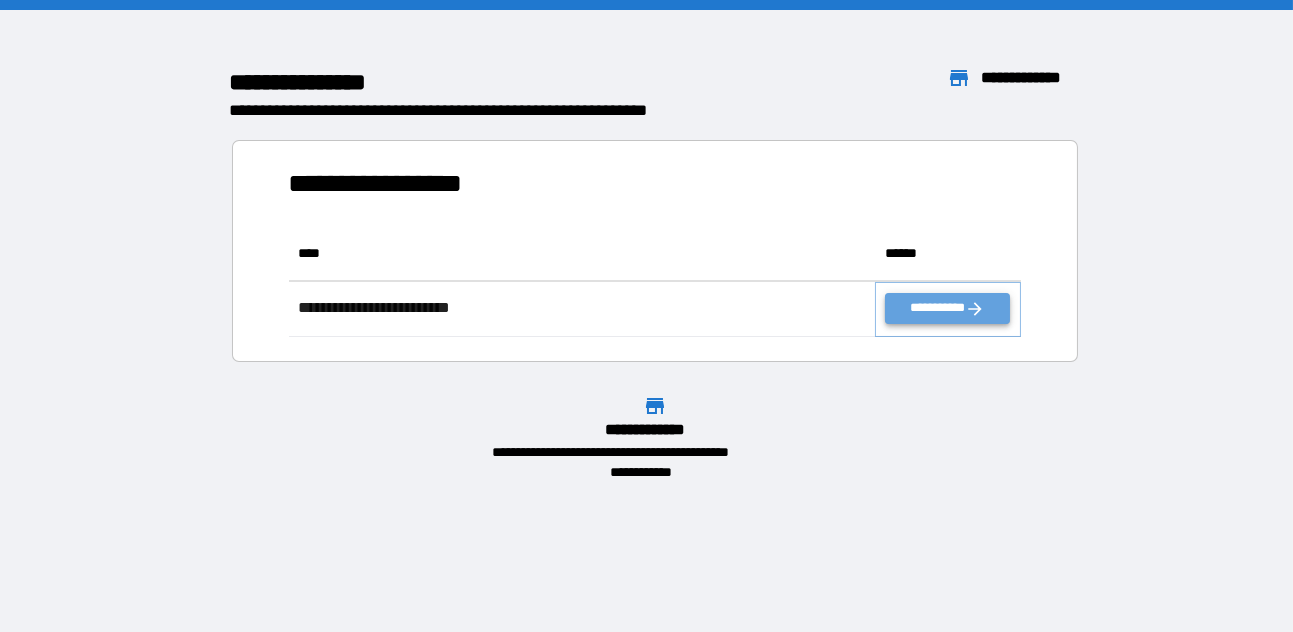 click on "**********" at bounding box center (947, 308) 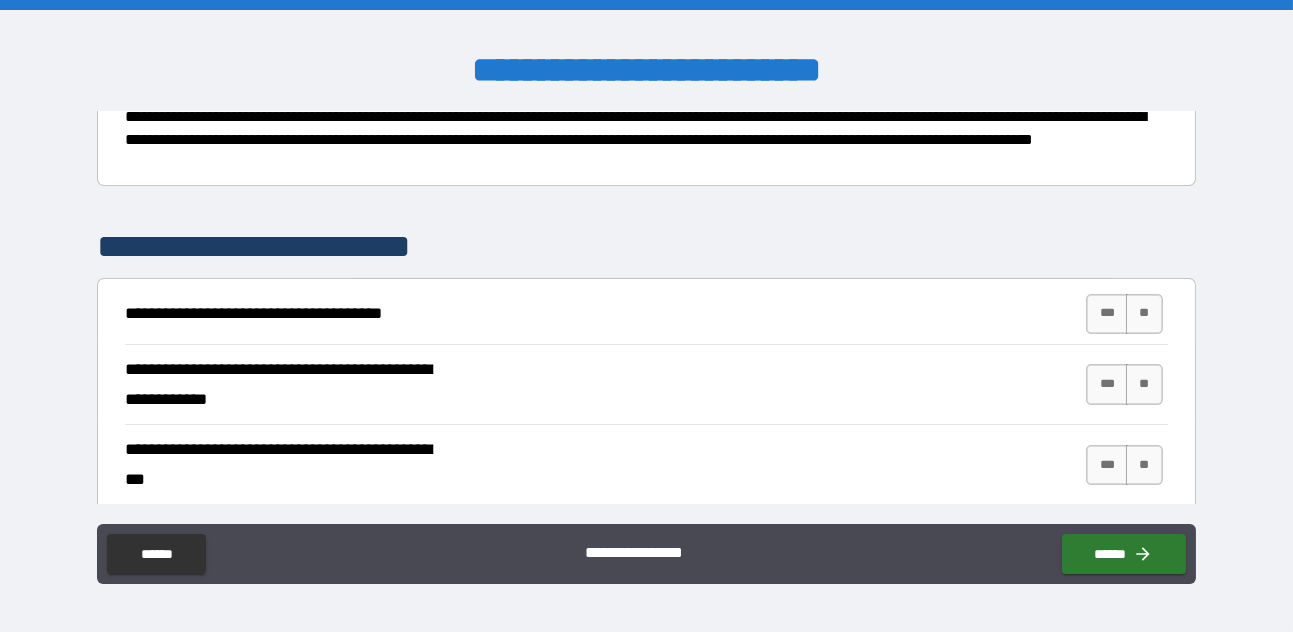 scroll, scrollTop: 246, scrollLeft: 0, axis: vertical 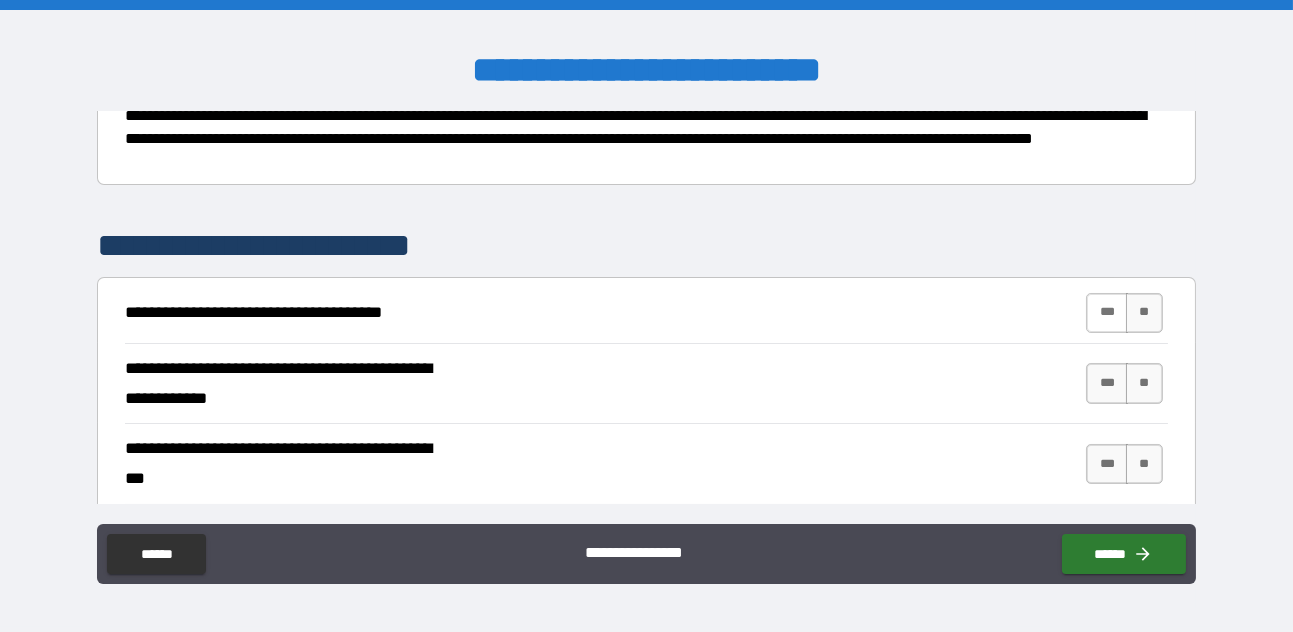 click on "***" at bounding box center (1107, 313) 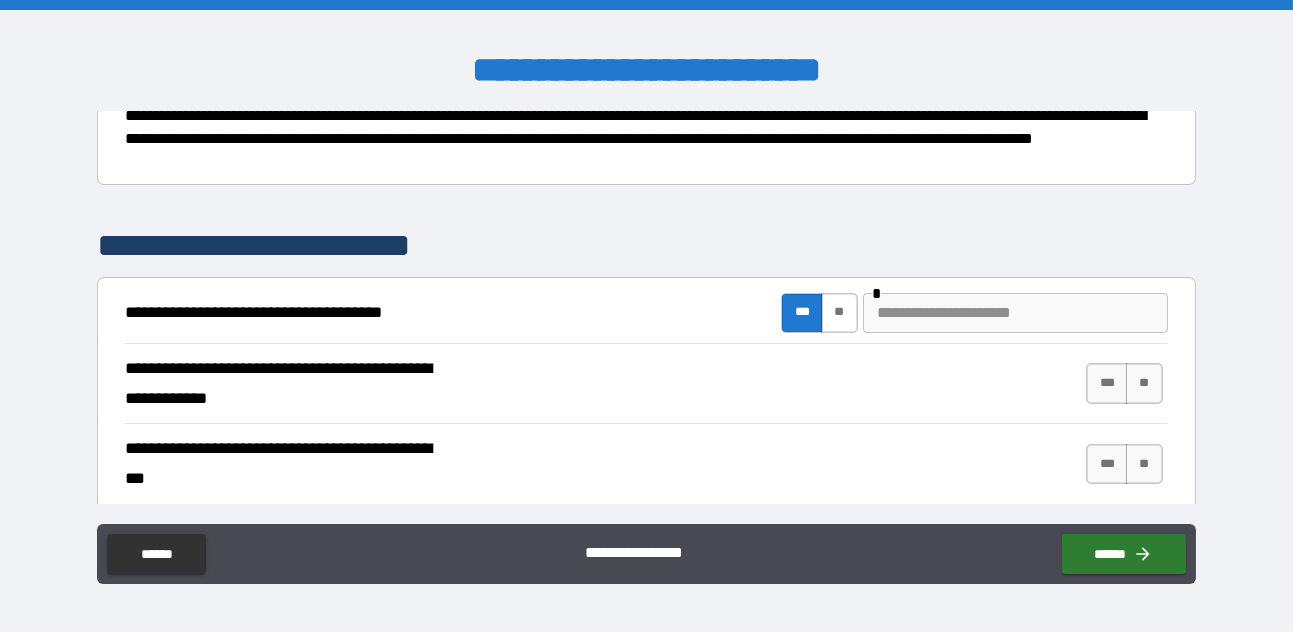 click on "**" at bounding box center [839, 313] 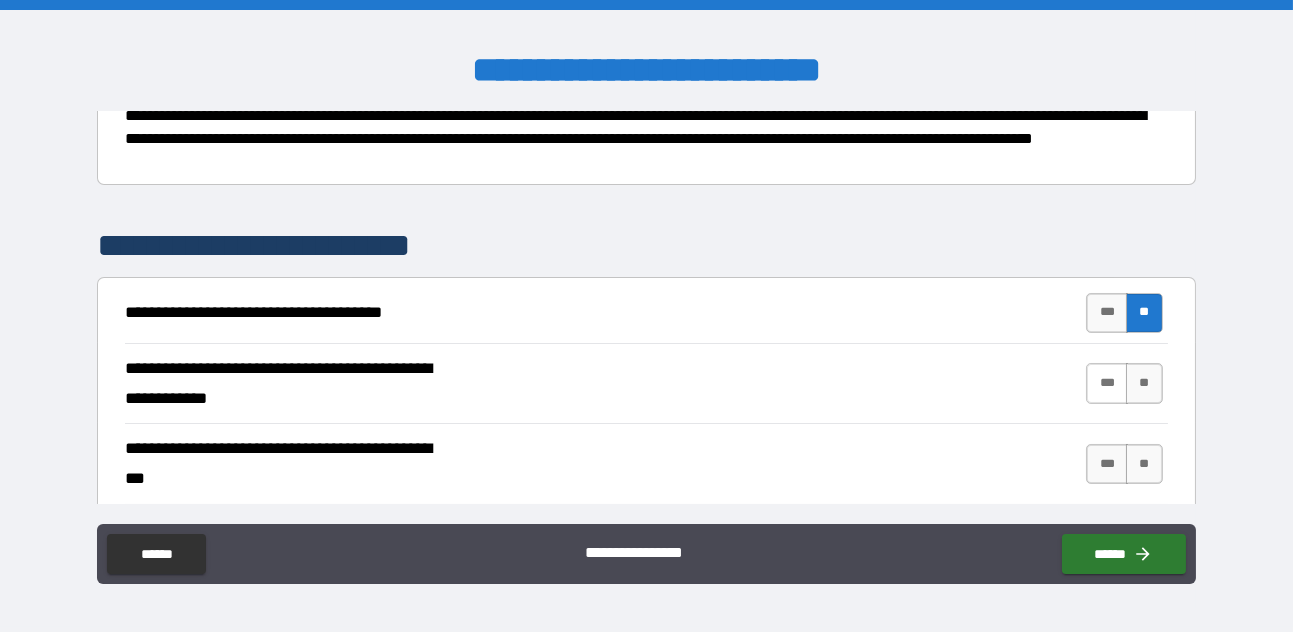 click on "***" at bounding box center [1107, 383] 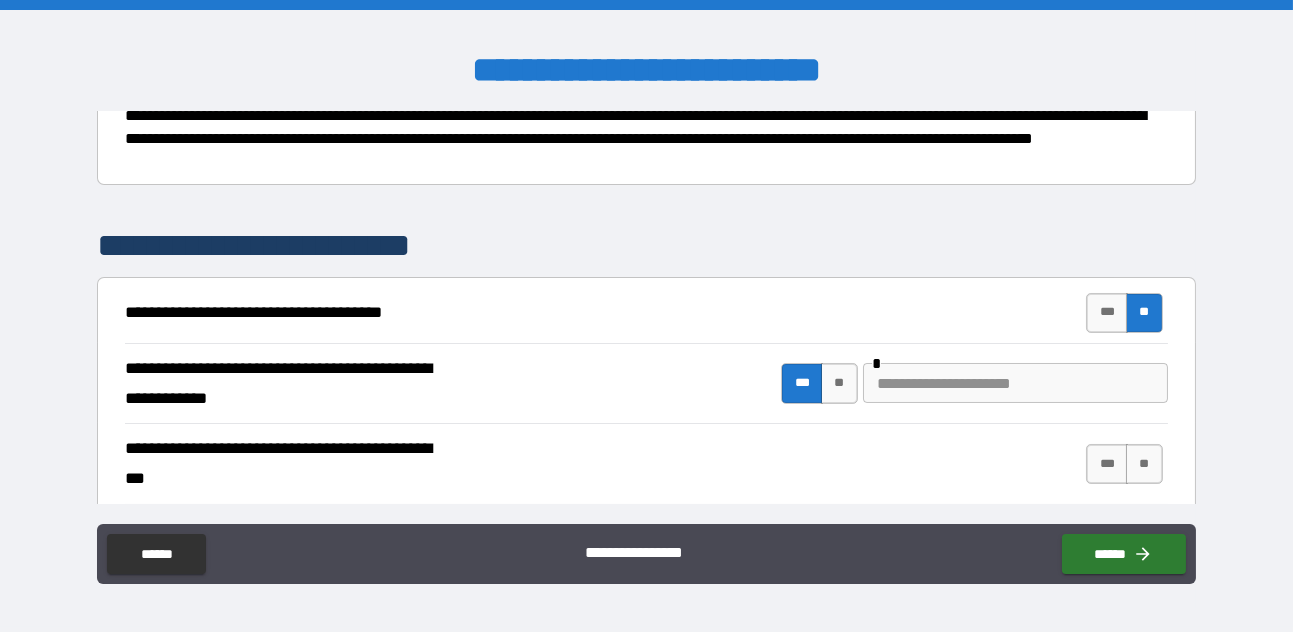 click at bounding box center [1015, 383] 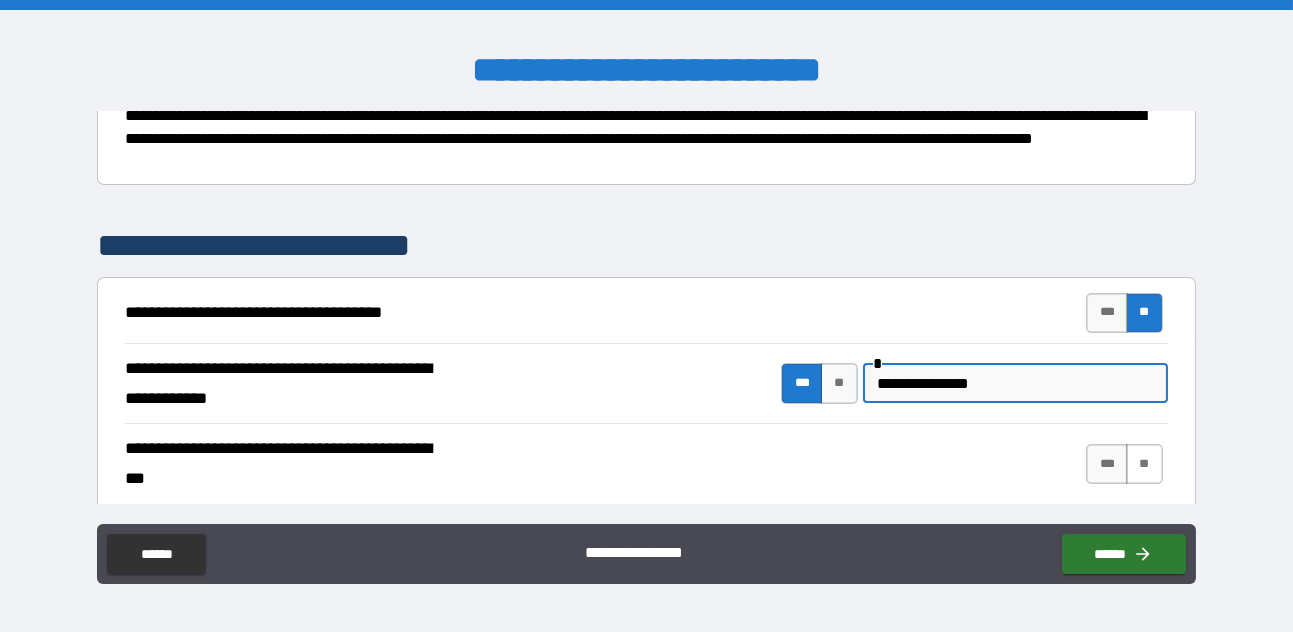 type on "**********" 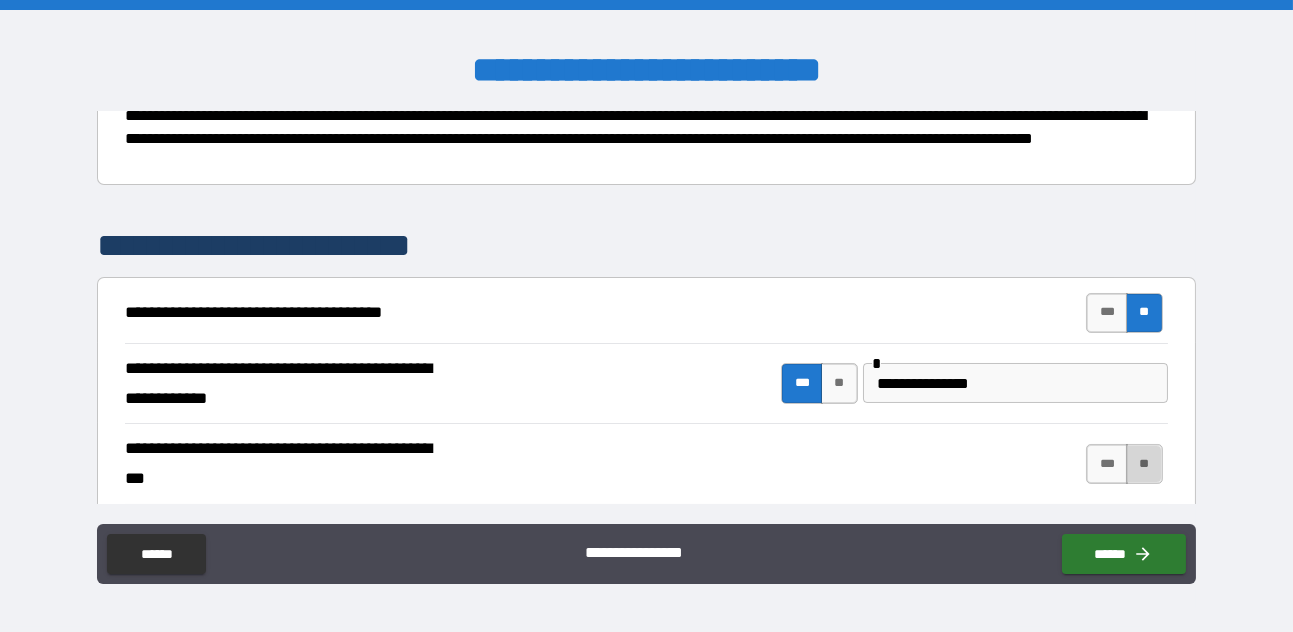 click on "**" at bounding box center [1144, 464] 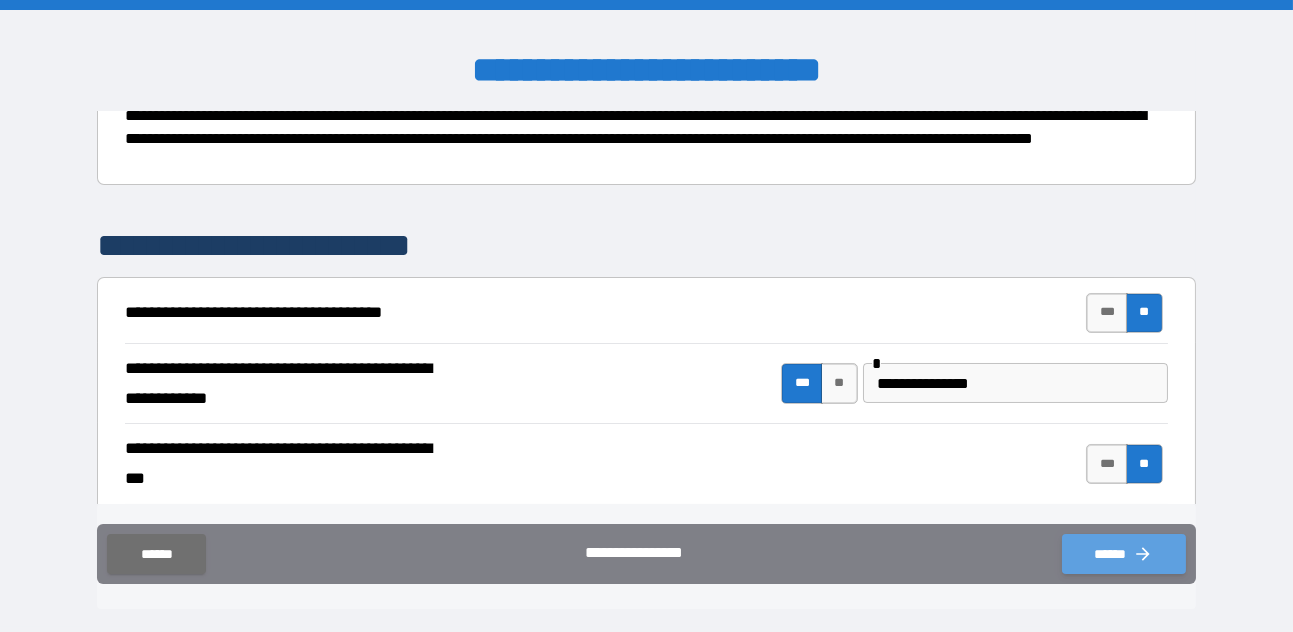 click on "******" at bounding box center (1124, 554) 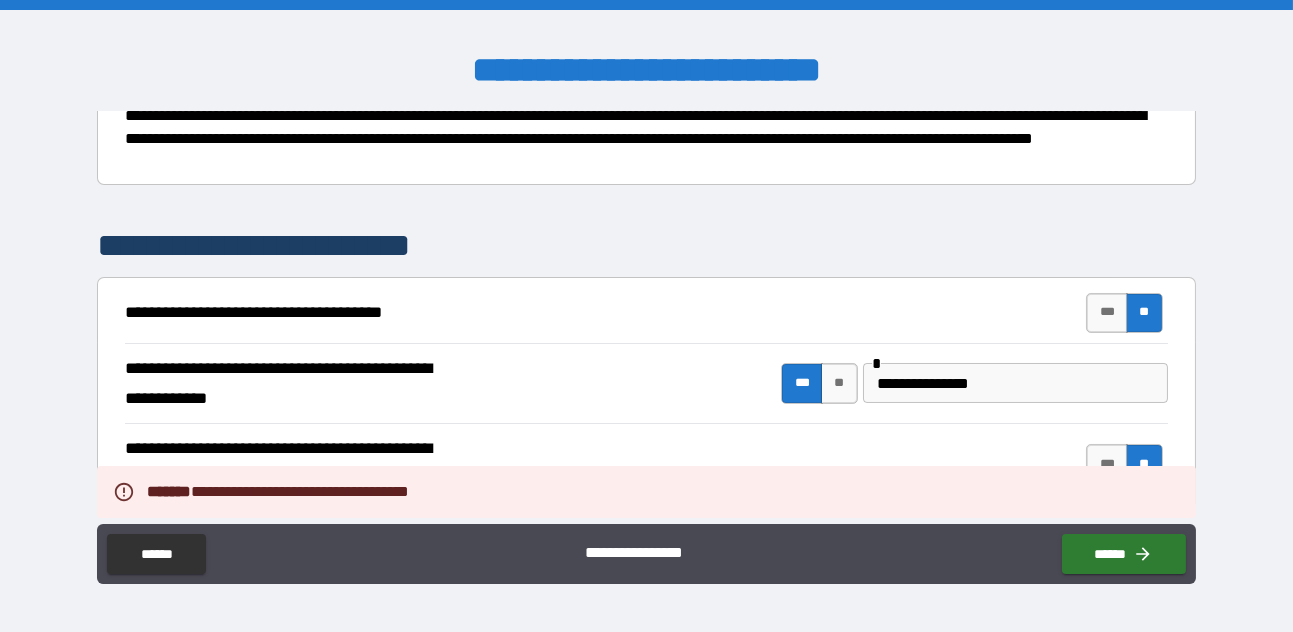 click on "**********" at bounding box center (642, 550) 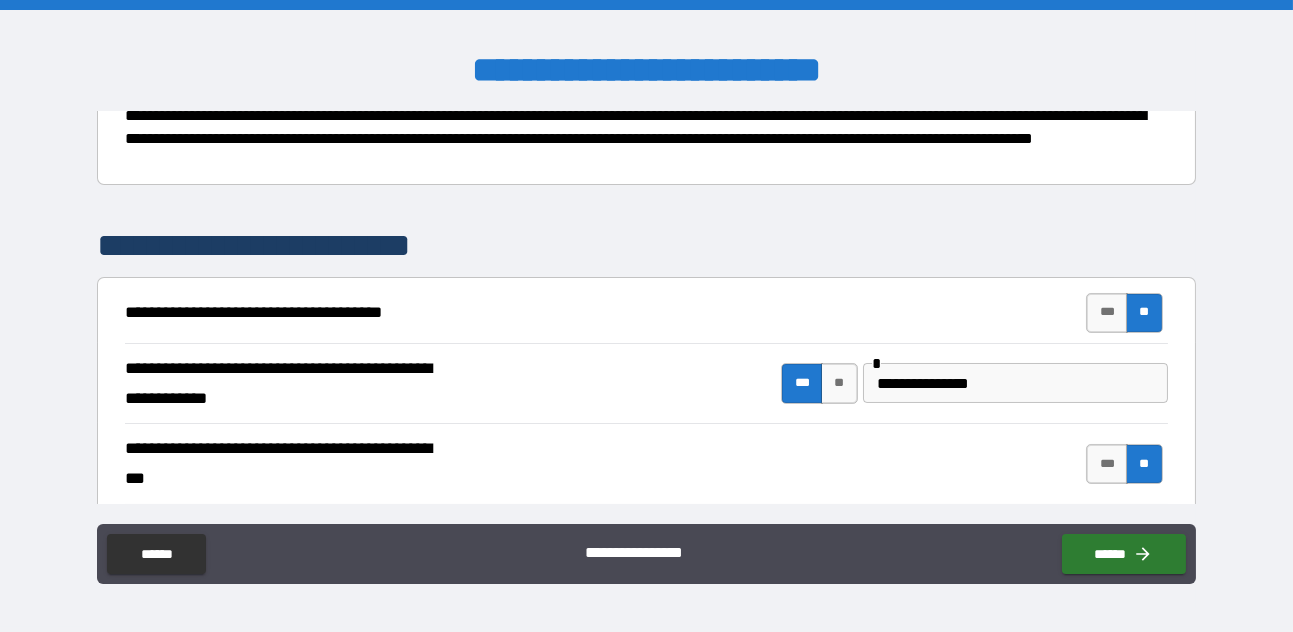 click on "**********" at bounding box center [646, 383] 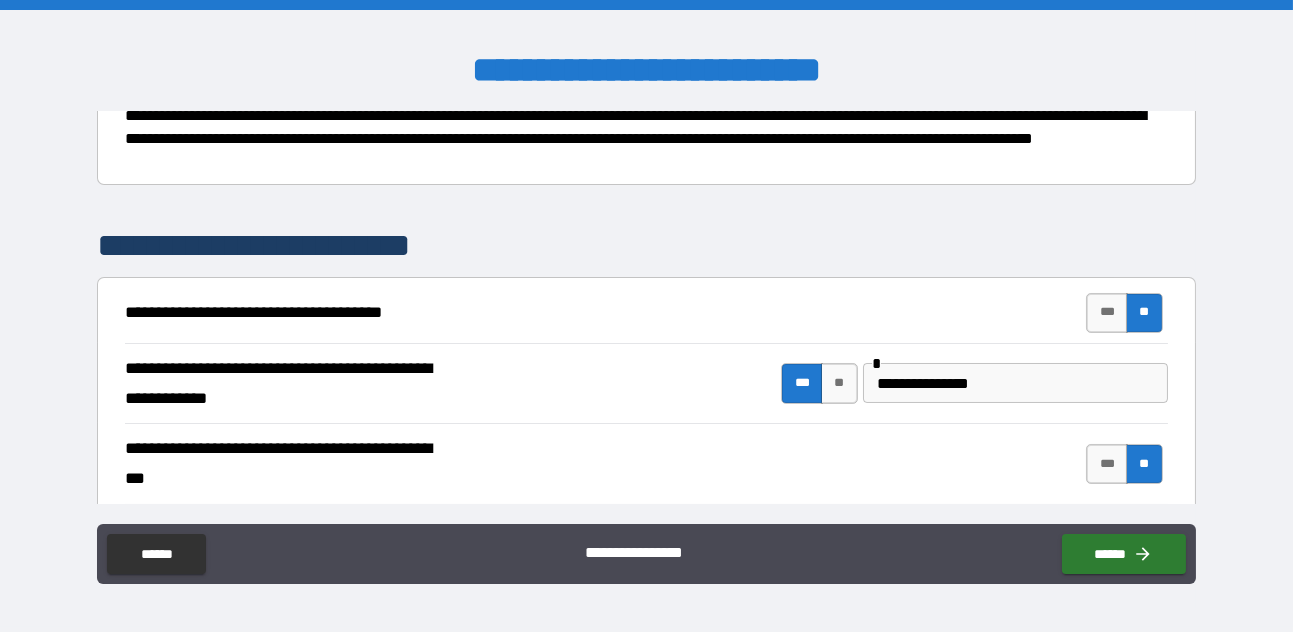 click on "**********" at bounding box center (646, 463) 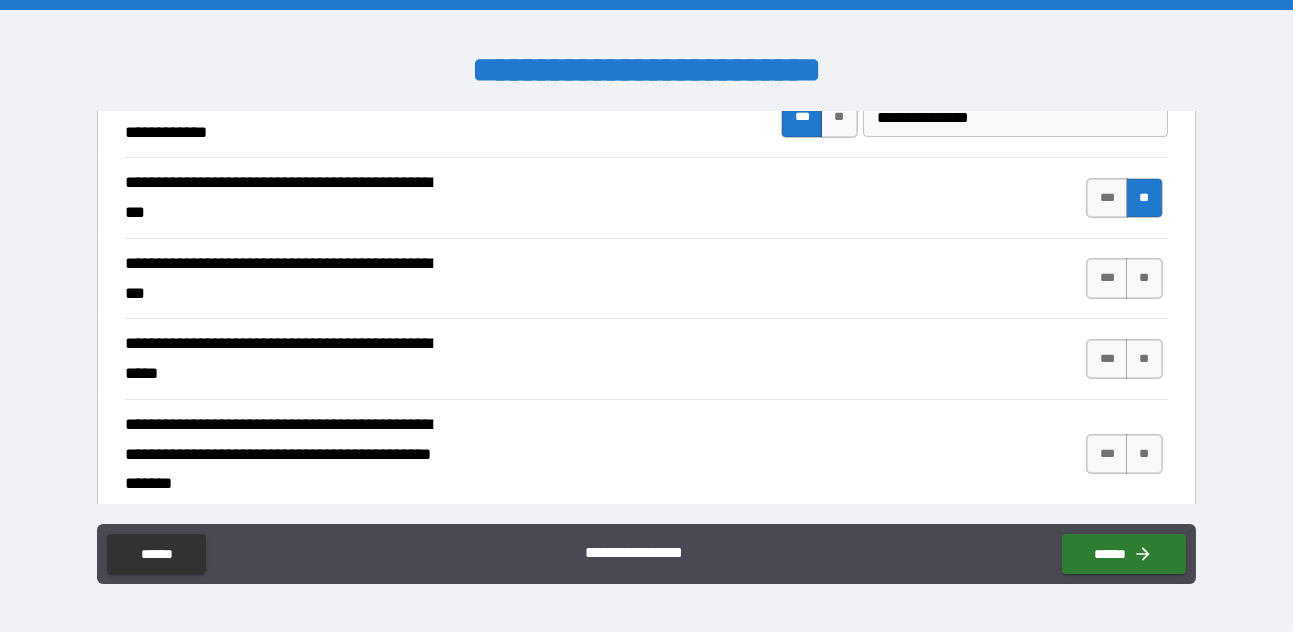 scroll, scrollTop: 502, scrollLeft: 0, axis: vertical 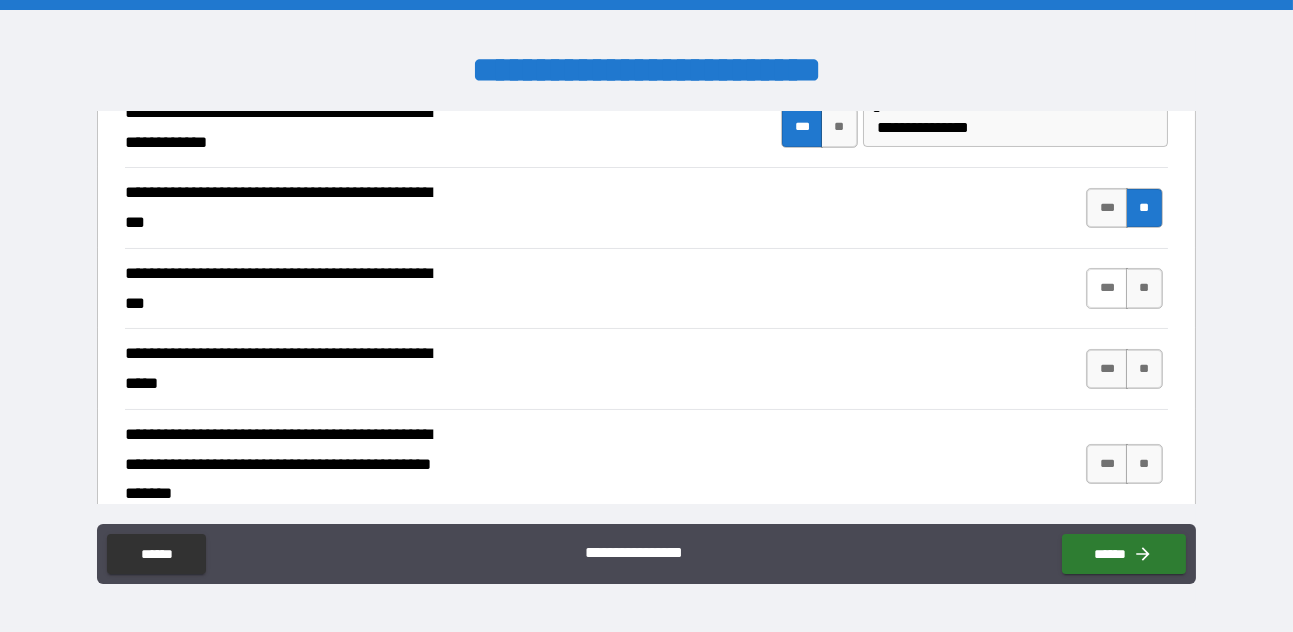 click on "***" at bounding box center [1107, 288] 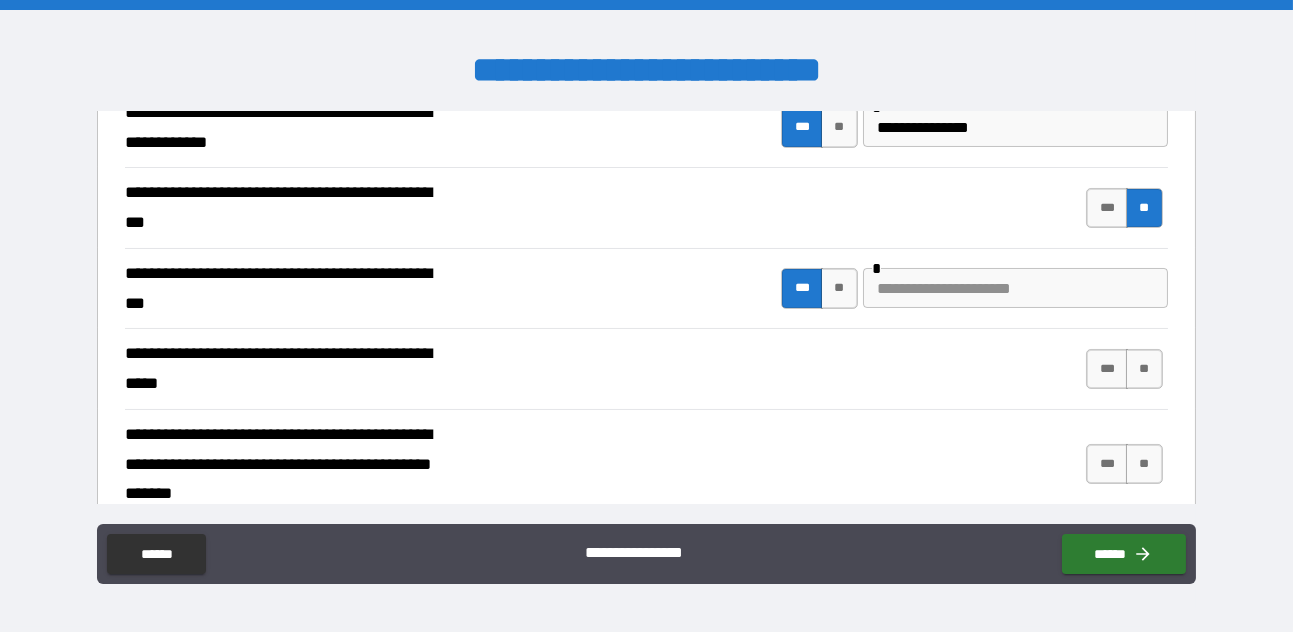 click at bounding box center (1015, 288) 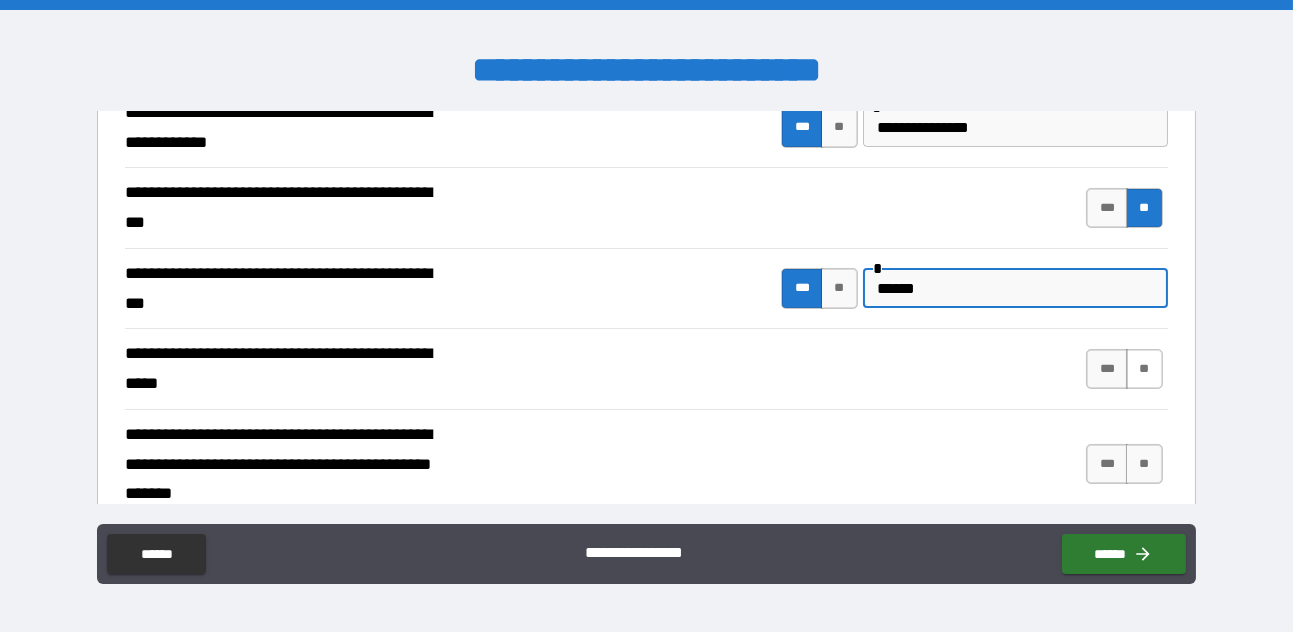 type on "******" 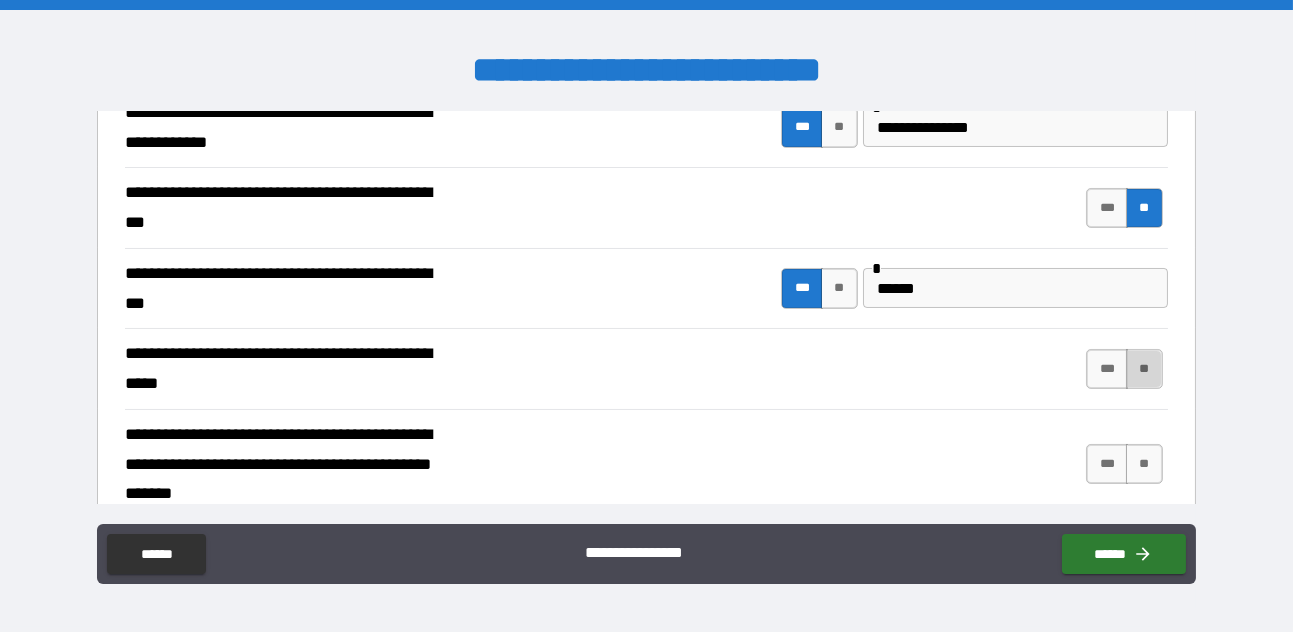 click on "**" at bounding box center (1144, 369) 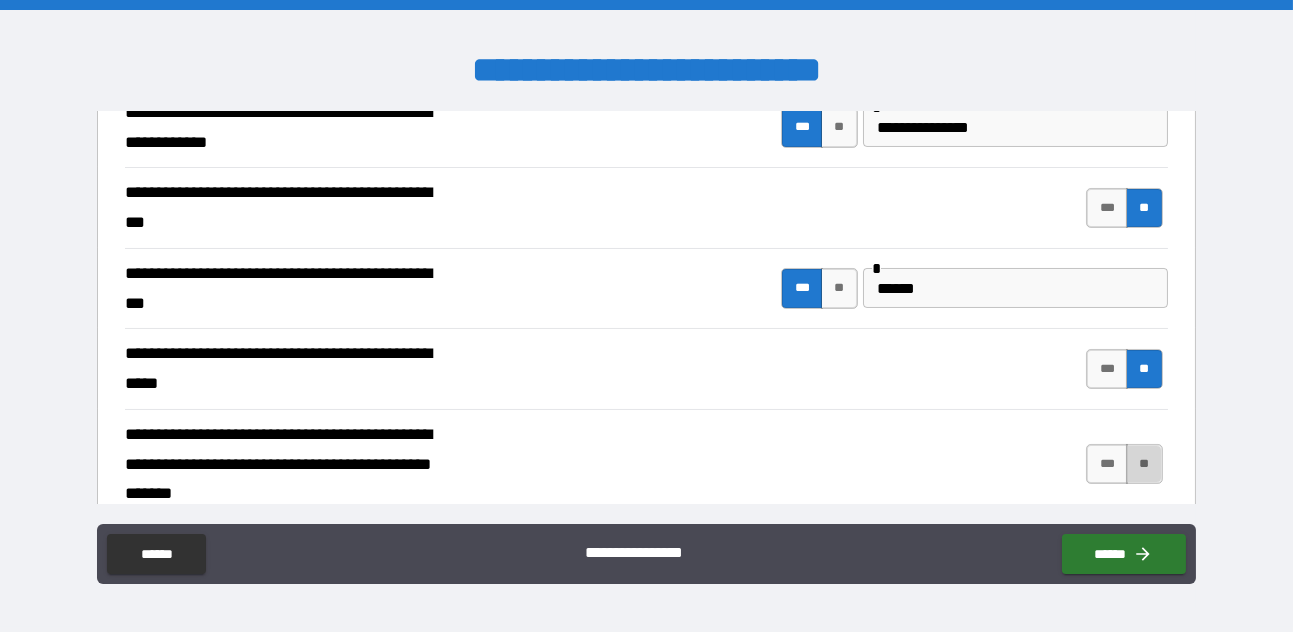 click on "**" at bounding box center (1144, 464) 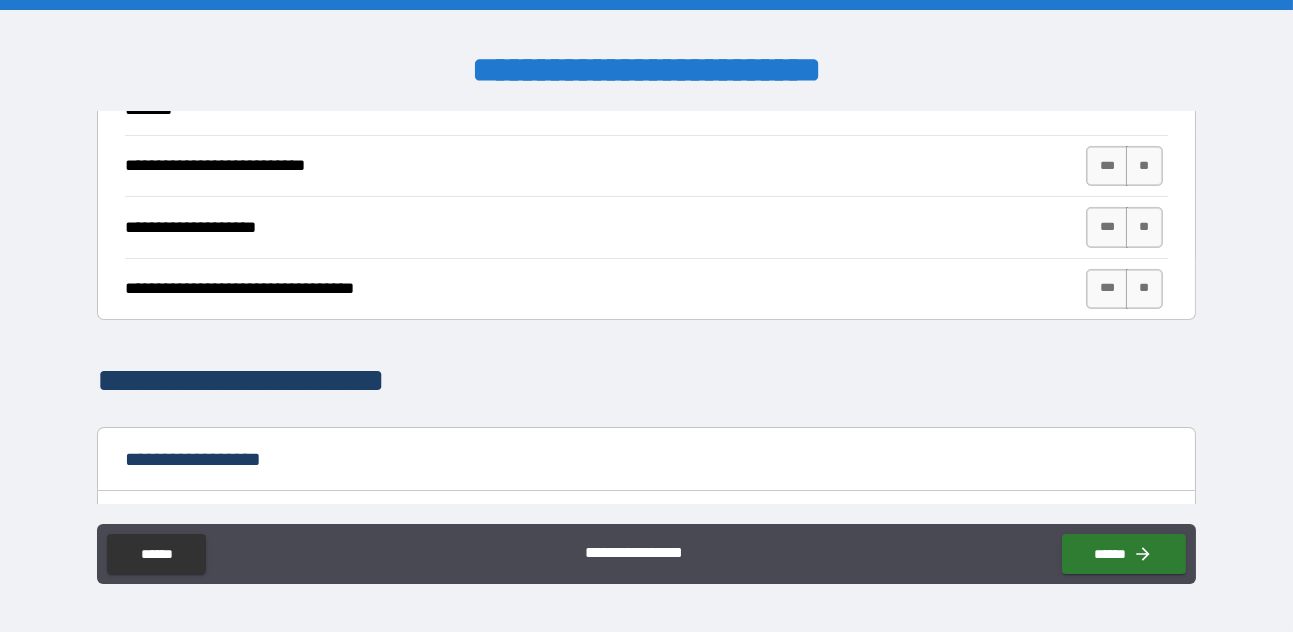 scroll, scrollTop: 886, scrollLeft: 0, axis: vertical 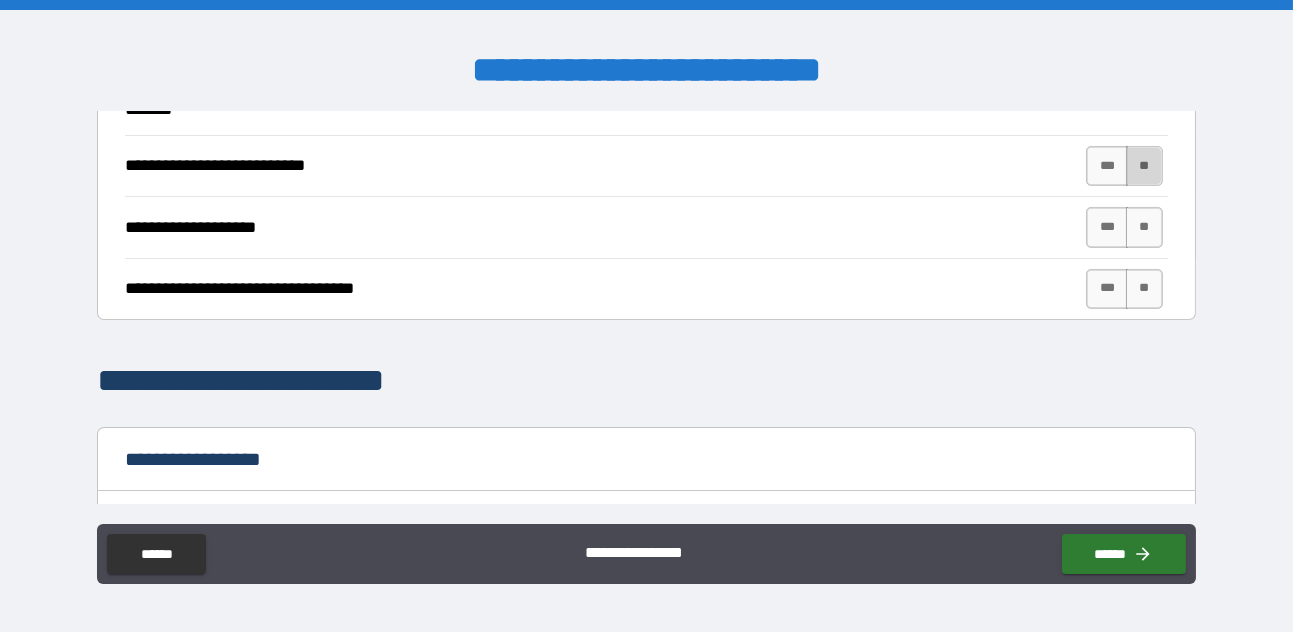 click on "**" at bounding box center (1144, 166) 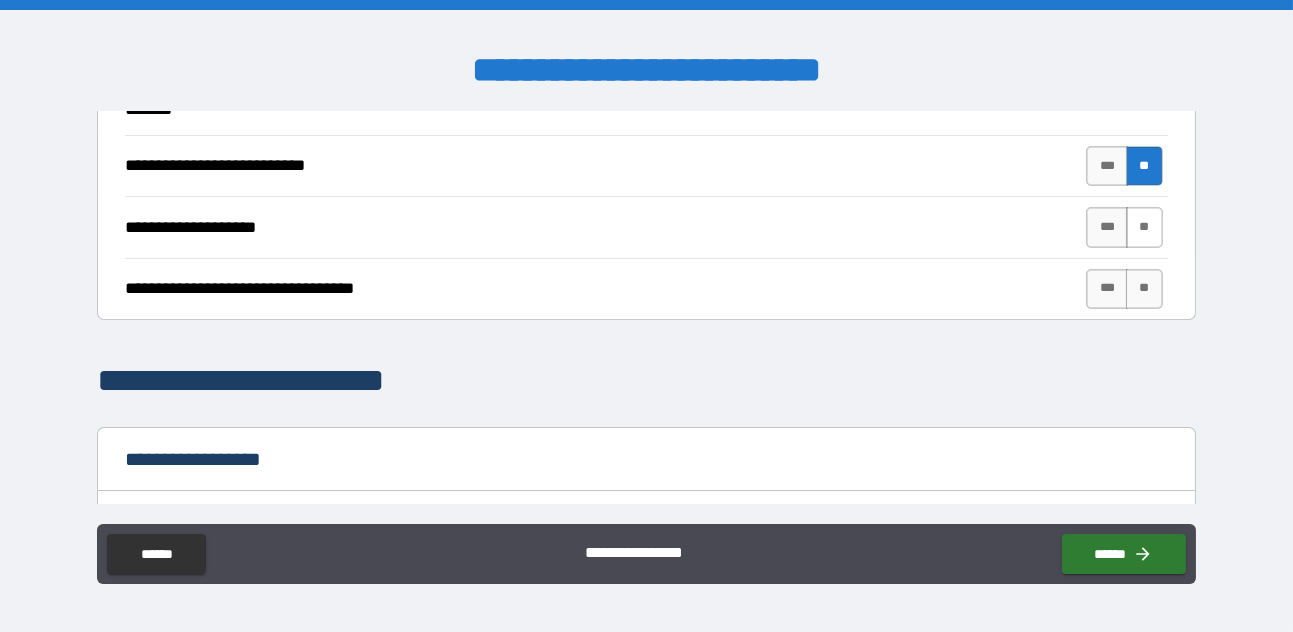 click on "**" at bounding box center [1144, 227] 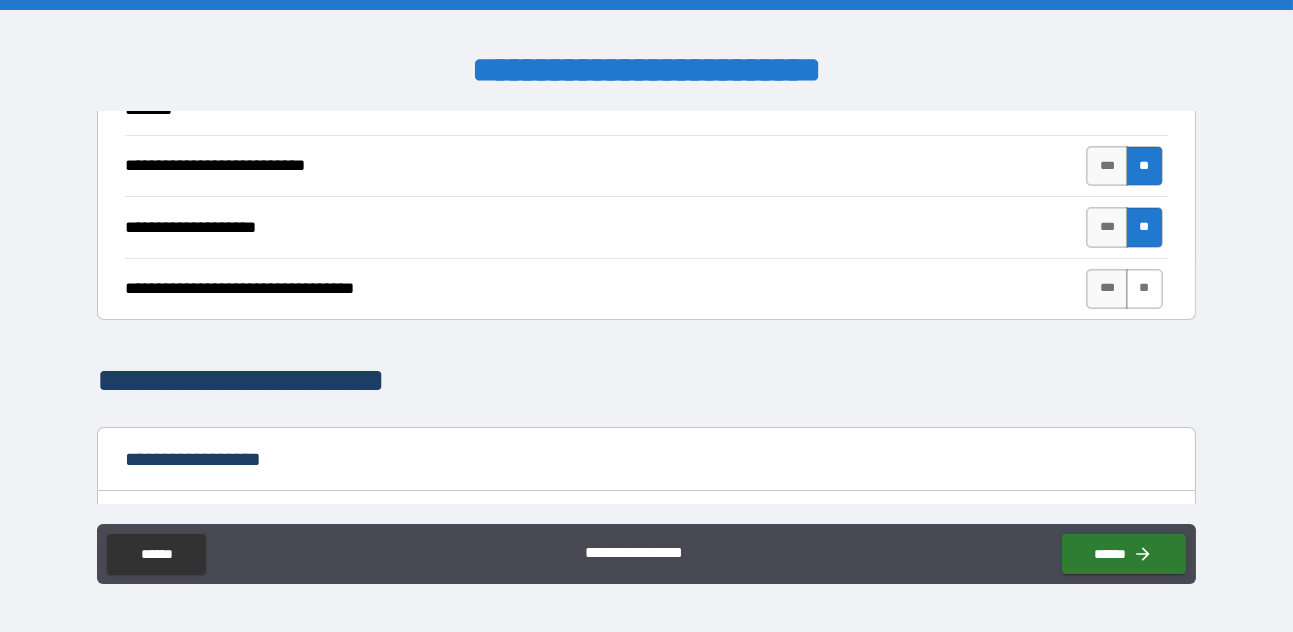 click on "**" at bounding box center (1144, 289) 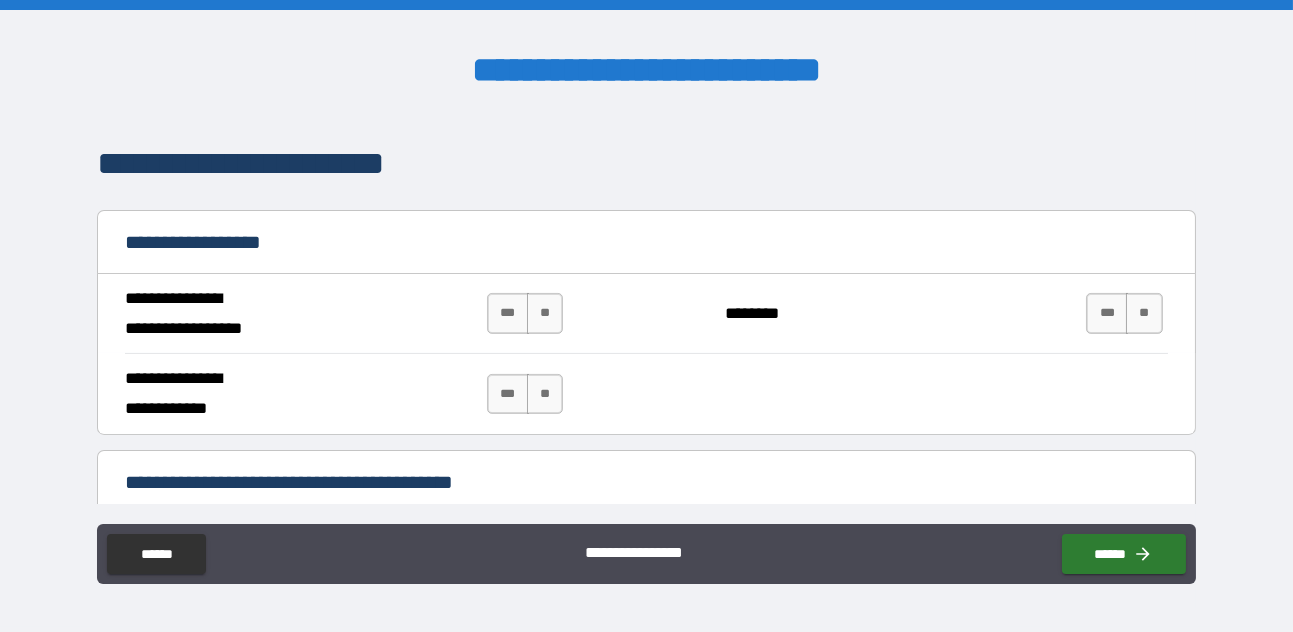 scroll, scrollTop: 1082, scrollLeft: 0, axis: vertical 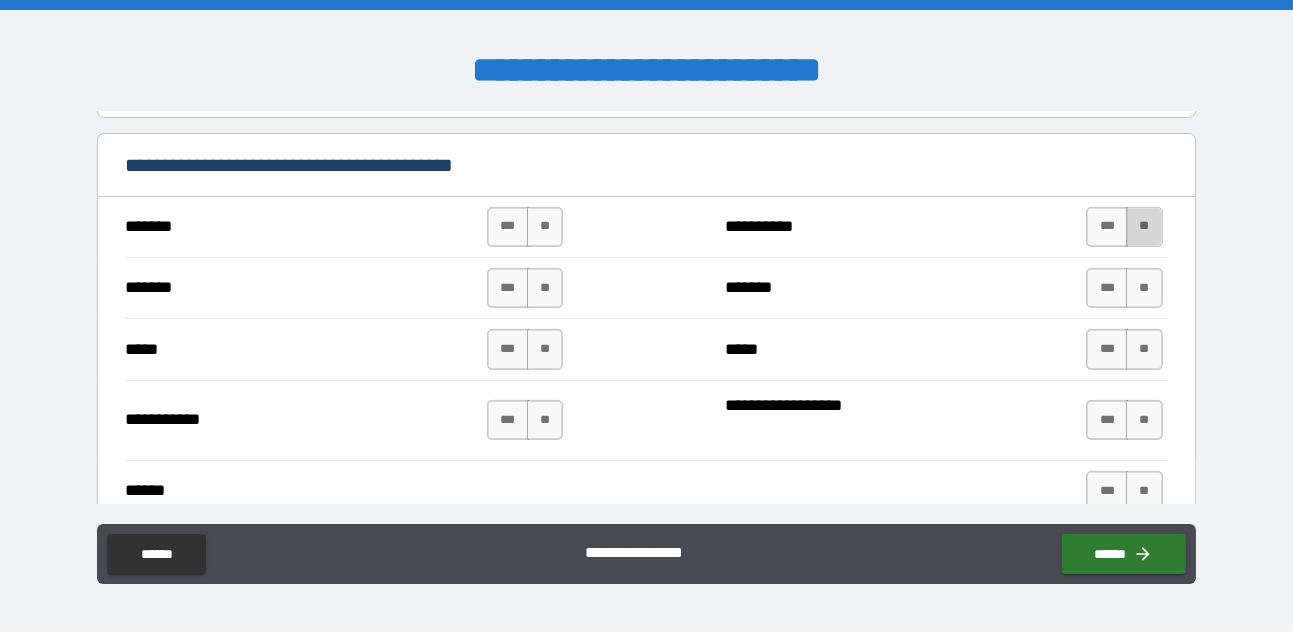 click on "**" at bounding box center (1144, 227) 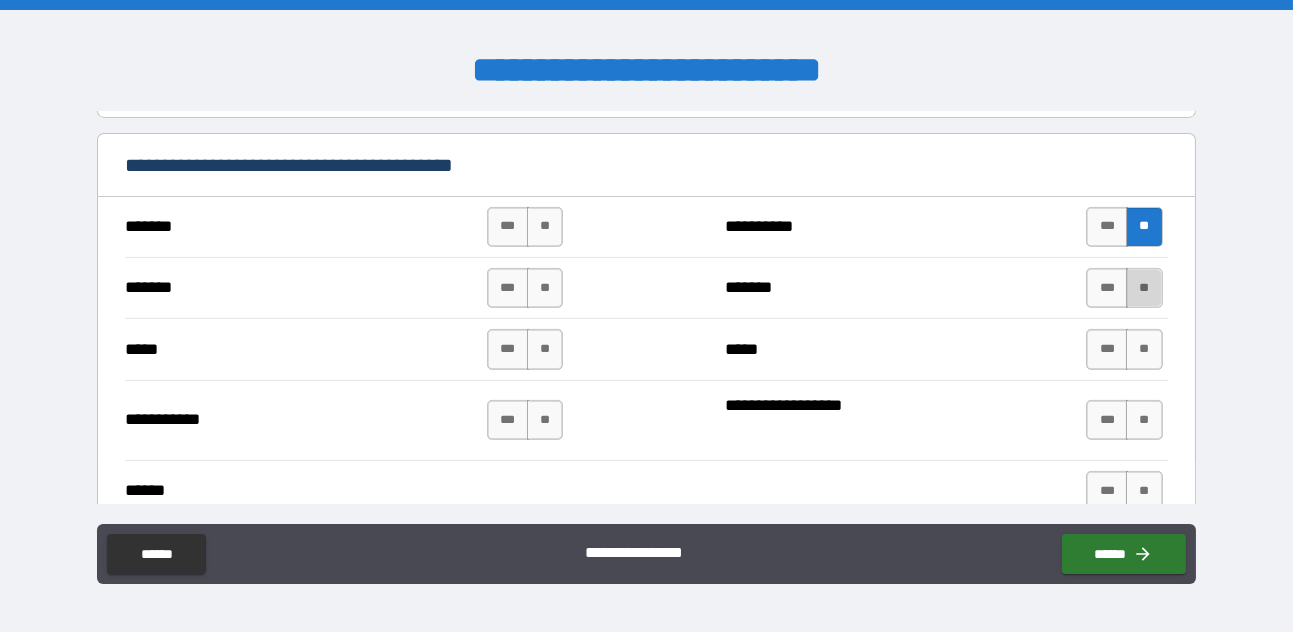 click on "**" at bounding box center (1144, 288) 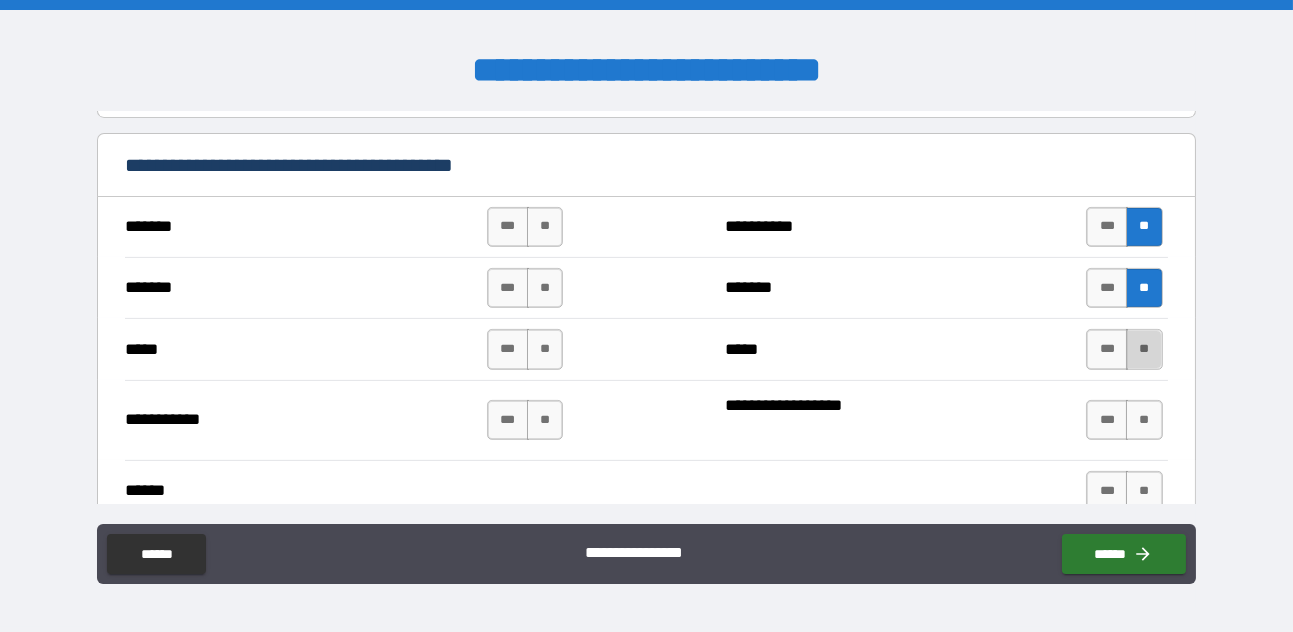 click on "**" at bounding box center [1144, 349] 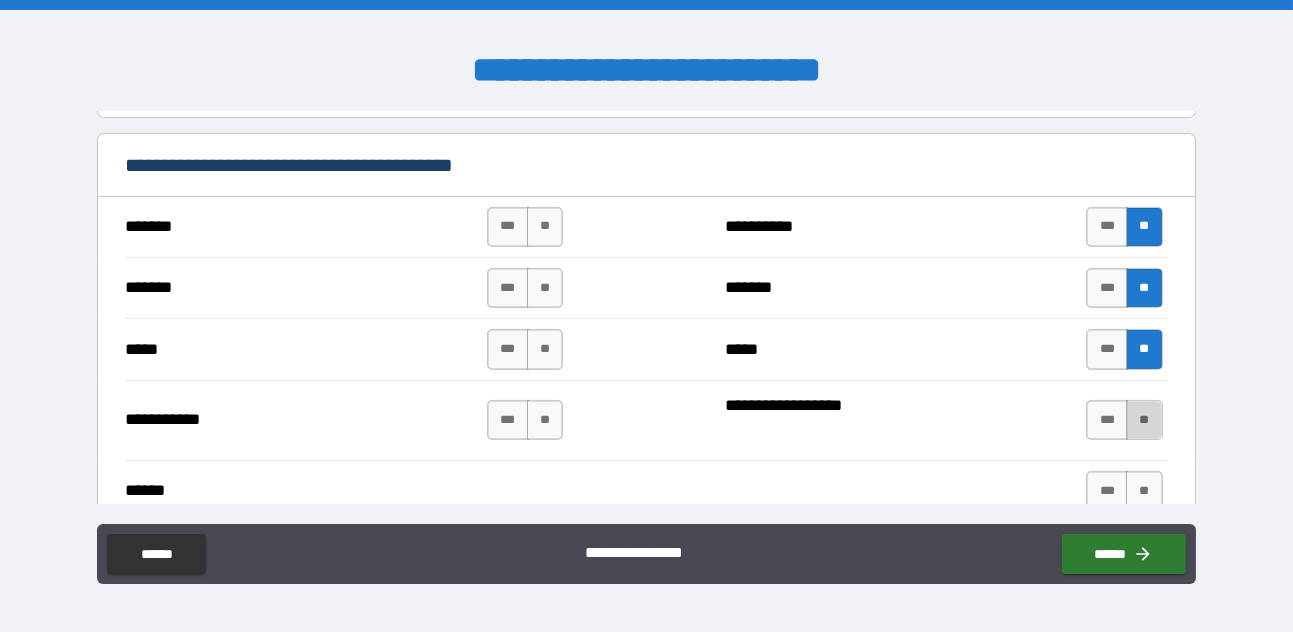 click on "**" at bounding box center [1144, 420] 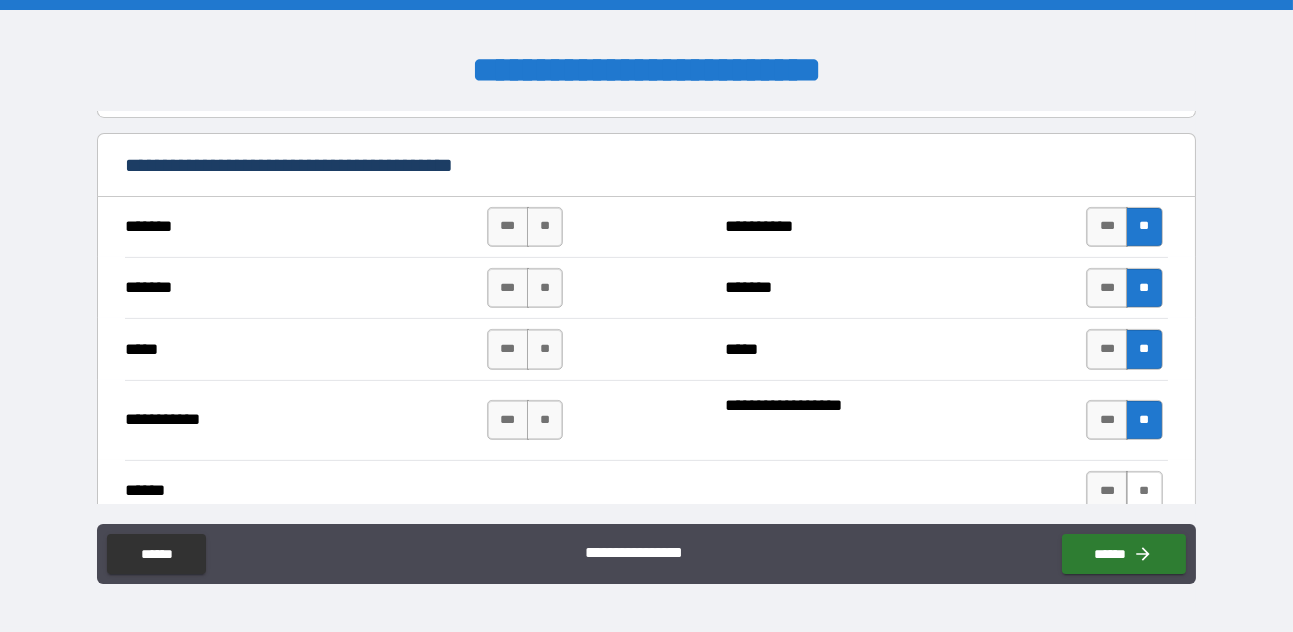 click on "**" at bounding box center (1144, 491) 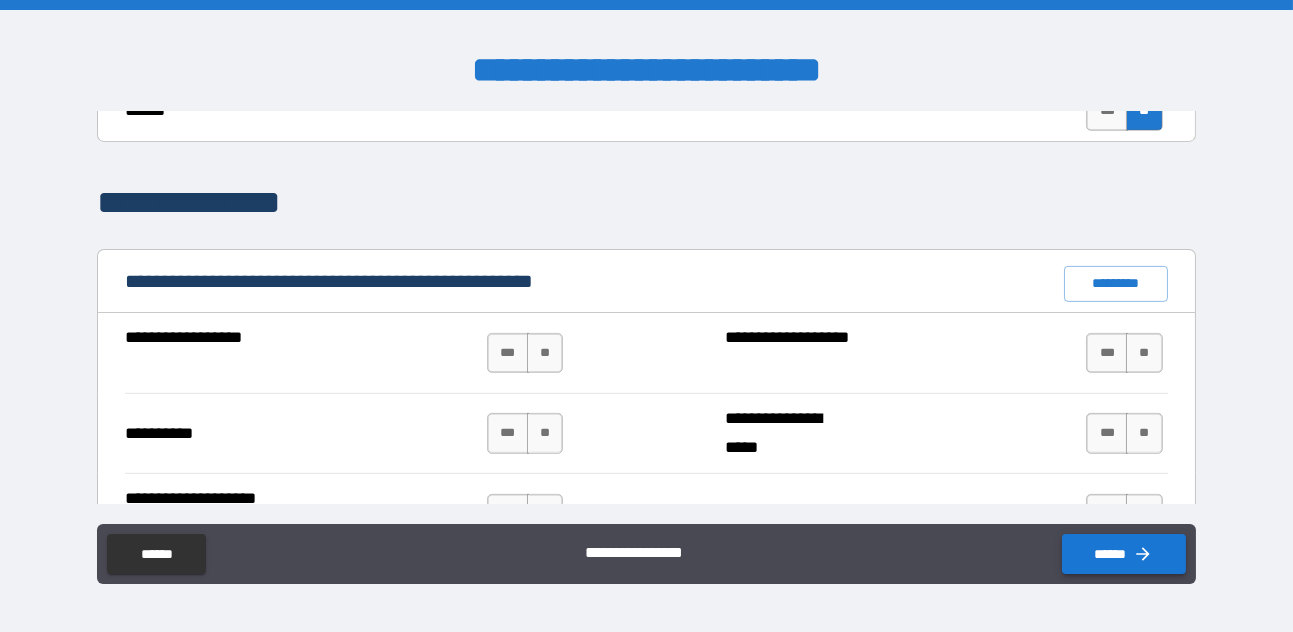 scroll, scrollTop: 1835, scrollLeft: 0, axis: vertical 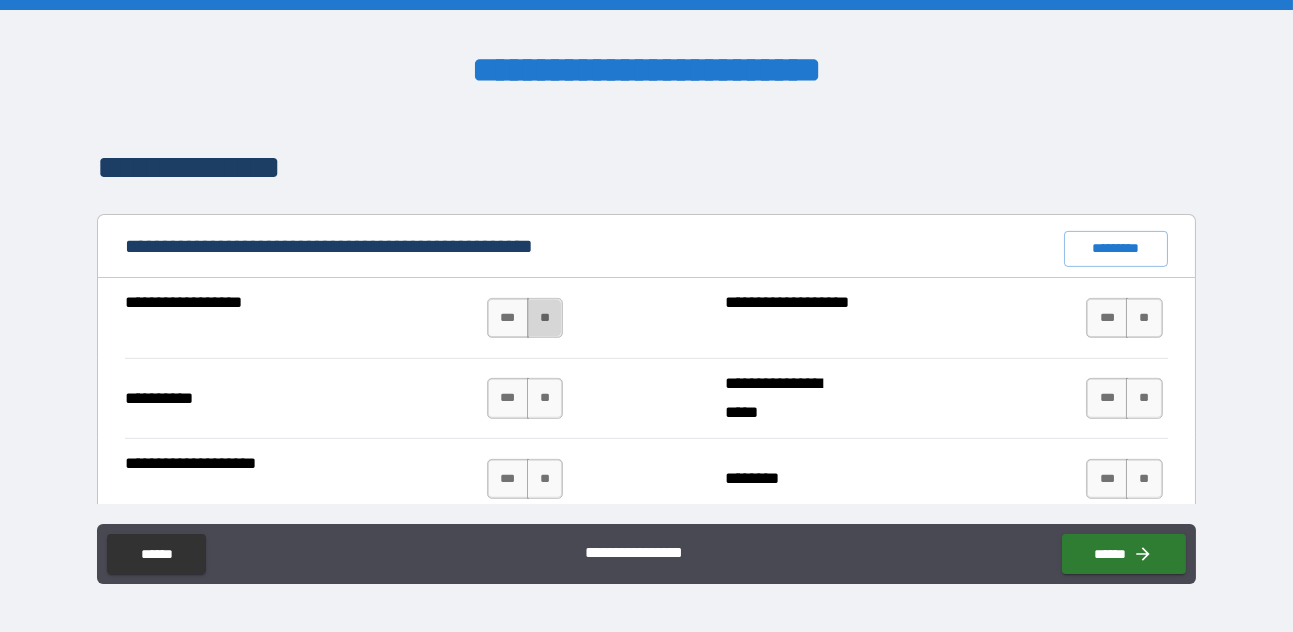 click on "**" at bounding box center (545, 318) 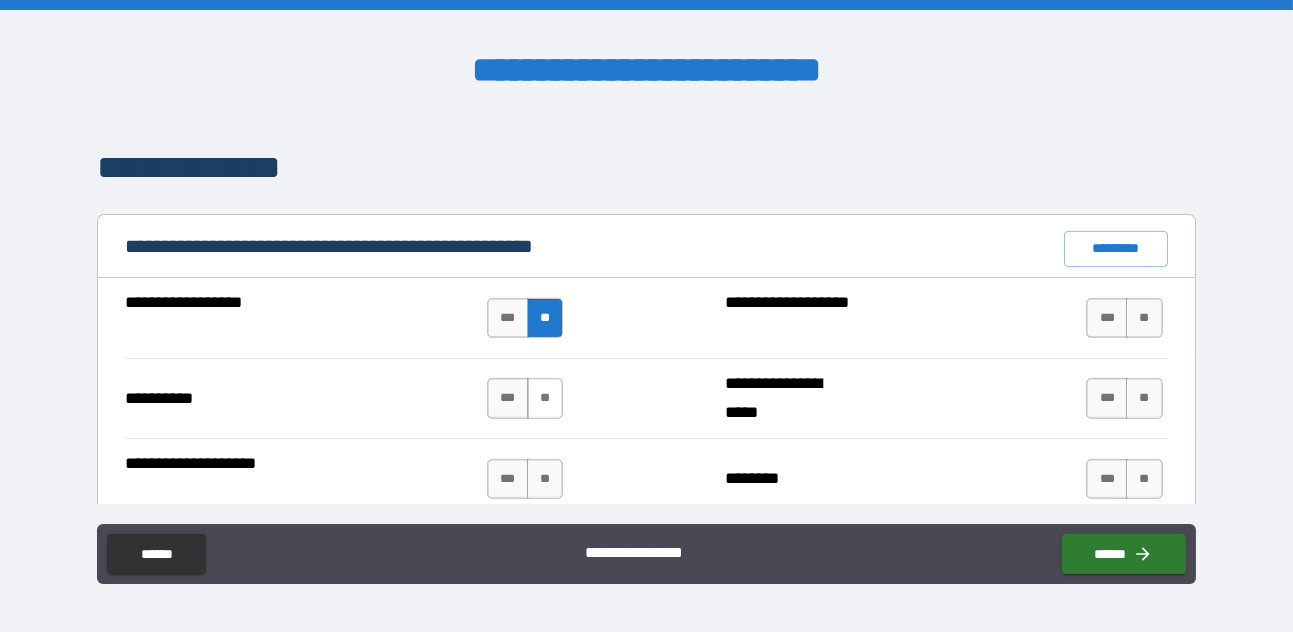 click on "**" at bounding box center (545, 398) 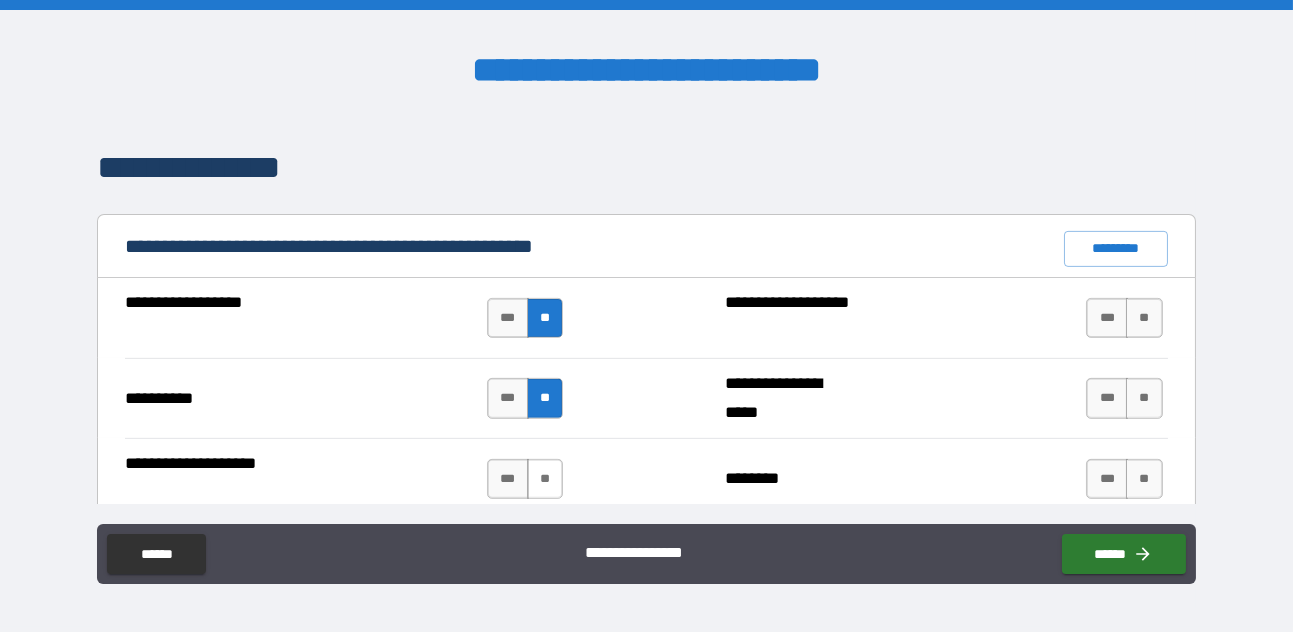 click on "**" at bounding box center [545, 479] 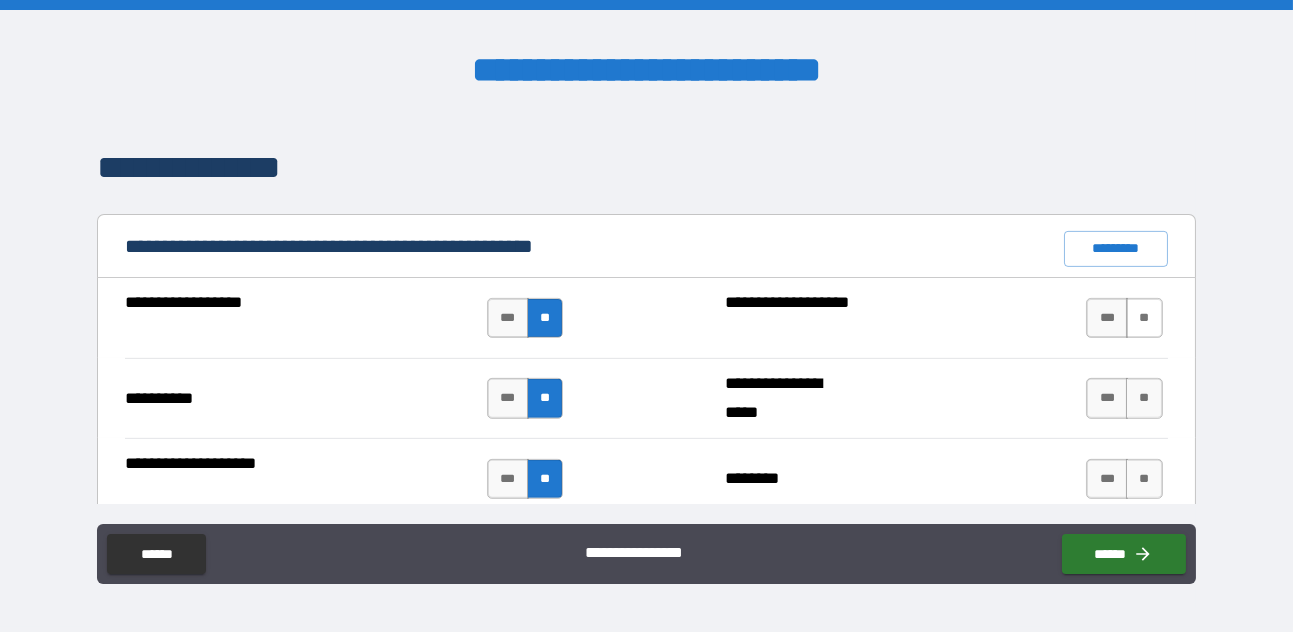 click on "**" at bounding box center (1144, 318) 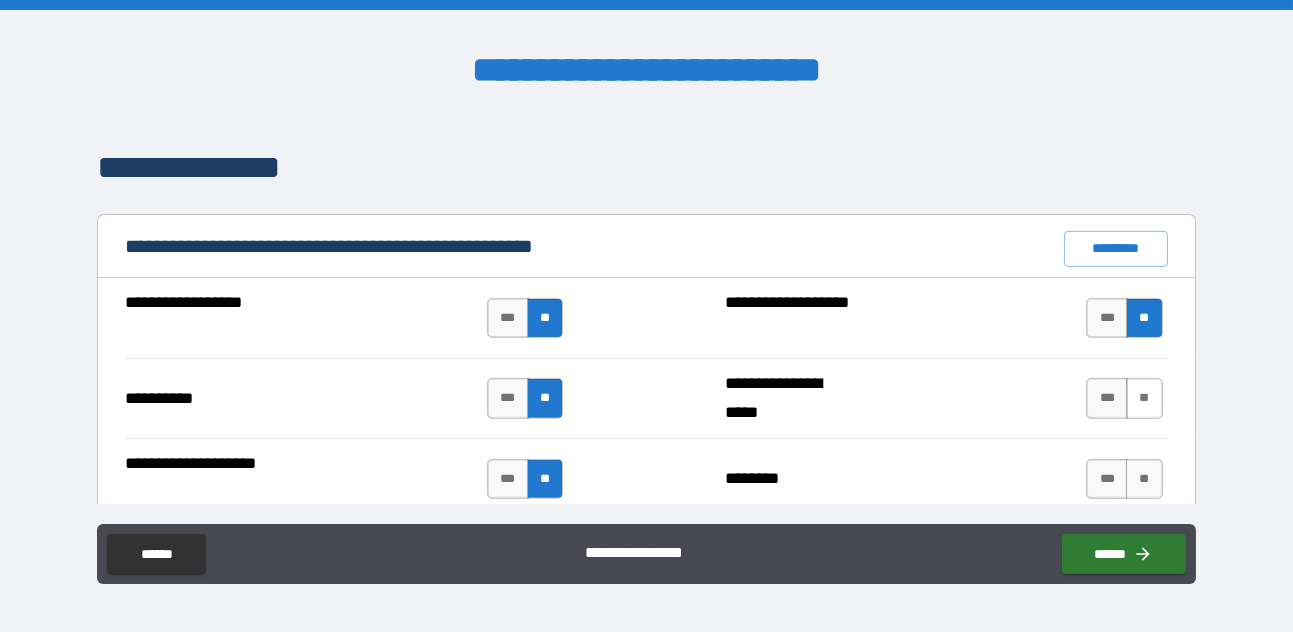 click on "**" at bounding box center [1144, 398] 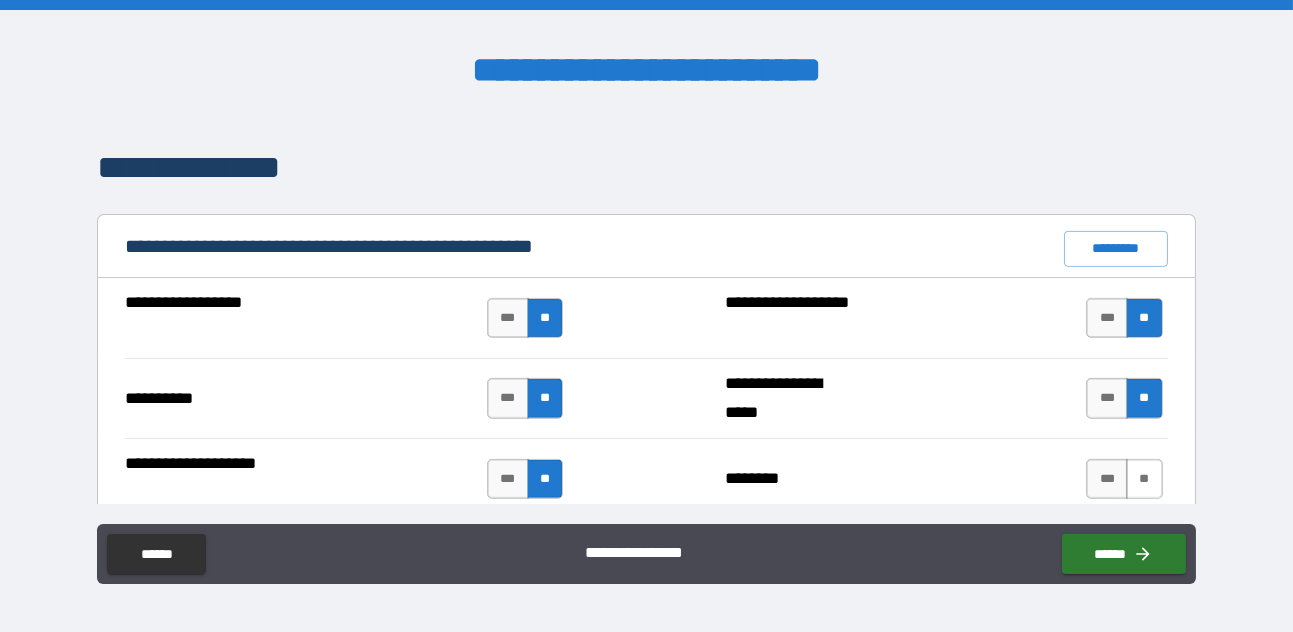 click on "**" at bounding box center (1144, 479) 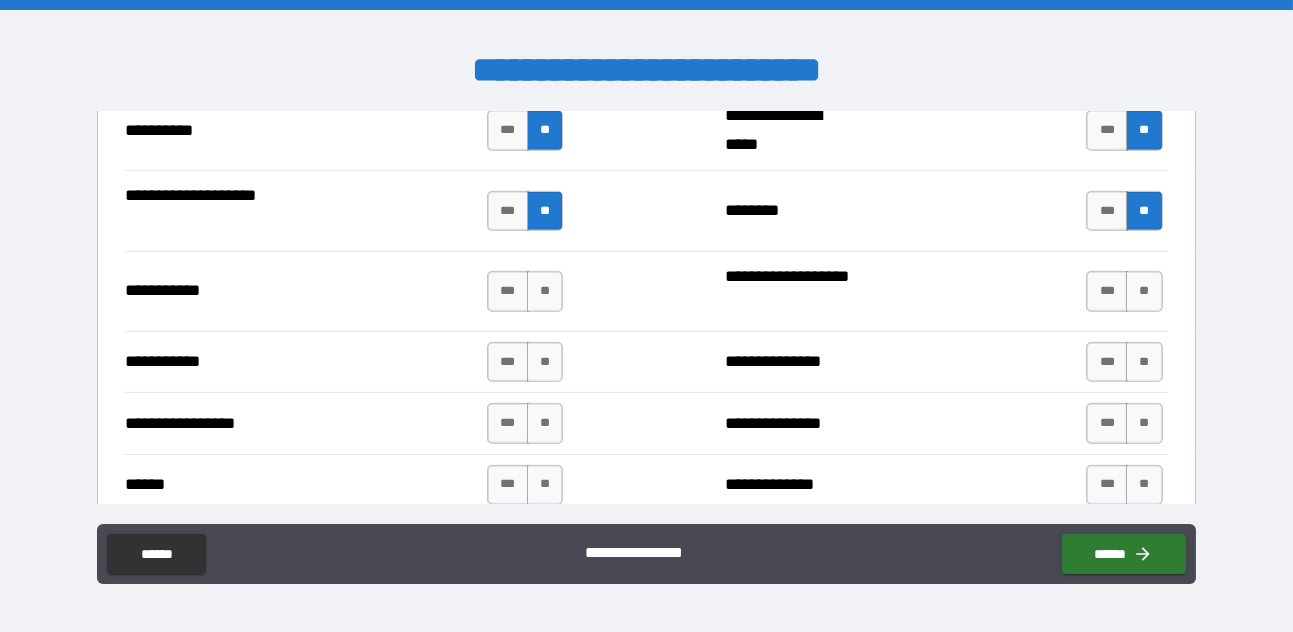 scroll, scrollTop: 2114, scrollLeft: 0, axis: vertical 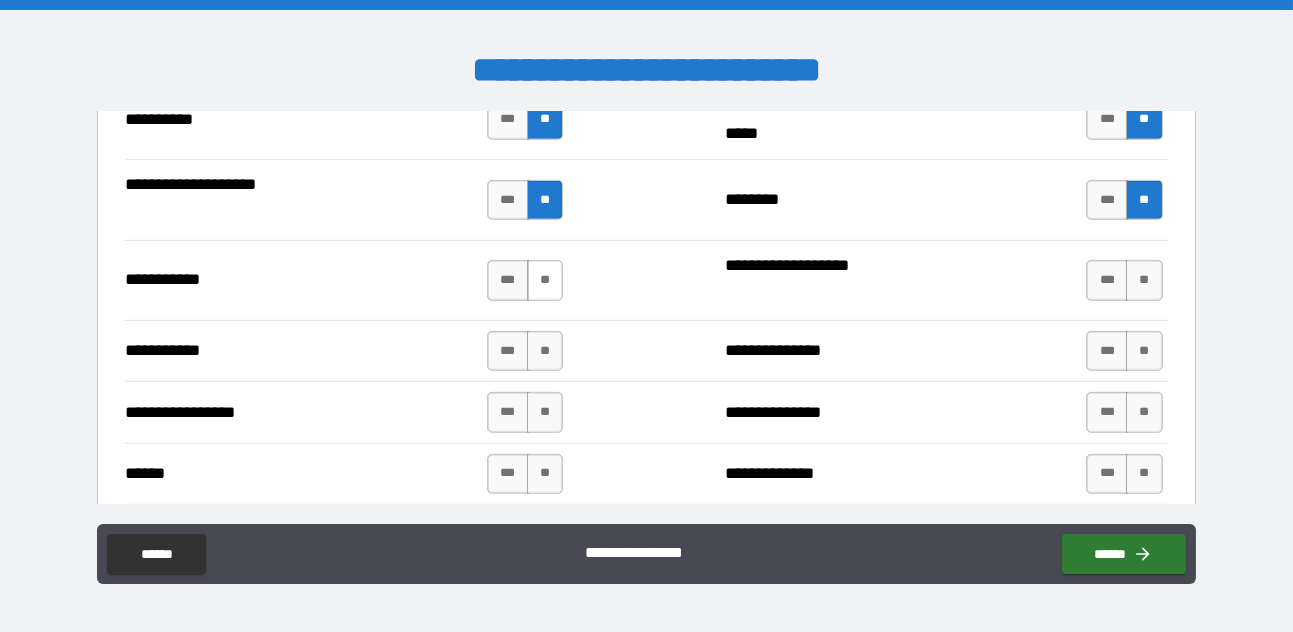 click on "**" at bounding box center [545, 280] 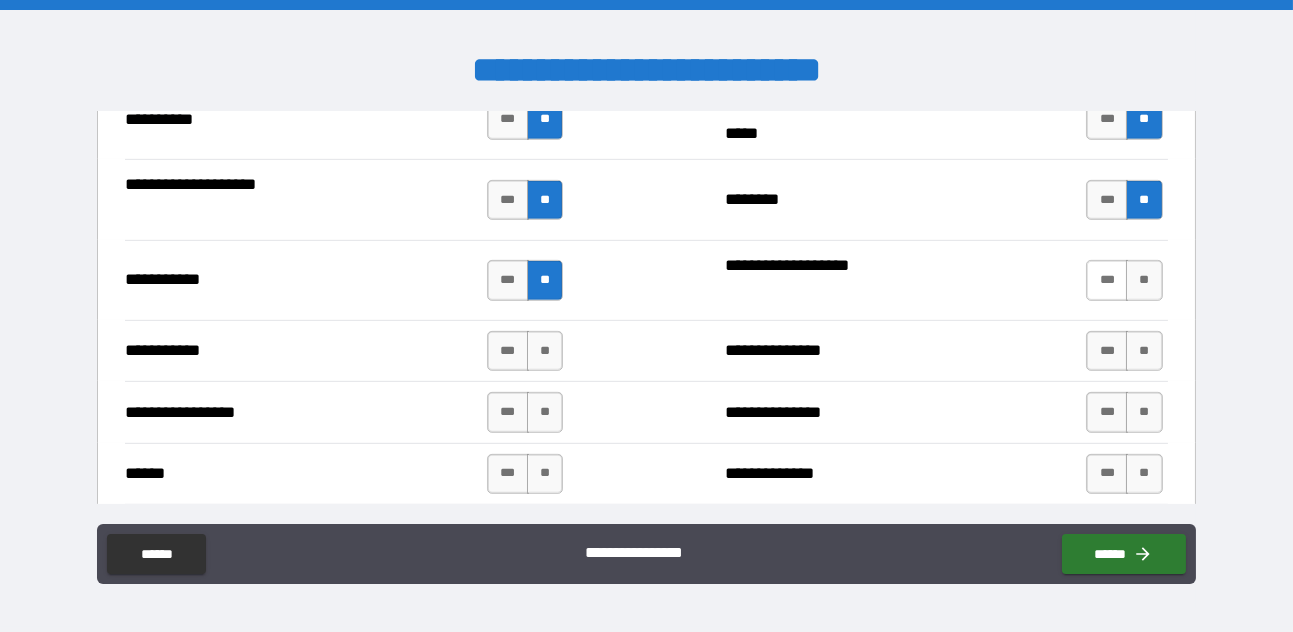 click on "***" at bounding box center [1107, 280] 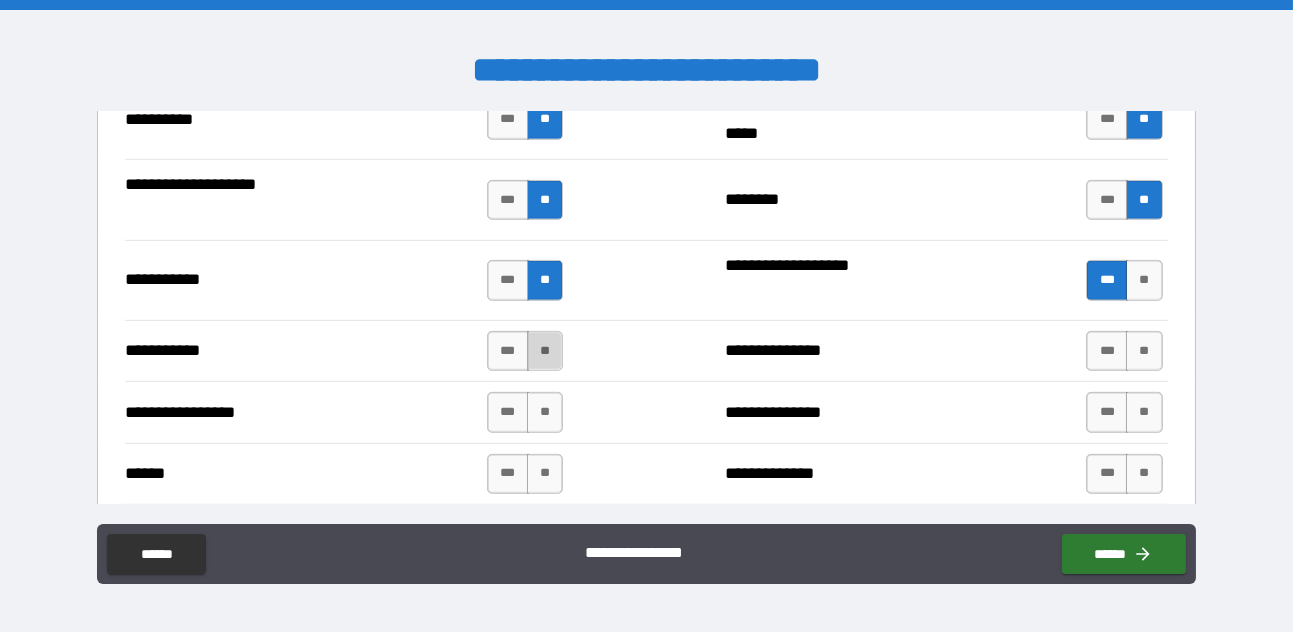 click on "**" at bounding box center (545, 351) 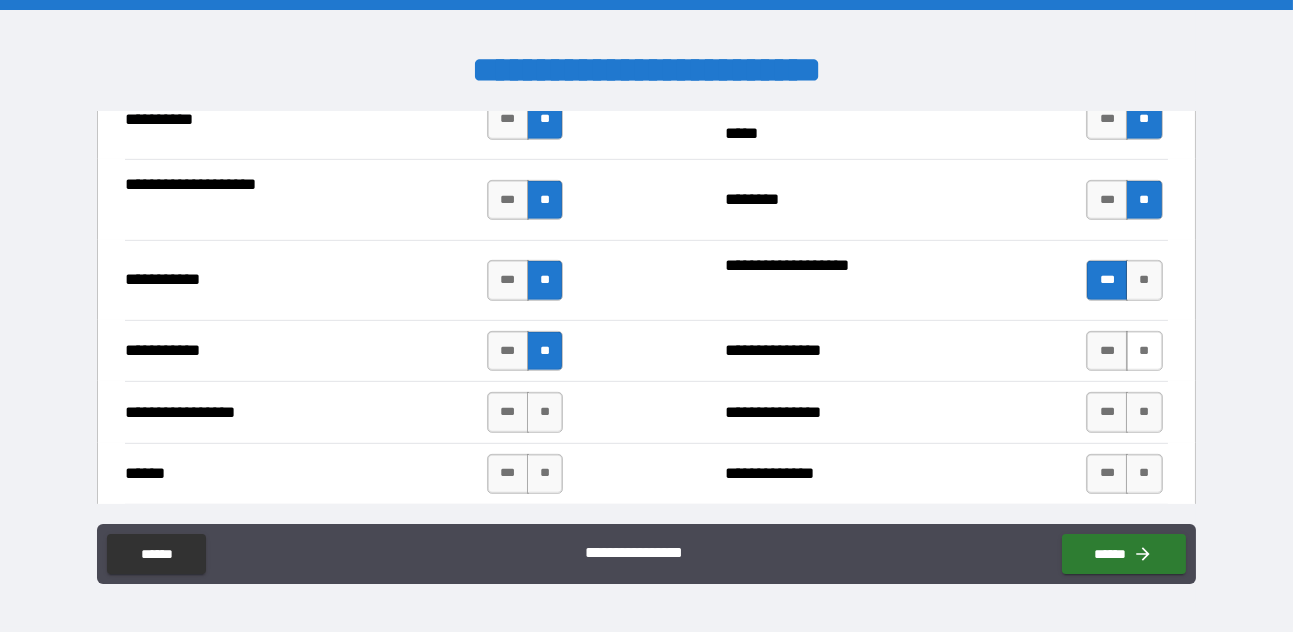 click on "**" at bounding box center (1144, 351) 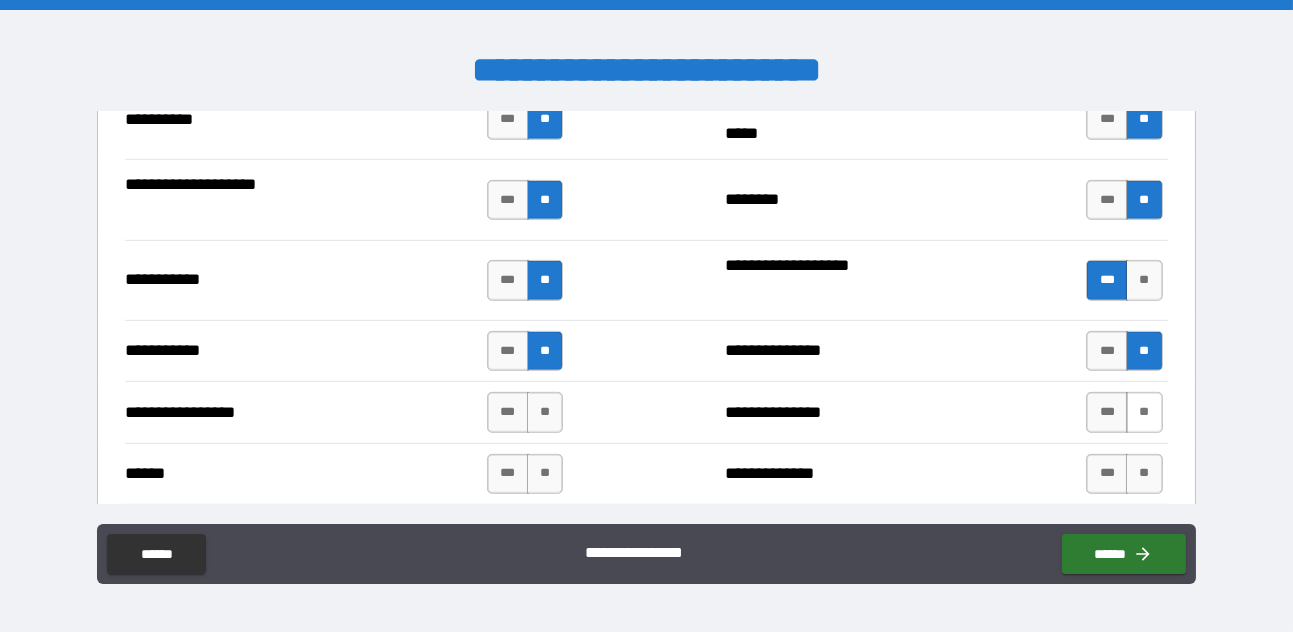 click on "**" at bounding box center [1144, 412] 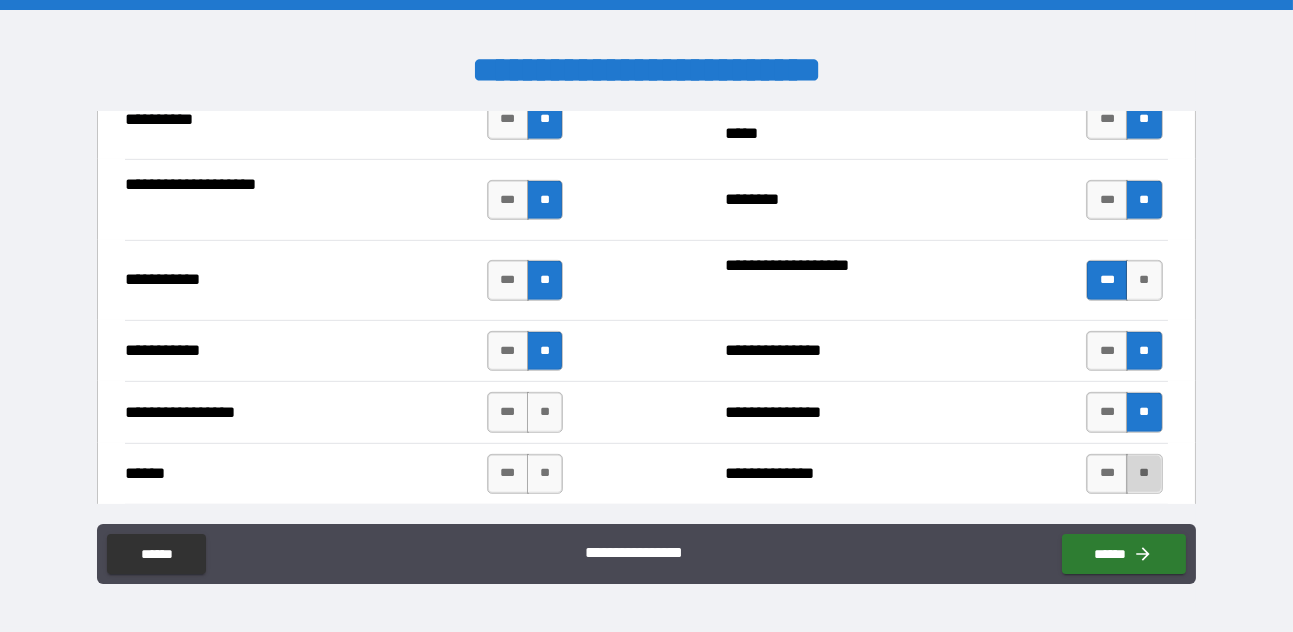 click on "**" at bounding box center (1144, 474) 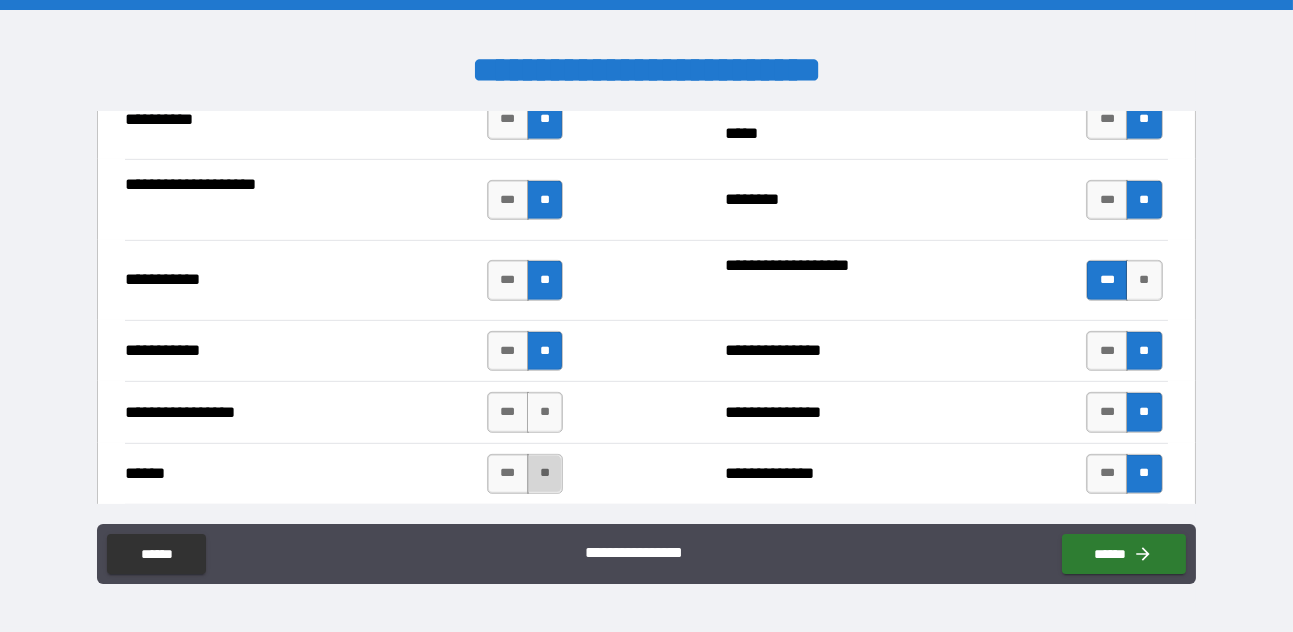 click on "**" at bounding box center [545, 474] 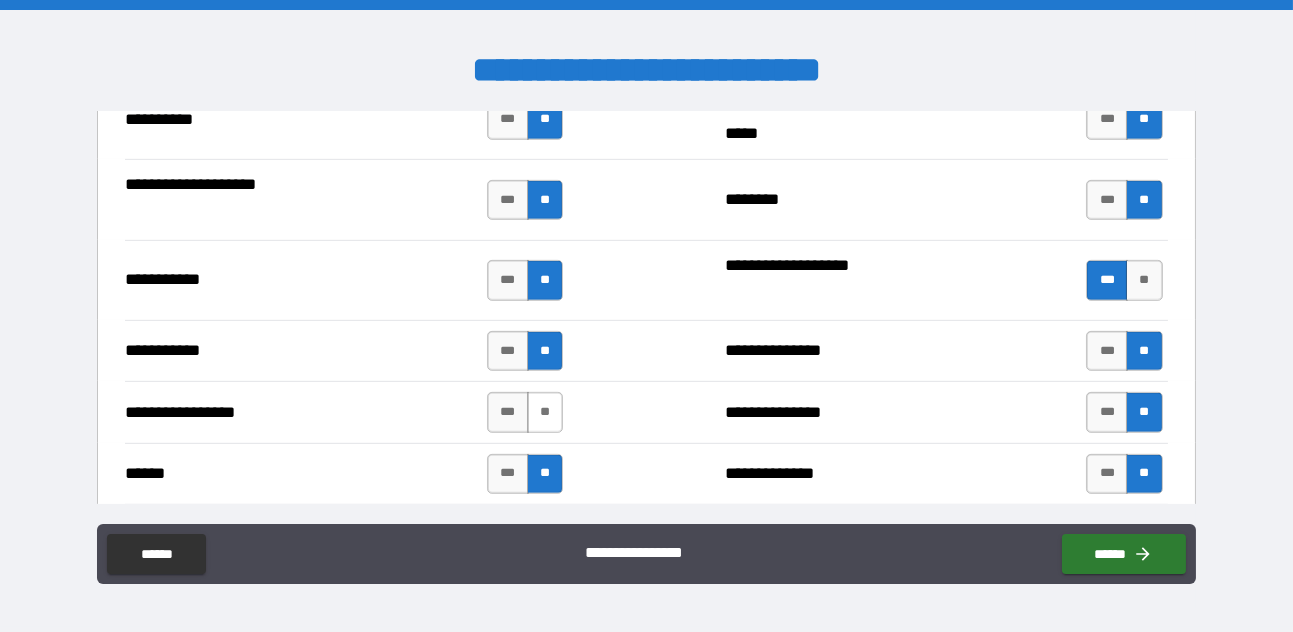 click on "**" at bounding box center [545, 412] 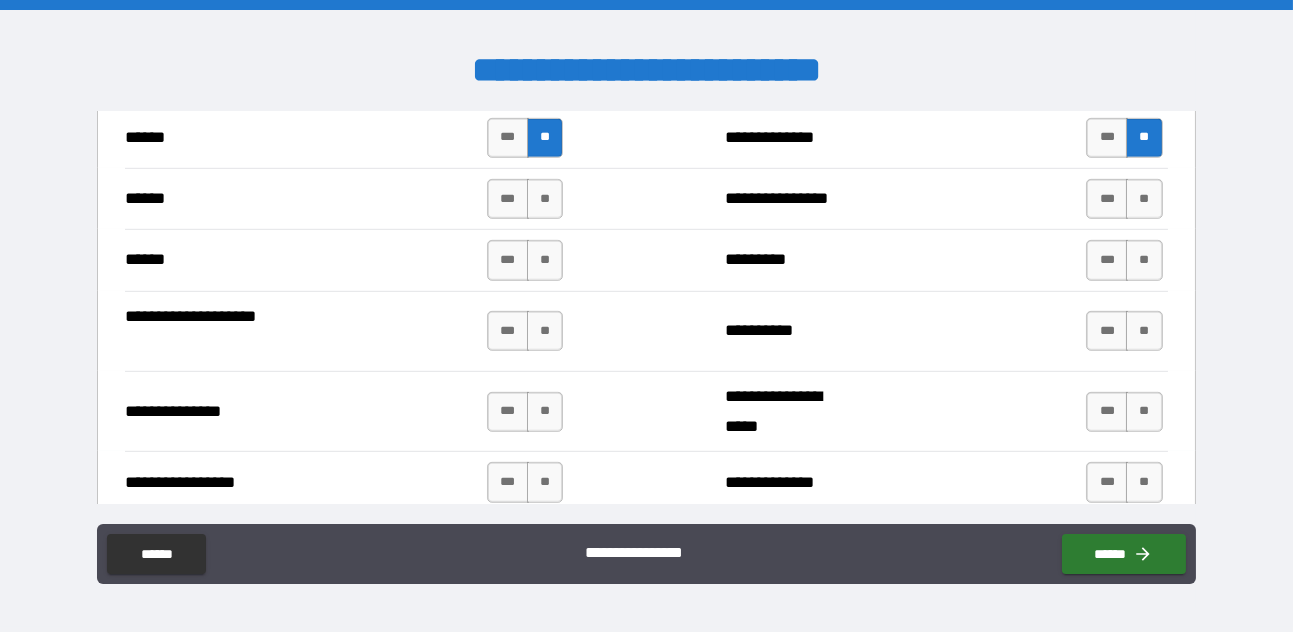 scroll, scrollTop: 2456, scrollLeft: 0, axis: vertical 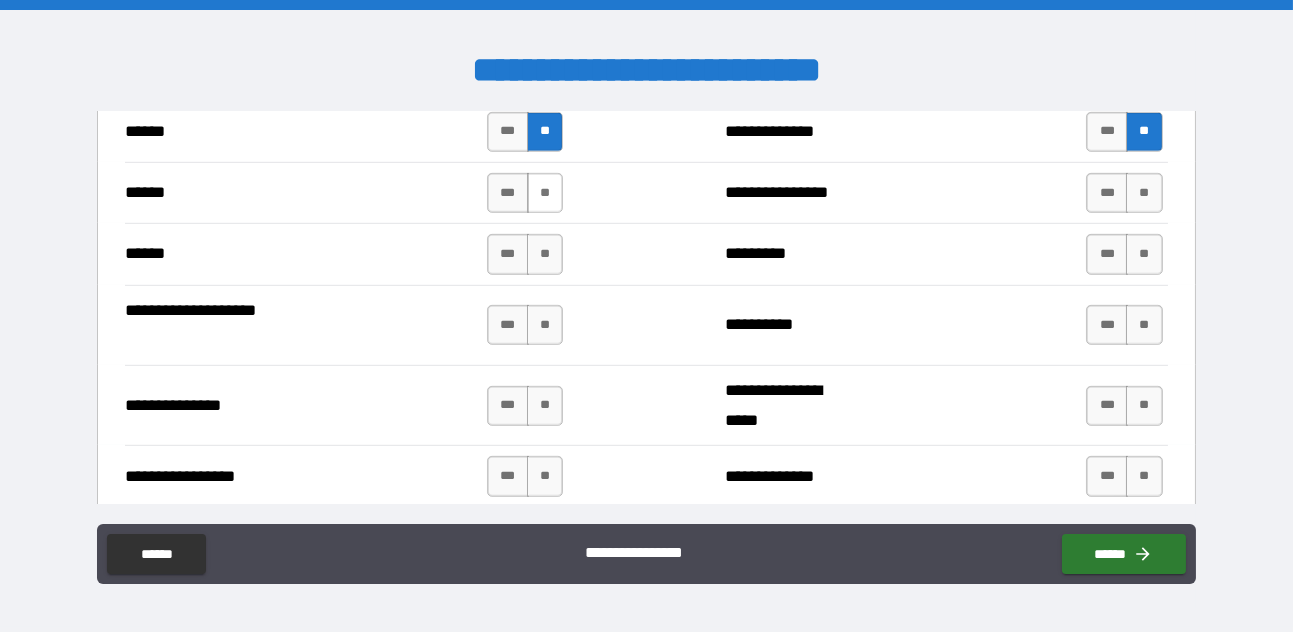 click on "**" at bounding box center (545, 193) 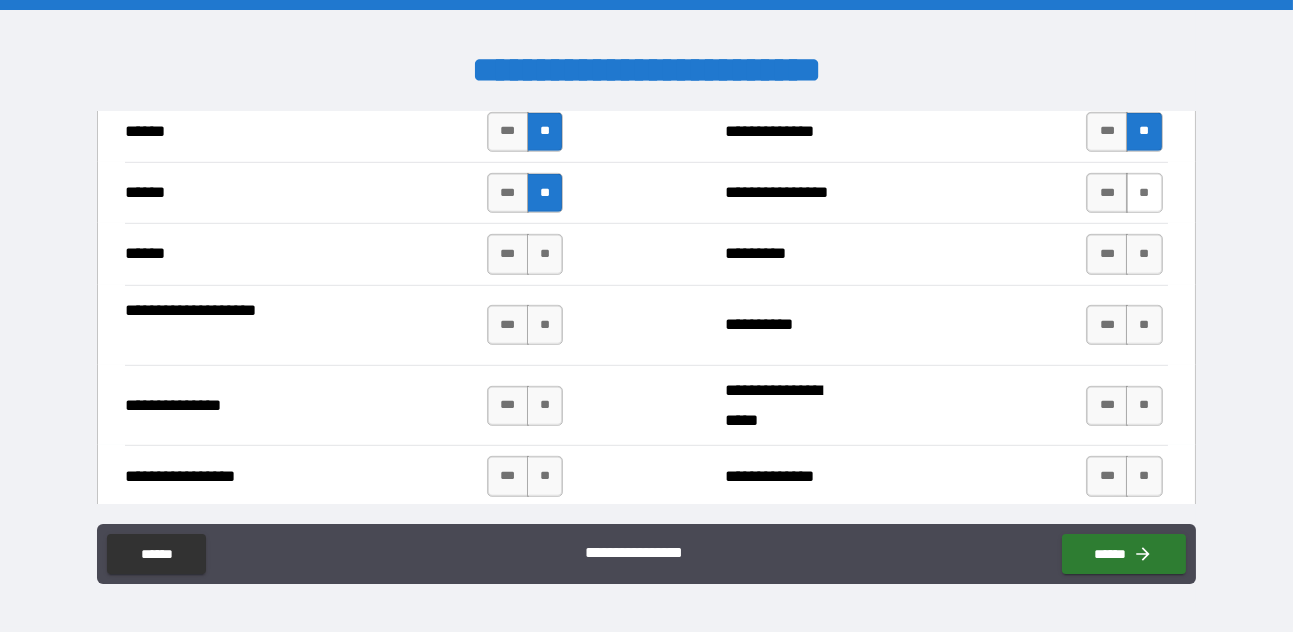 click on "**" at bounding box center [1144, 193] 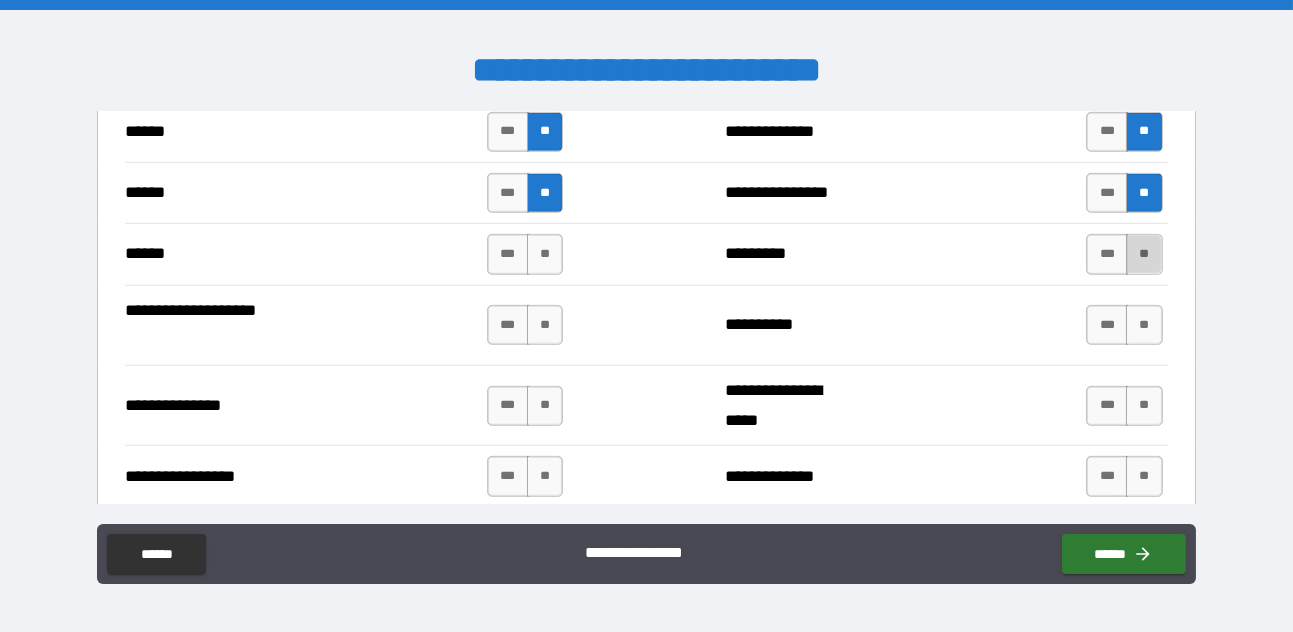 click on "**" at bounding box center (1144, 254) 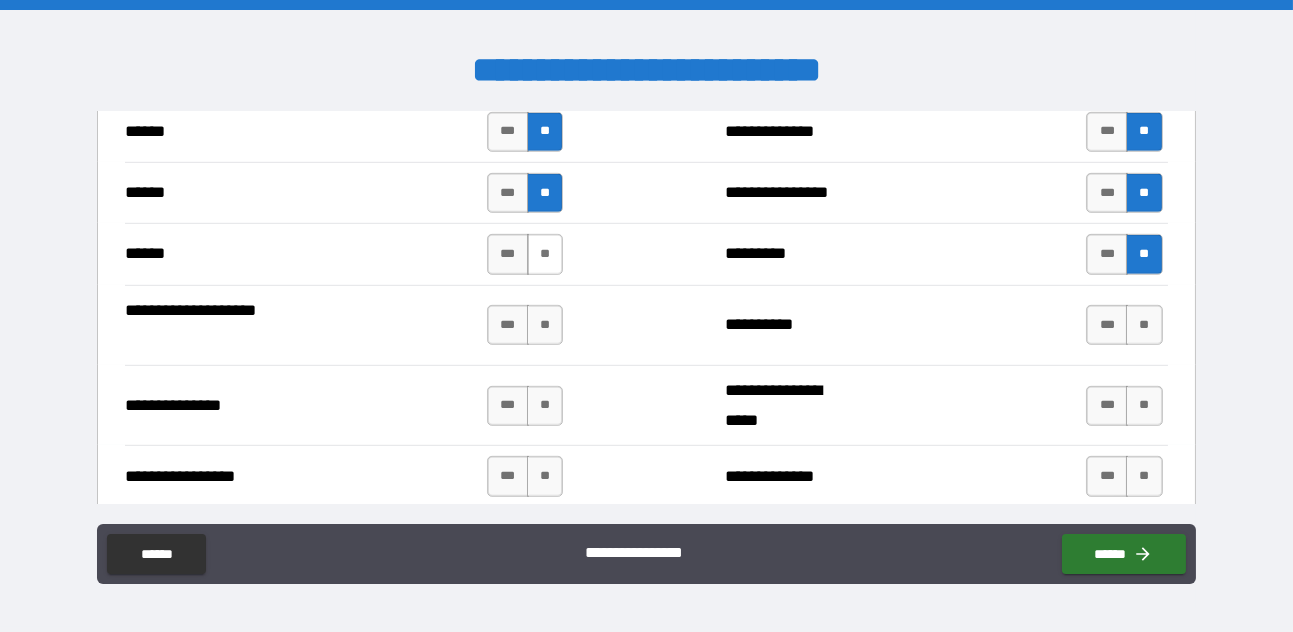 click on "**" at bounding box center (545, 254) 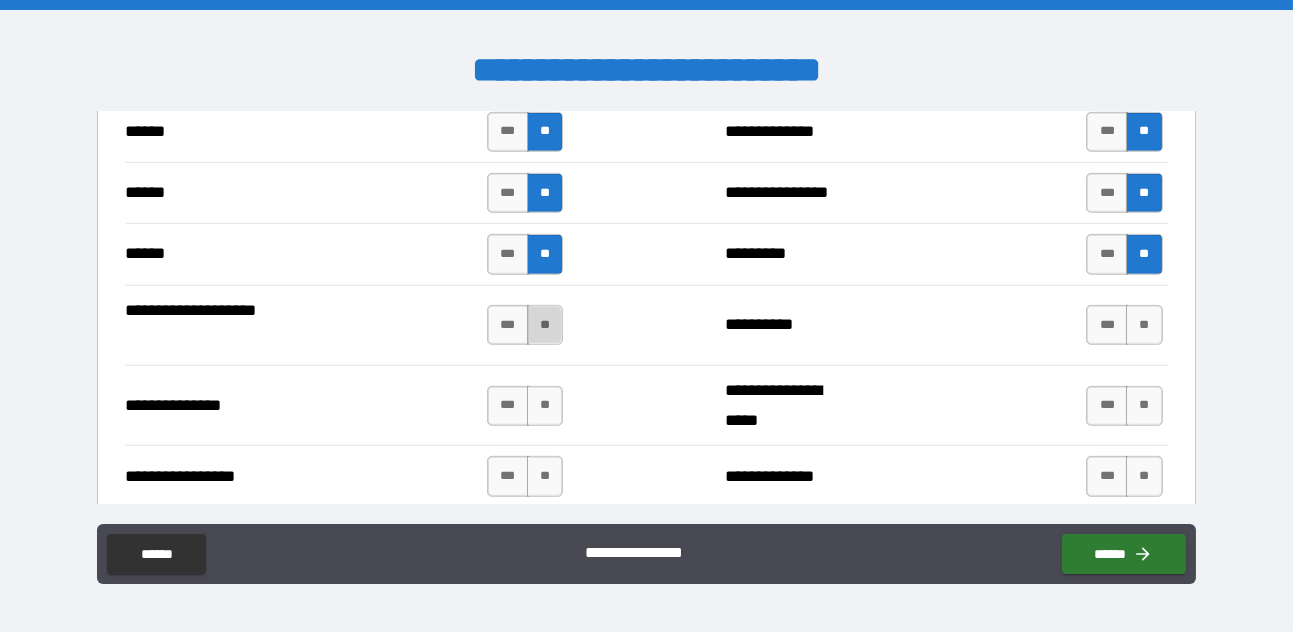 click on "**" at bounding box center (545, 325) 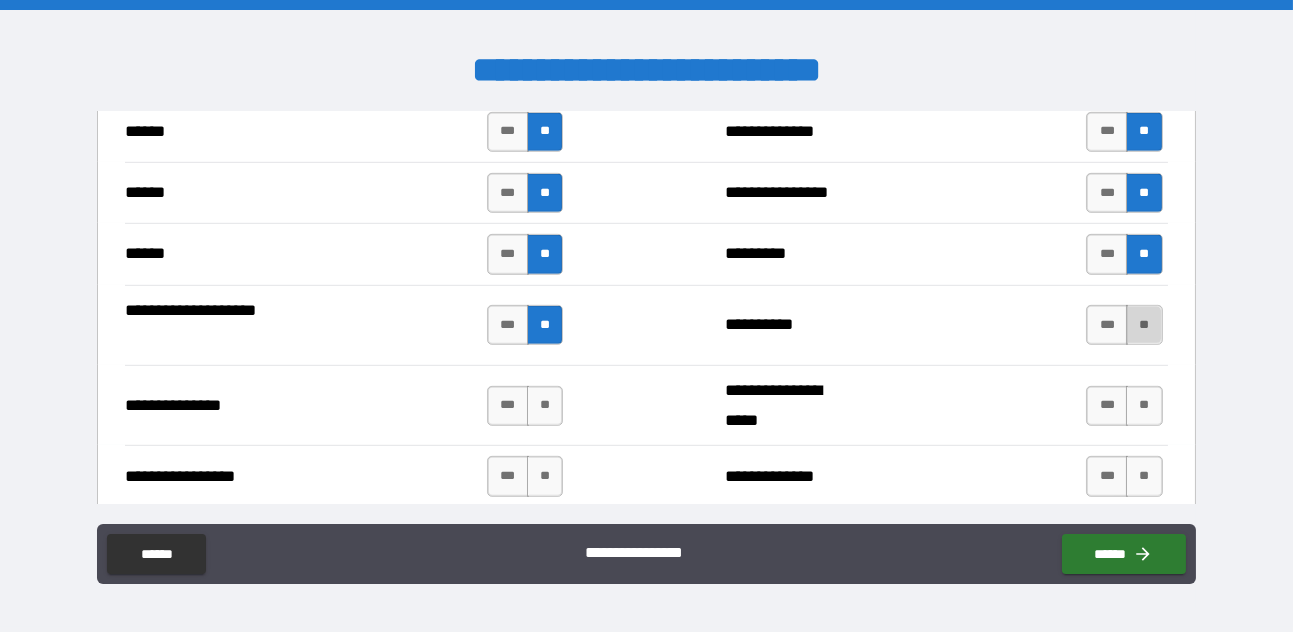 click on "**" at bounding box center [1144, 325] 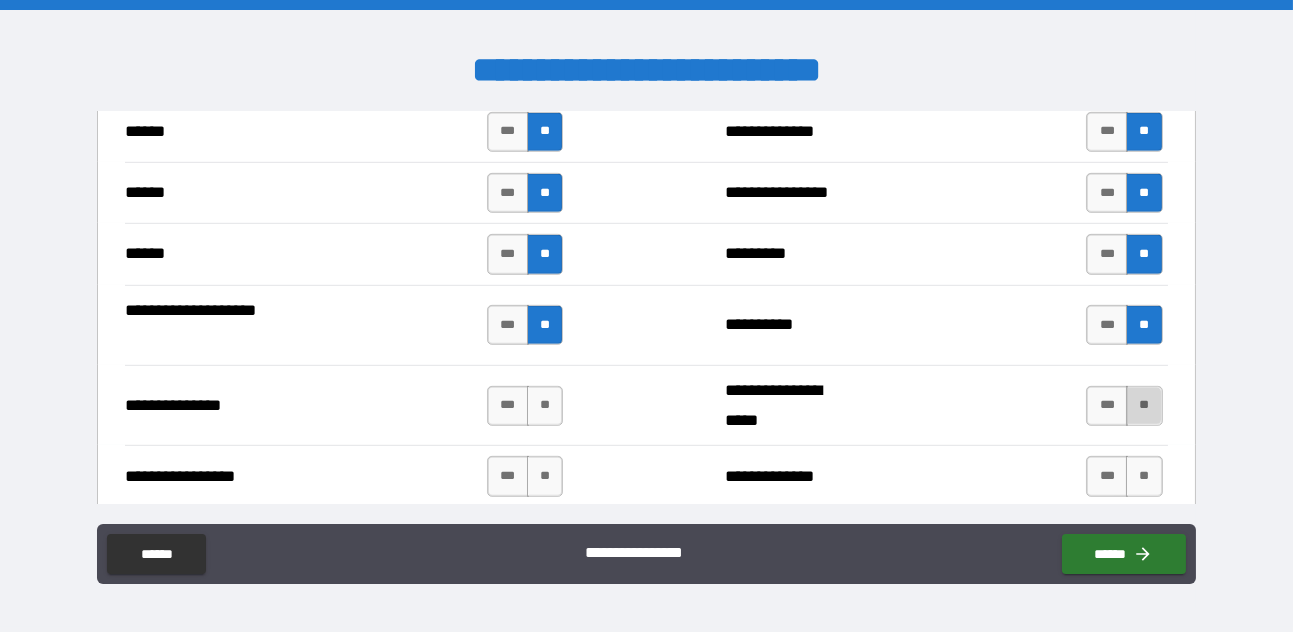 click on "**" at bounding box center [1144, 406] 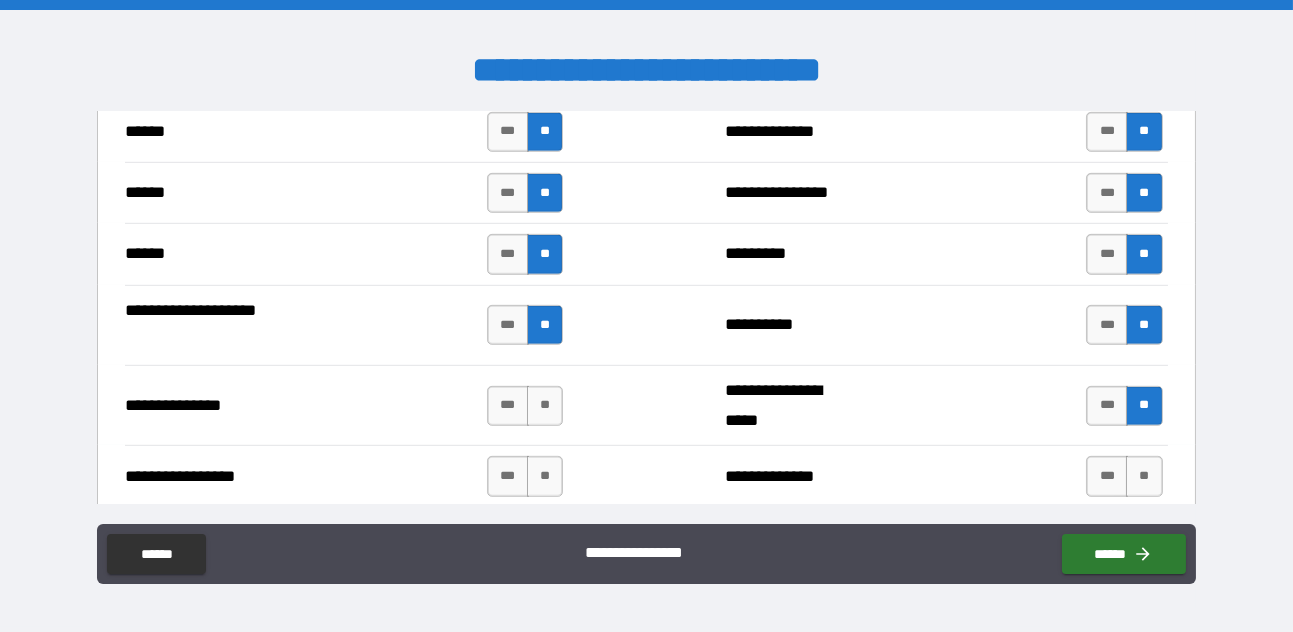 drag, startPoint x: 541, startPoint y: 395, endPoint x: 606, endPoint y: 401, distance: 65.27634 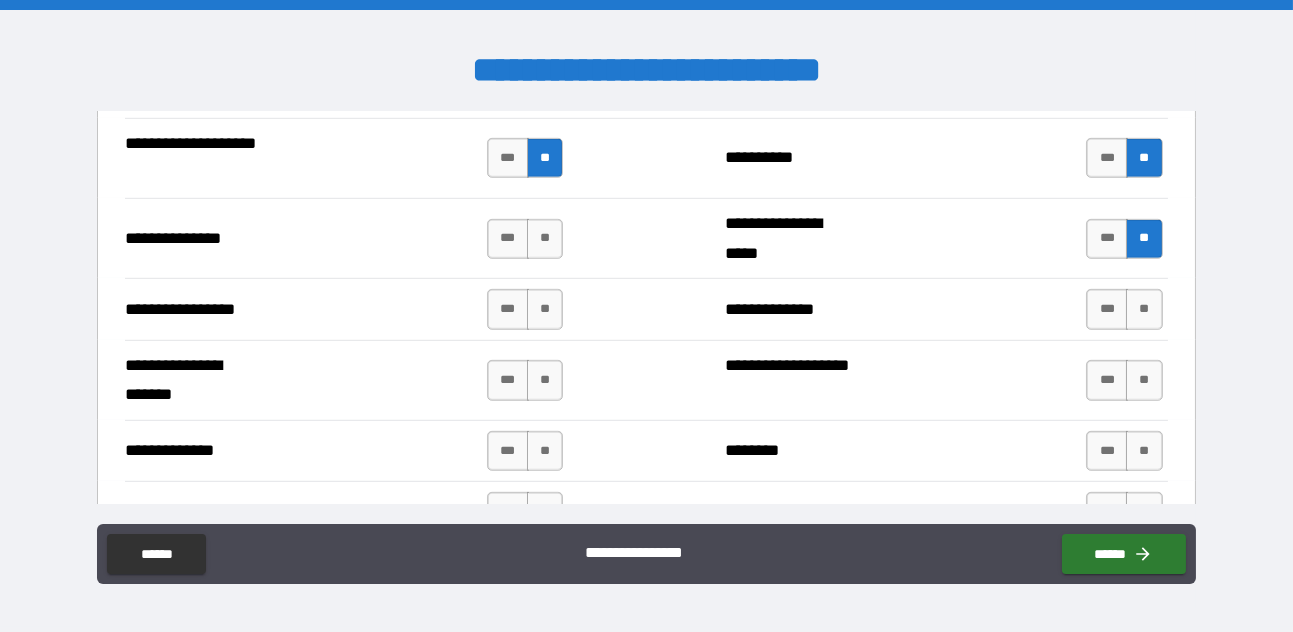 scroll, scrollTop: 2620, scrollLeft: 0, axis: vertical 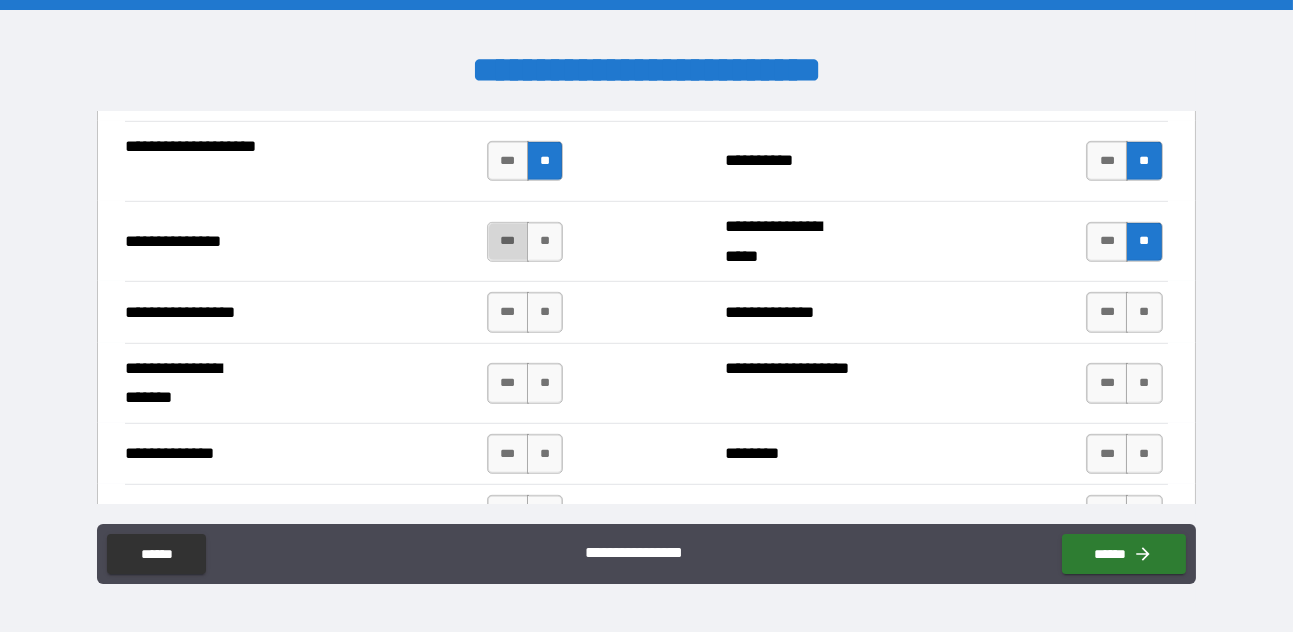 click on "***" at bounding box center [508, 242] 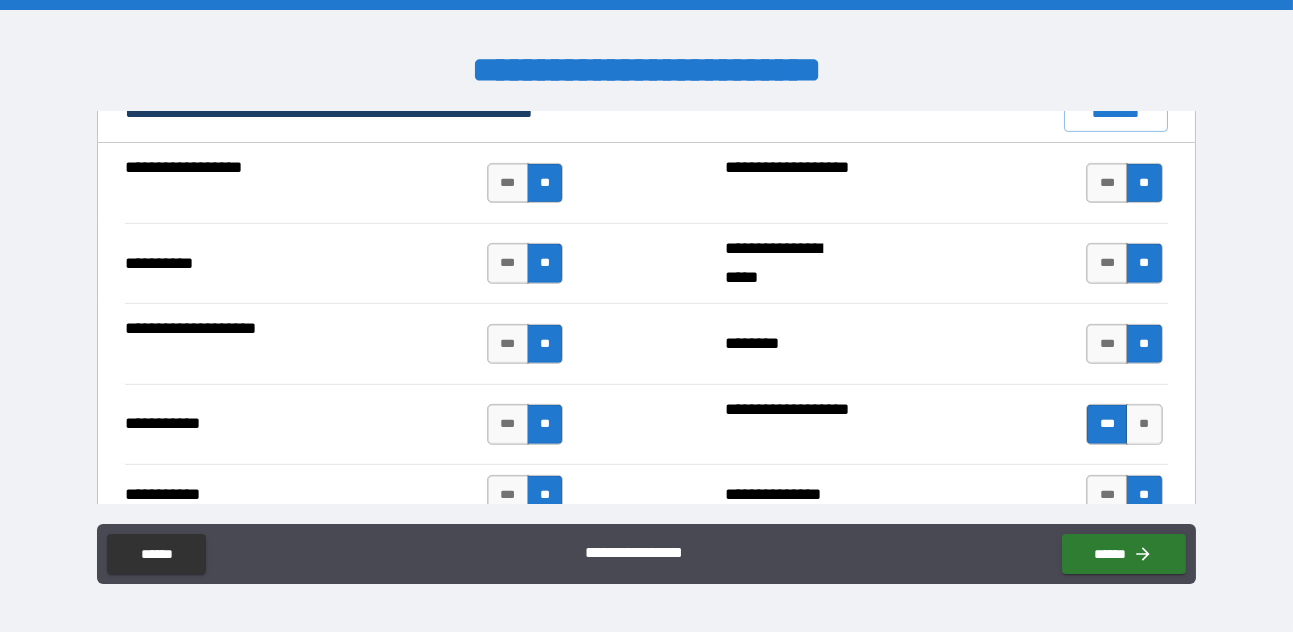 scroll, scrollTop: 1930, scrollLeft: 0, axis: vertical 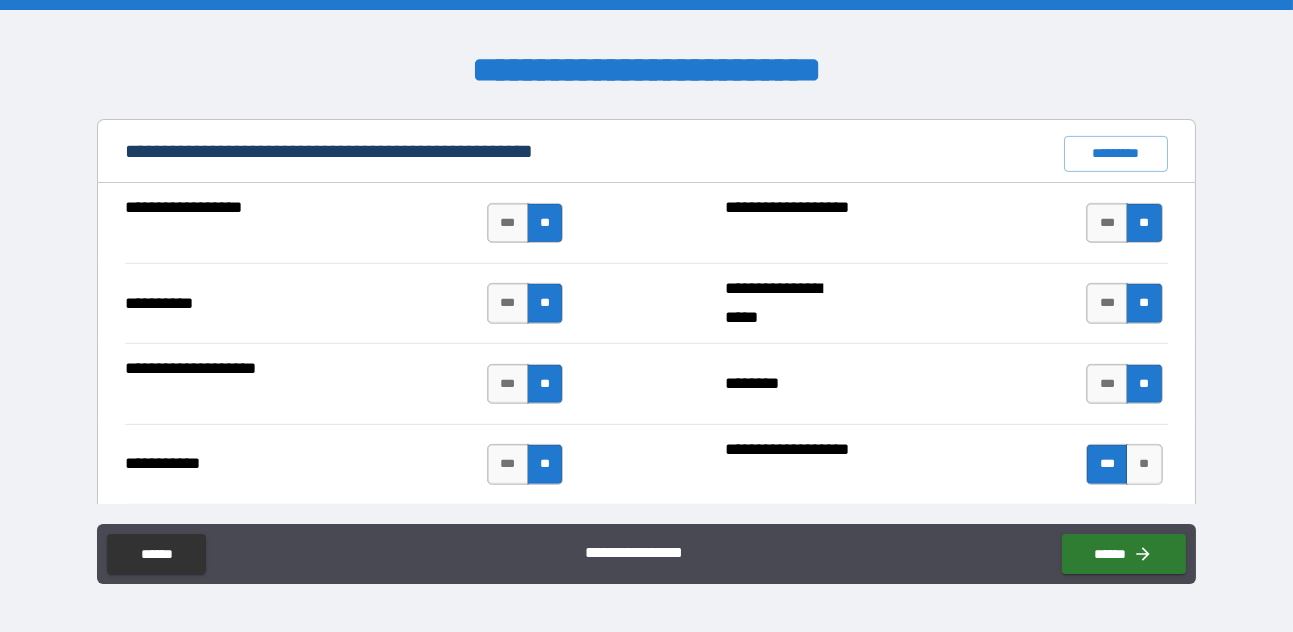 click on "******** *** **" at bounding box center (946, 384) 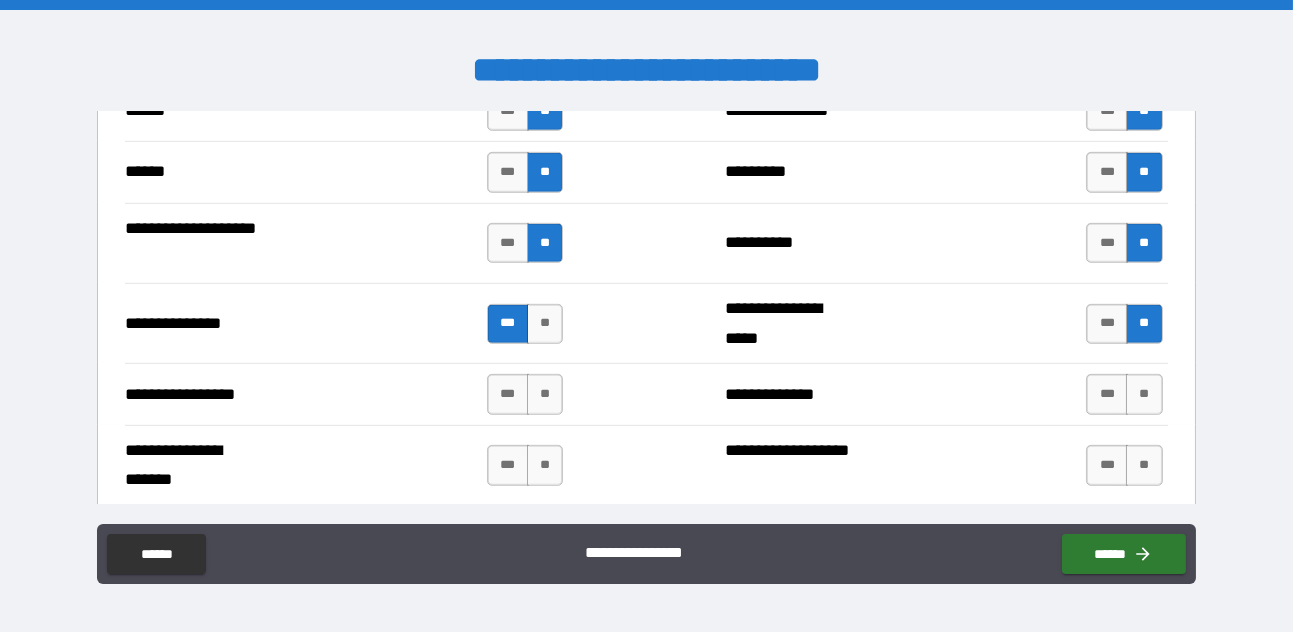 scroll, scrollTop: 2542, scrollLeft: 0, axis: vertical 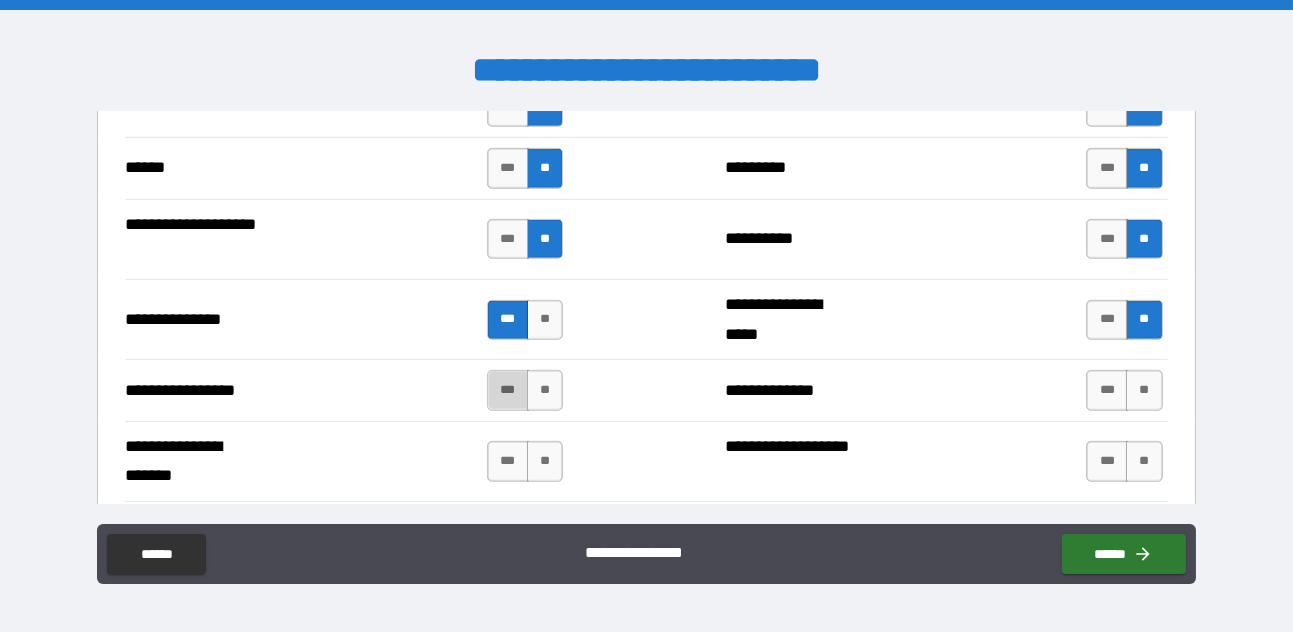 click on "***" at bounding box center (508, 390) 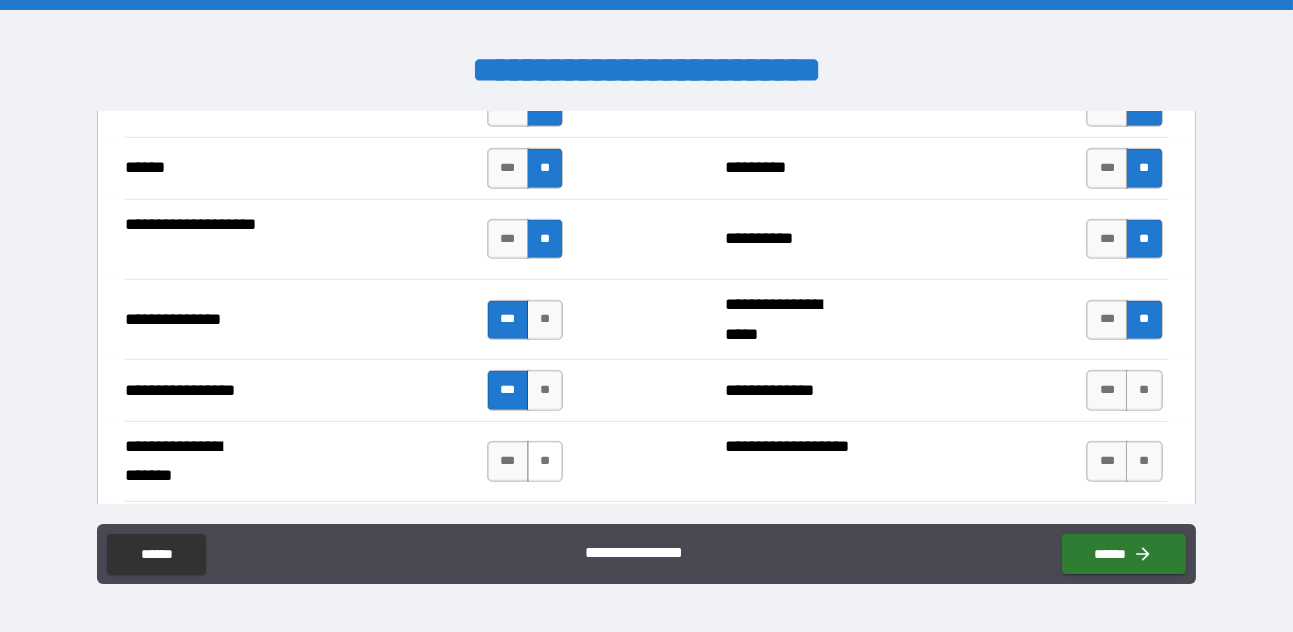 click on "**" at bounding box center [545, 461] 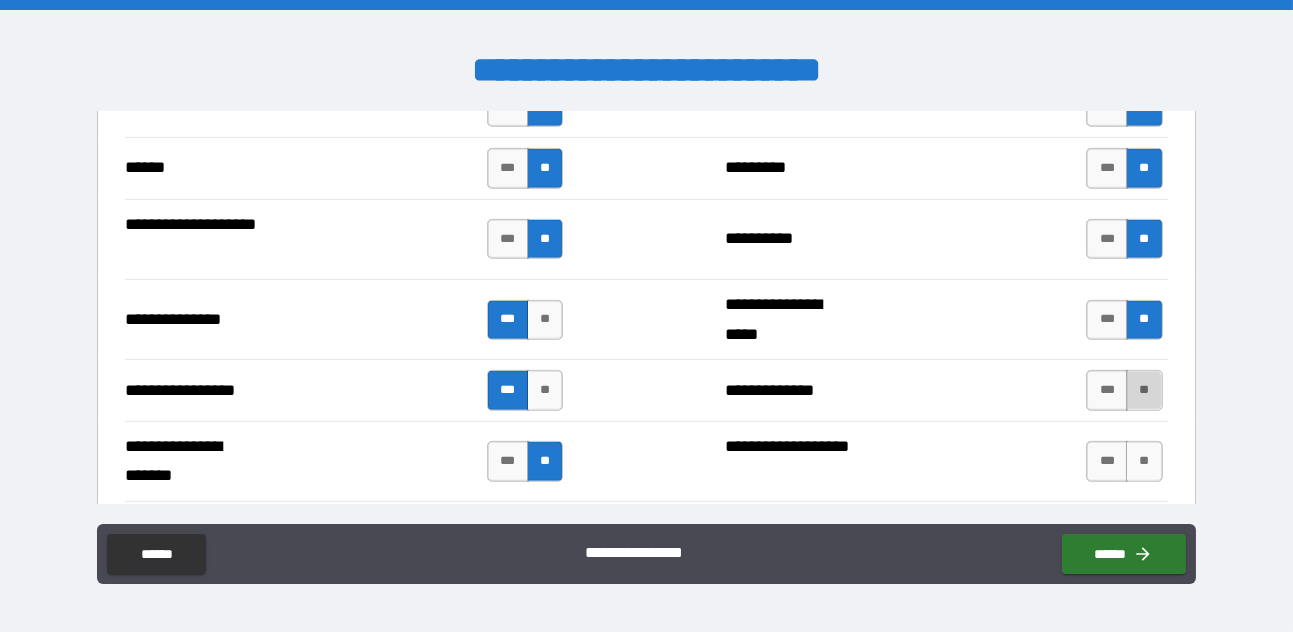 click on "**" at bounding box center [1144, 390] 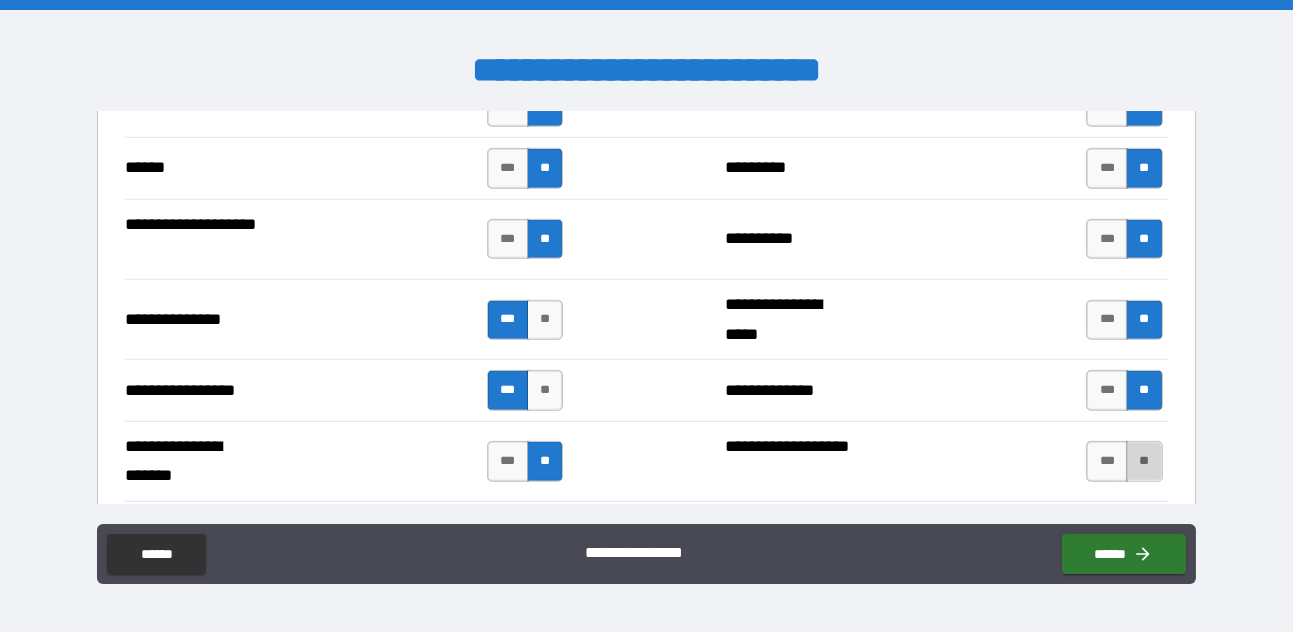 click on "**" at bounding box center (1144, 461) 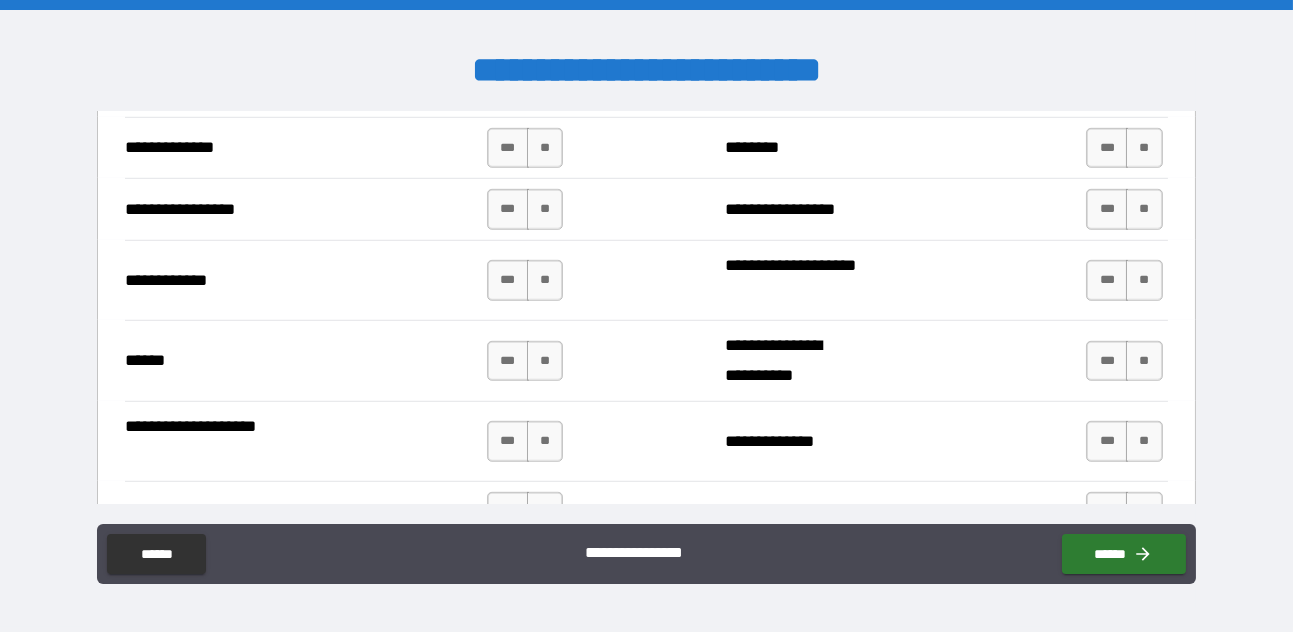scroll, scrollTop: 2923, scrollLeft: 0, axis: vertical 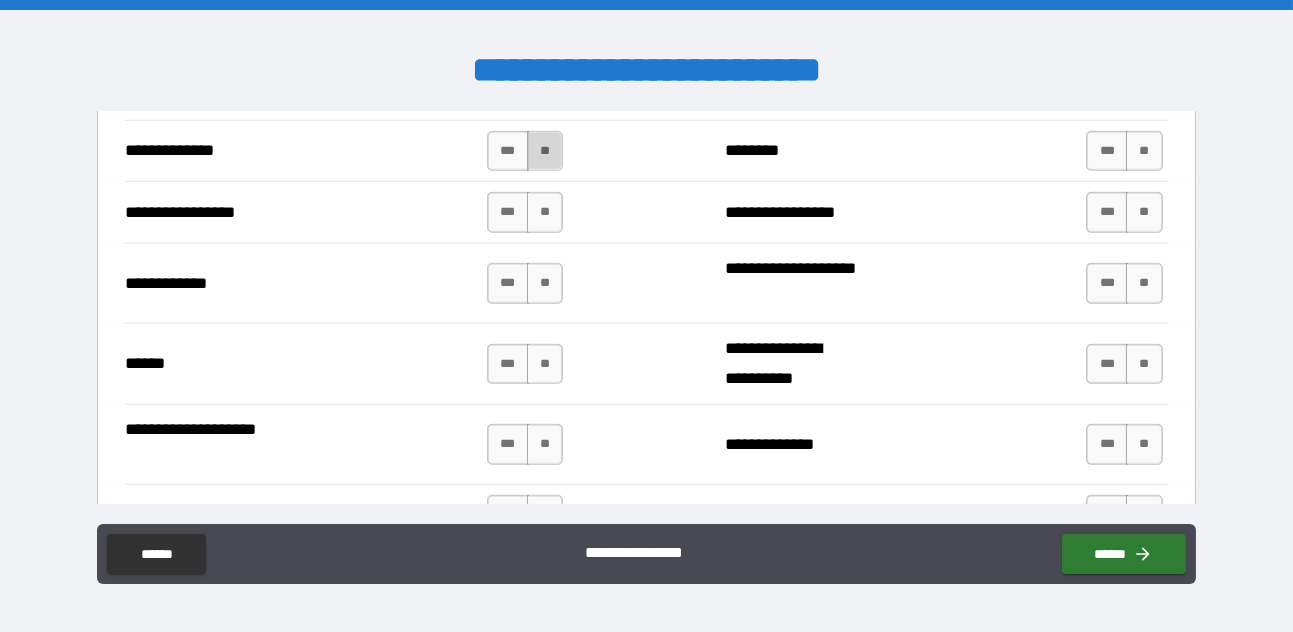 click on "**" at bounding box center [545, 151] 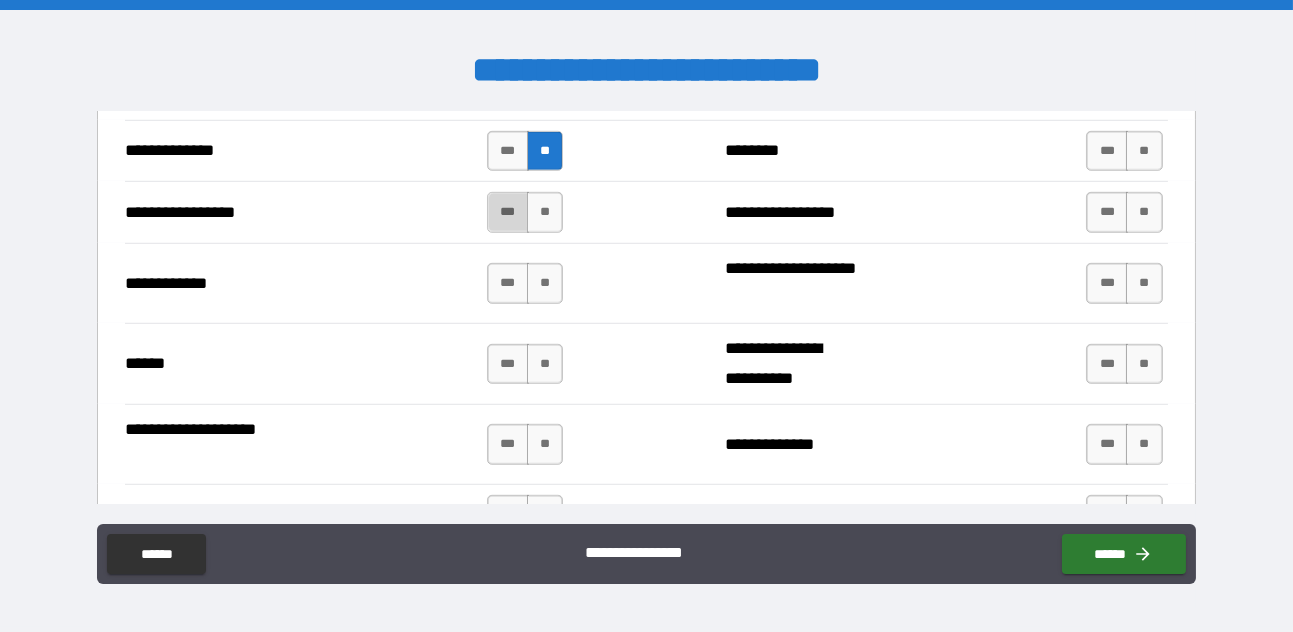 click on "***" at bounding box center (508, 212) 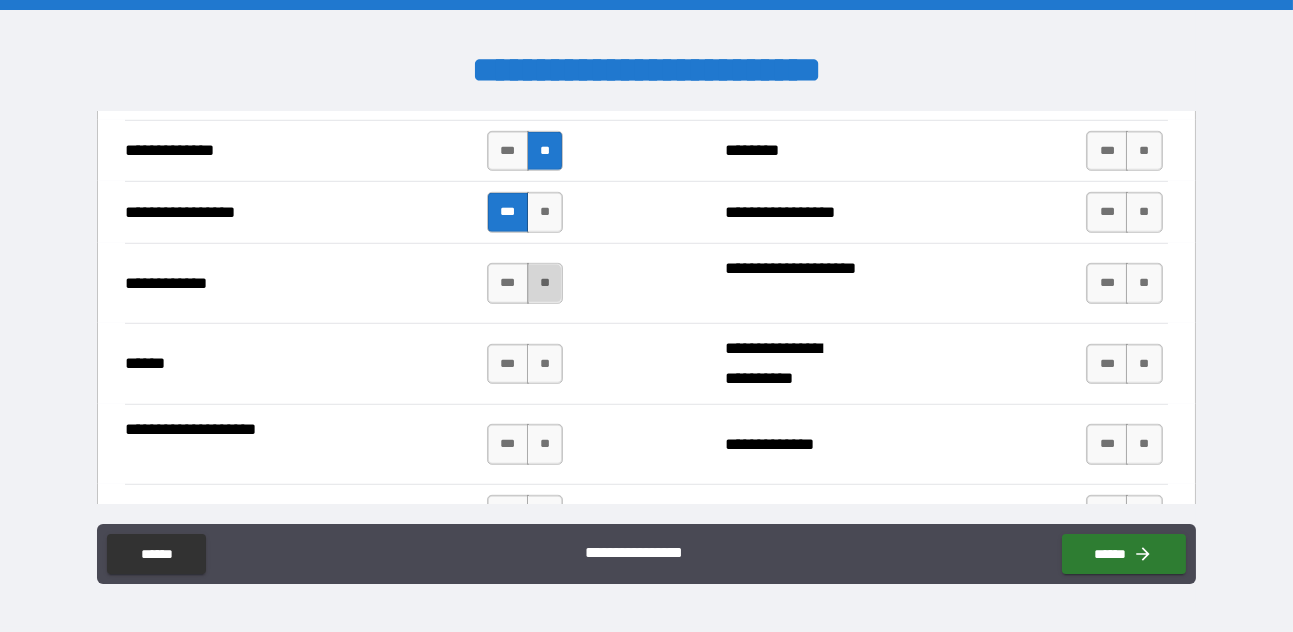 click on "**" at bounding box center [545, 283] 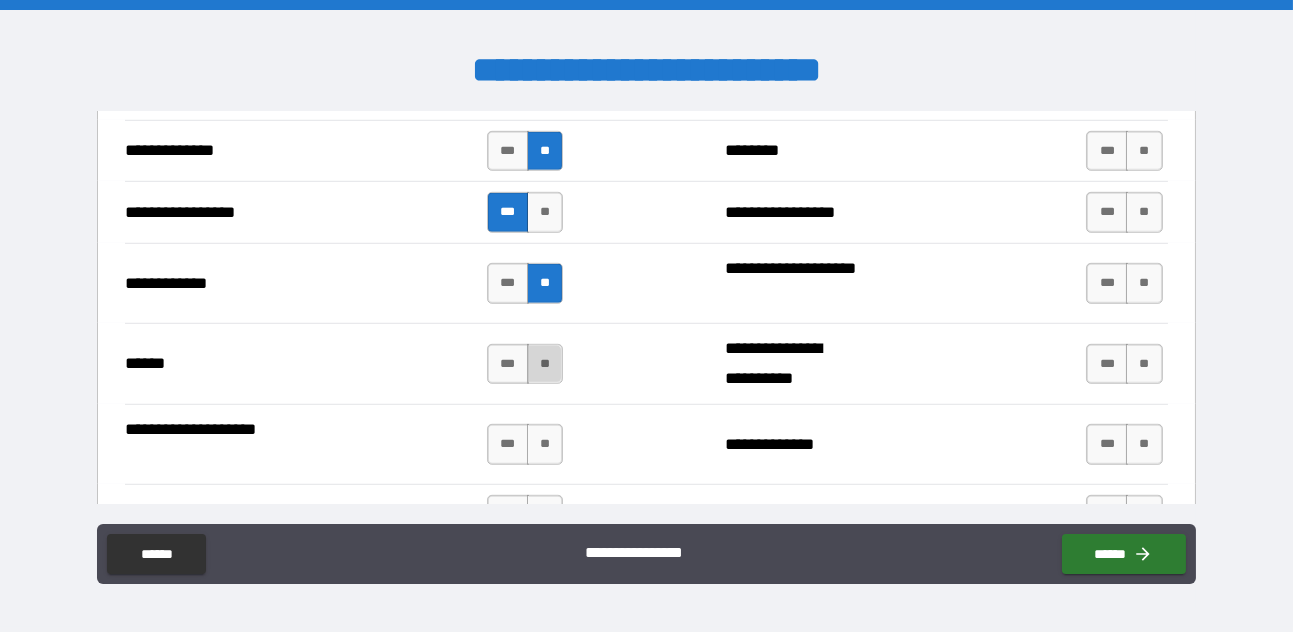 click on "**" at bounding box center [545, 364] 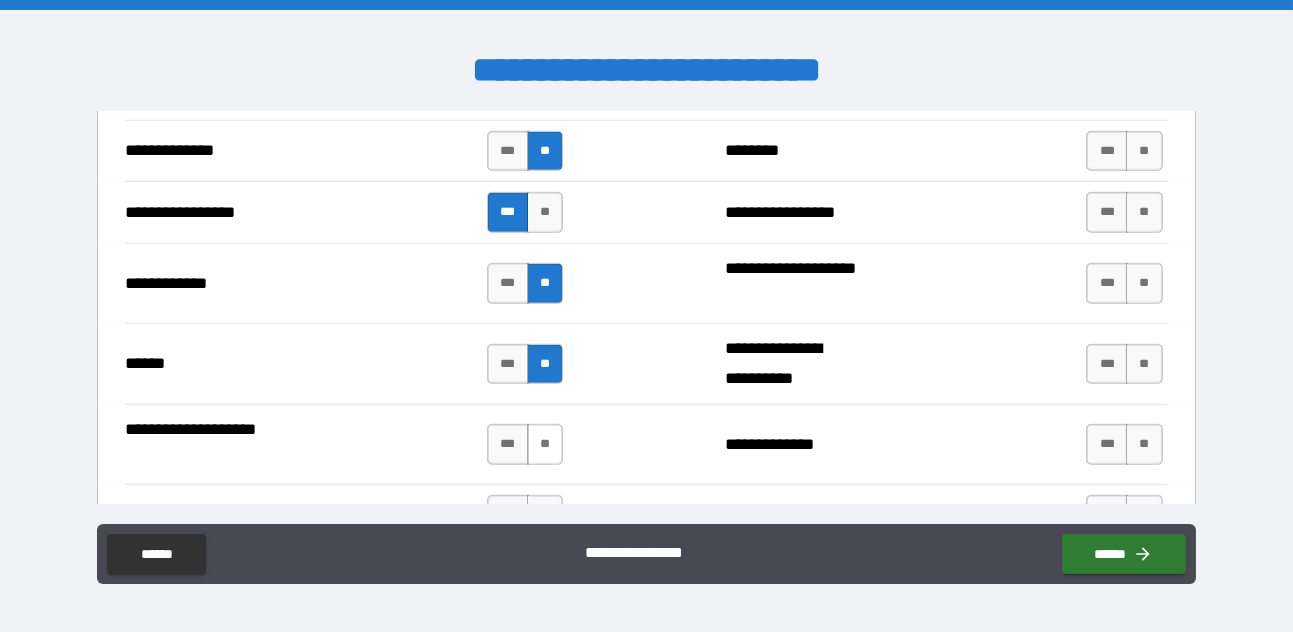 click on "**" at bounding box center (545, 444) 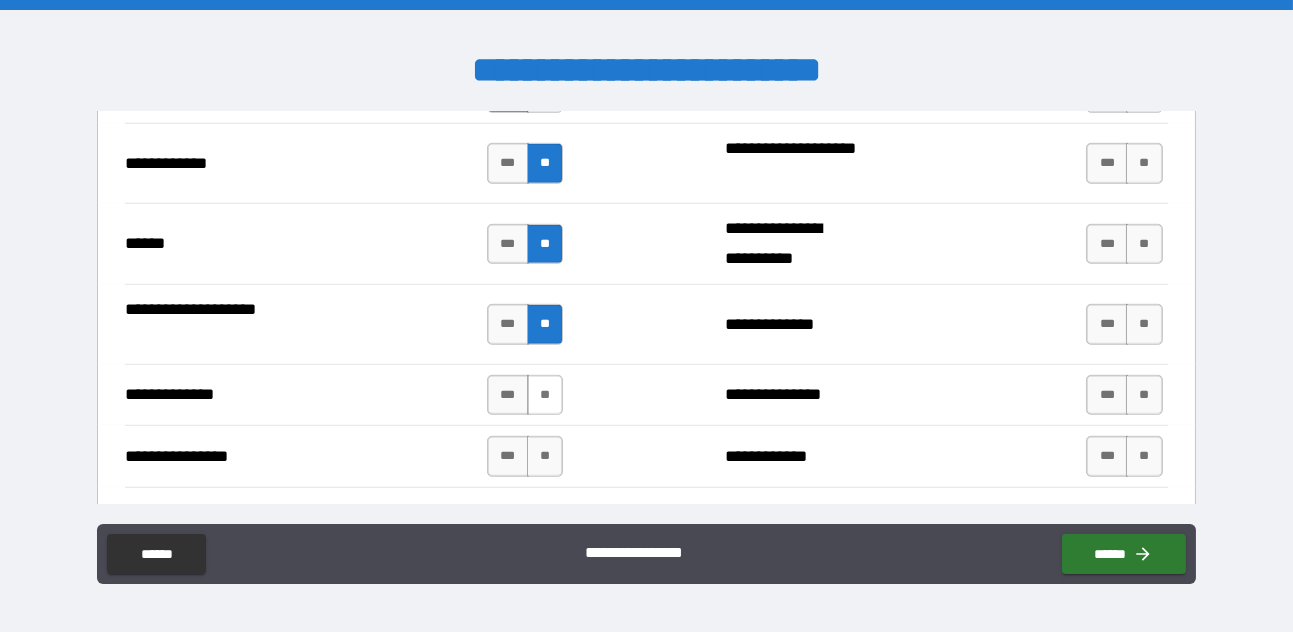 scroll, scrollTop: 3004, scrollLeft: 0, axis: vertical 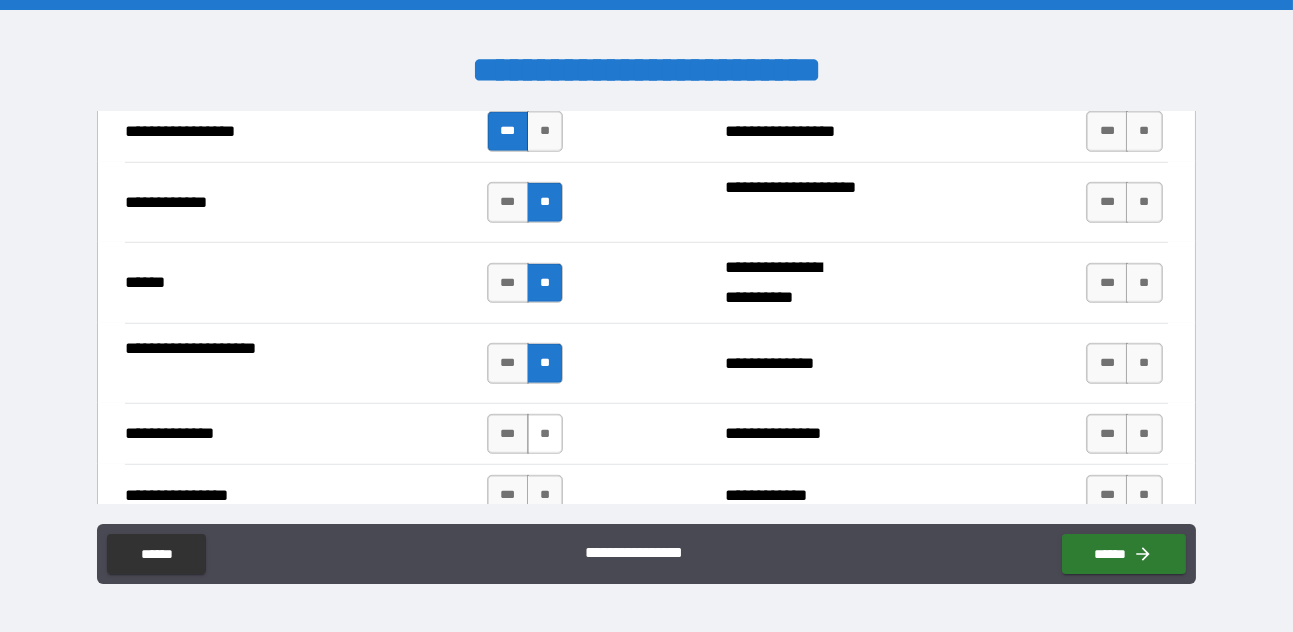 click on "**" at bounding box center (545, 434) 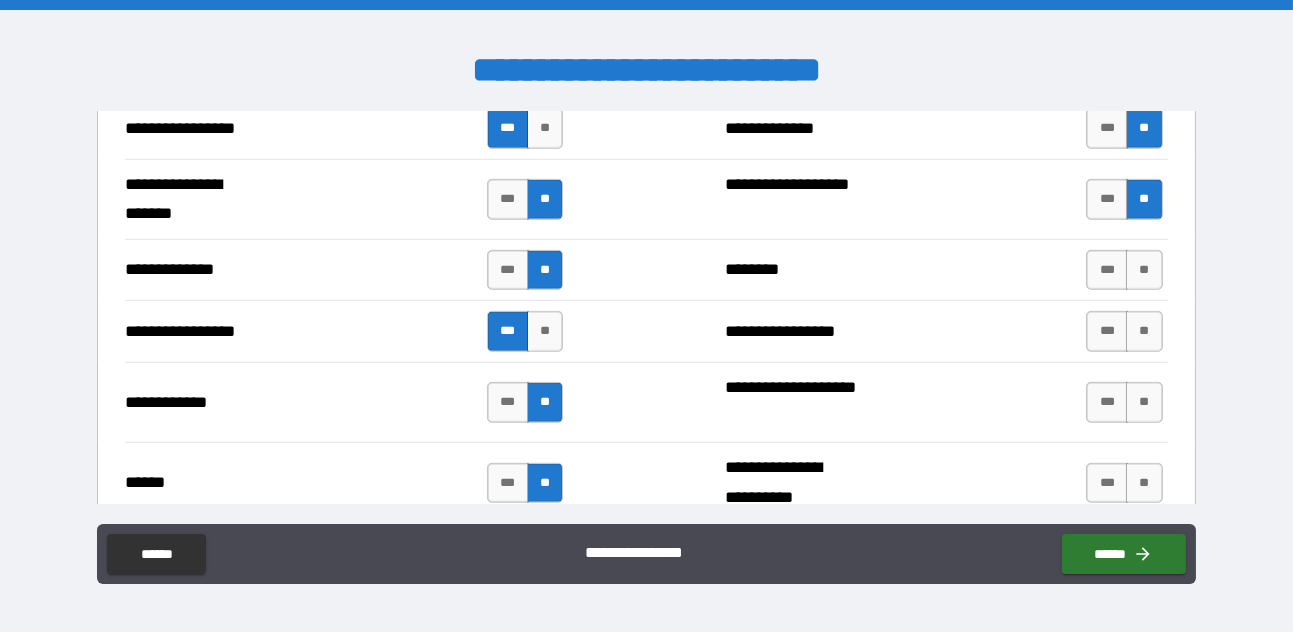 scroll, scrollTop: 2803, scrollLeft: 0, axis: vertical 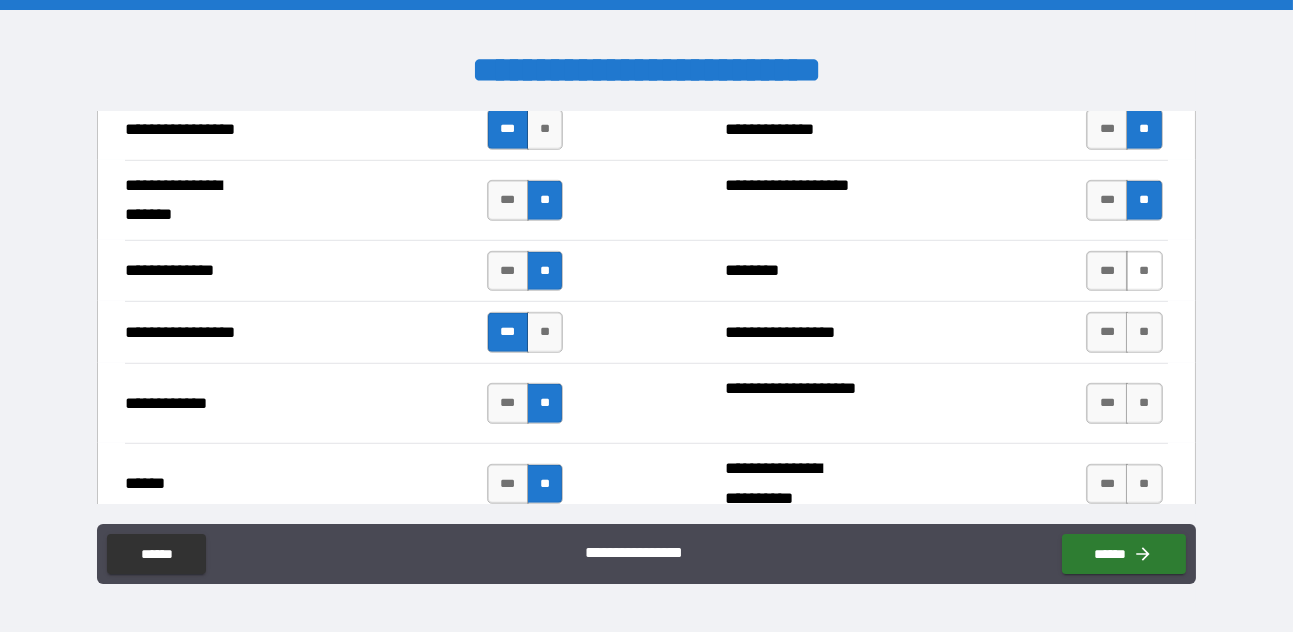 click on "**" at bounding box center [1144, 271] 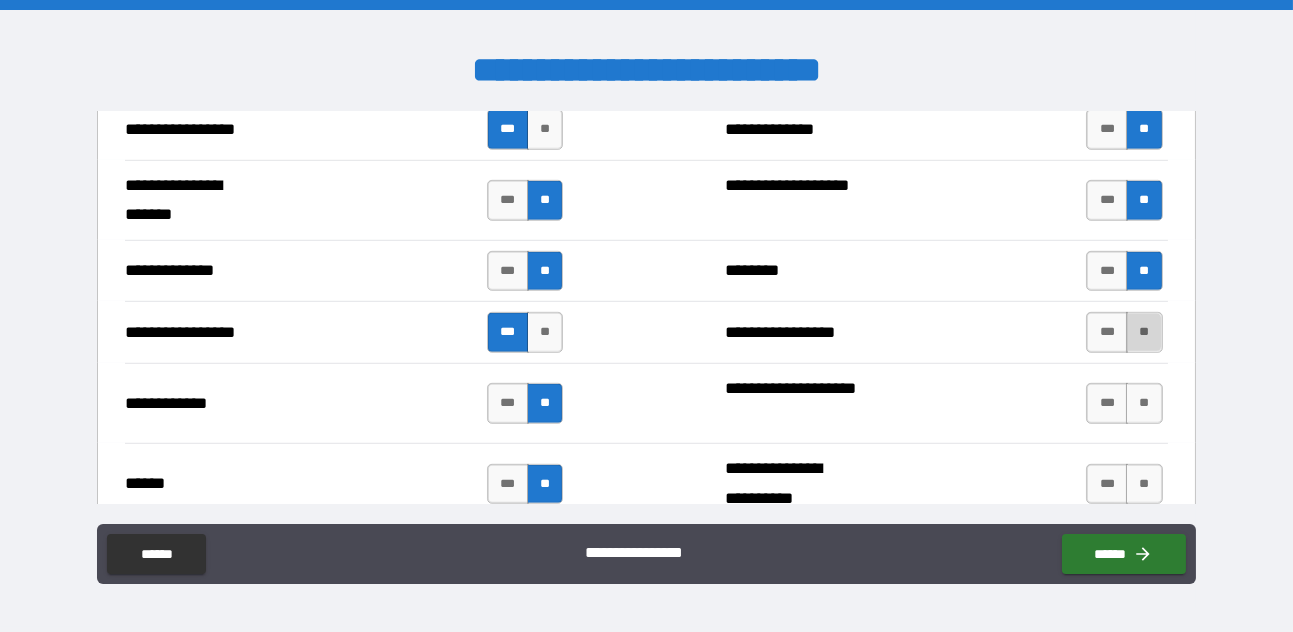 click on "**" at bounding box center [1144, 332] 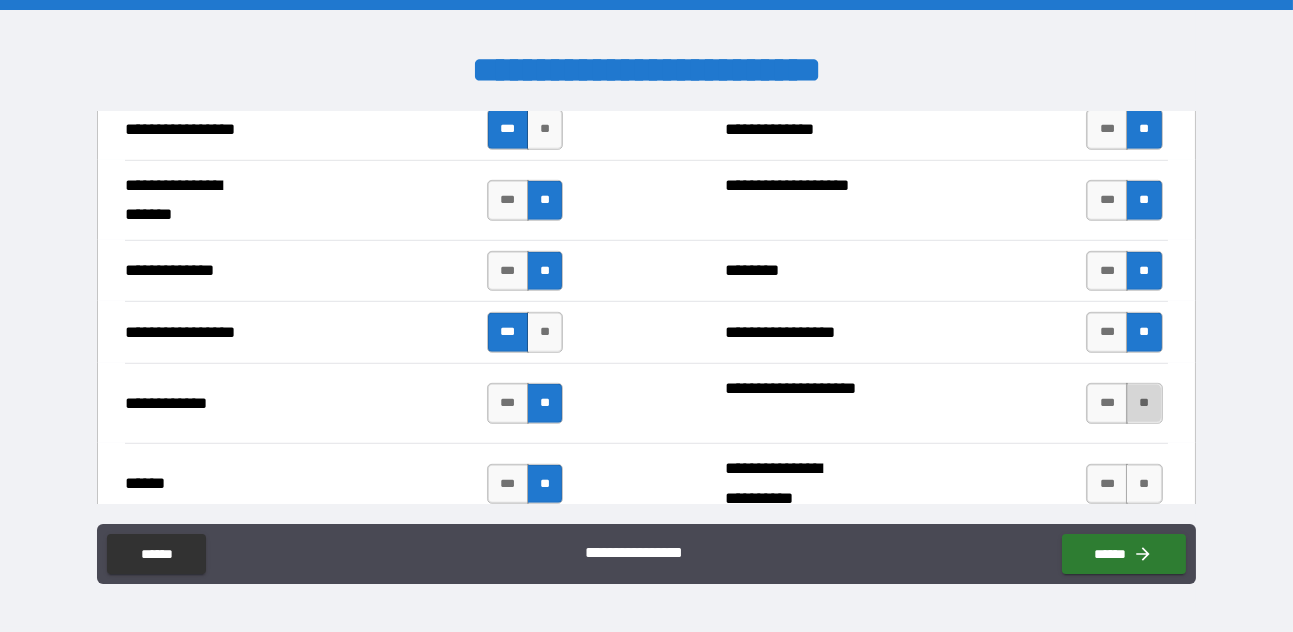 click on "**" at bounding box center (1144, 403) 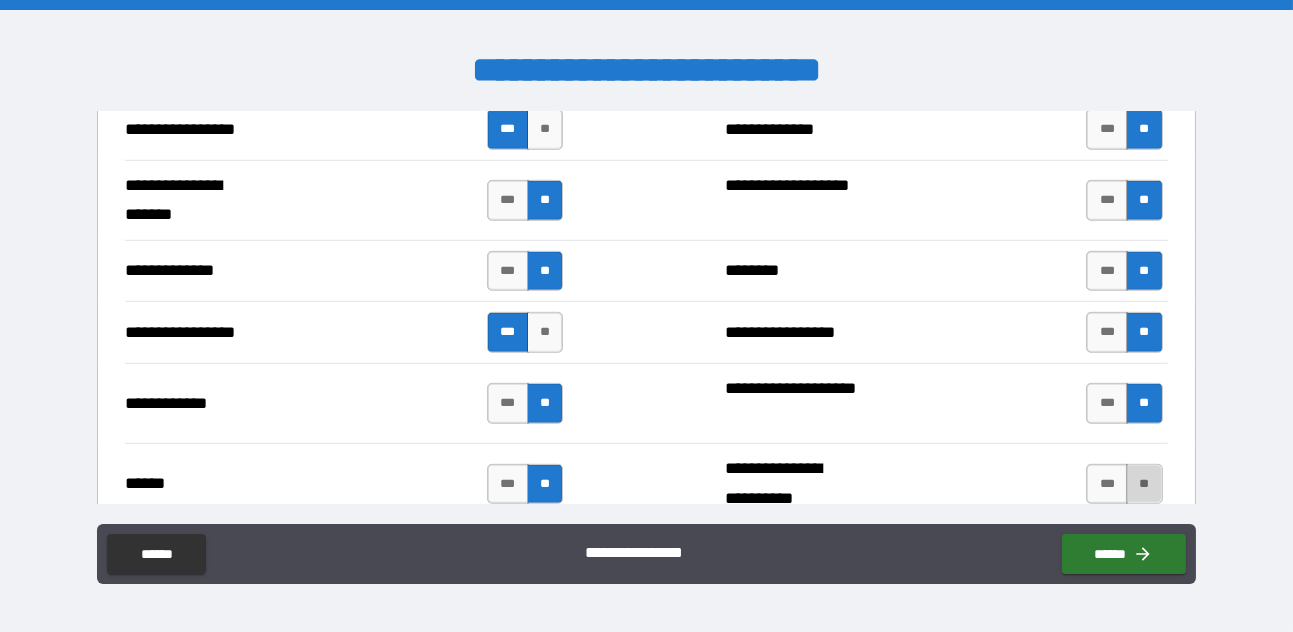 click on "**" at bounding box center (1144, 484) 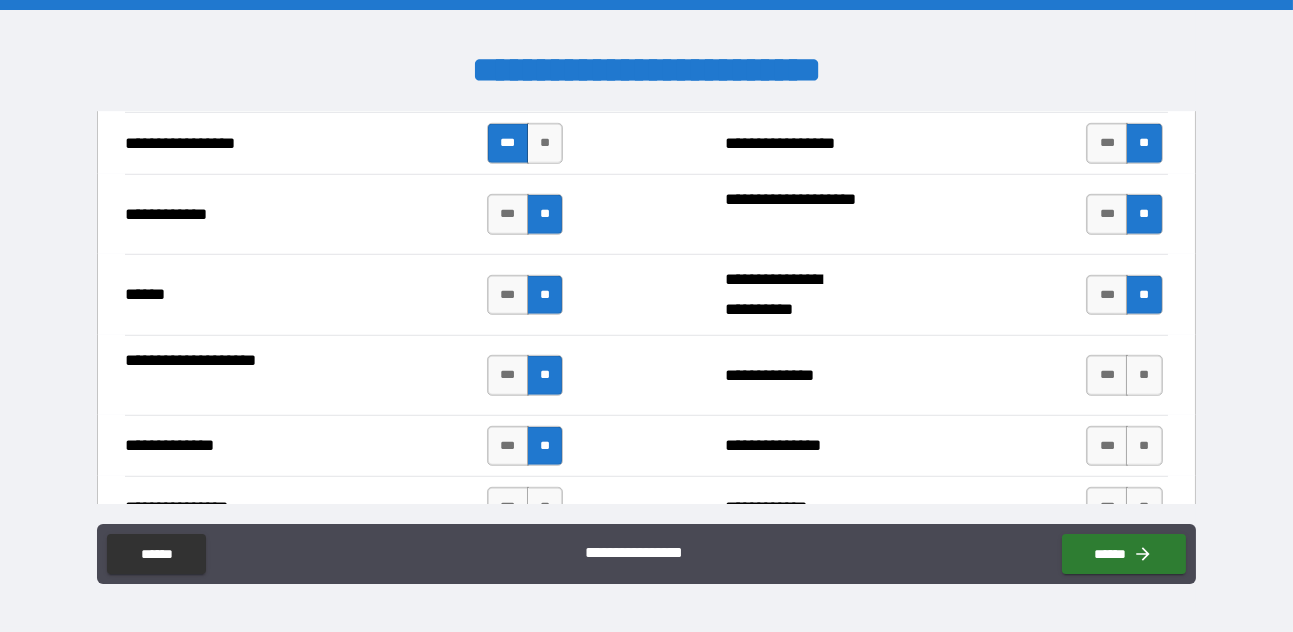 scroll, scrollTop: 3013, scrollLeft: 0, axis: vertical 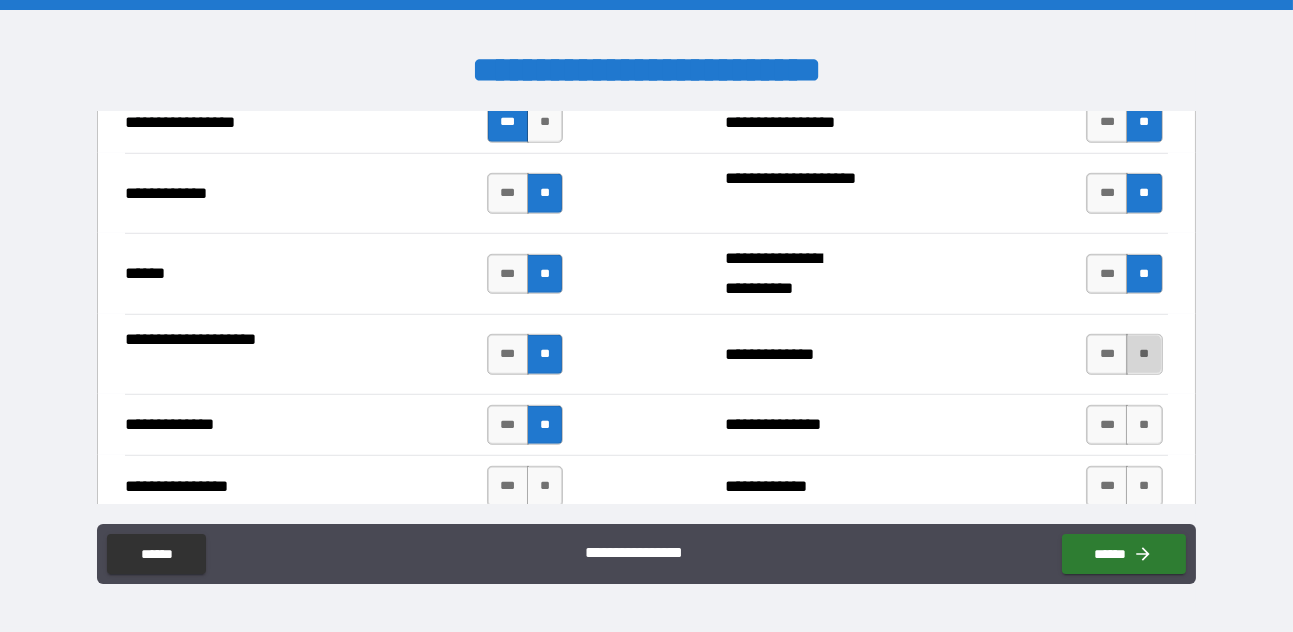 click on "**" at bounding box center [1144, 354] 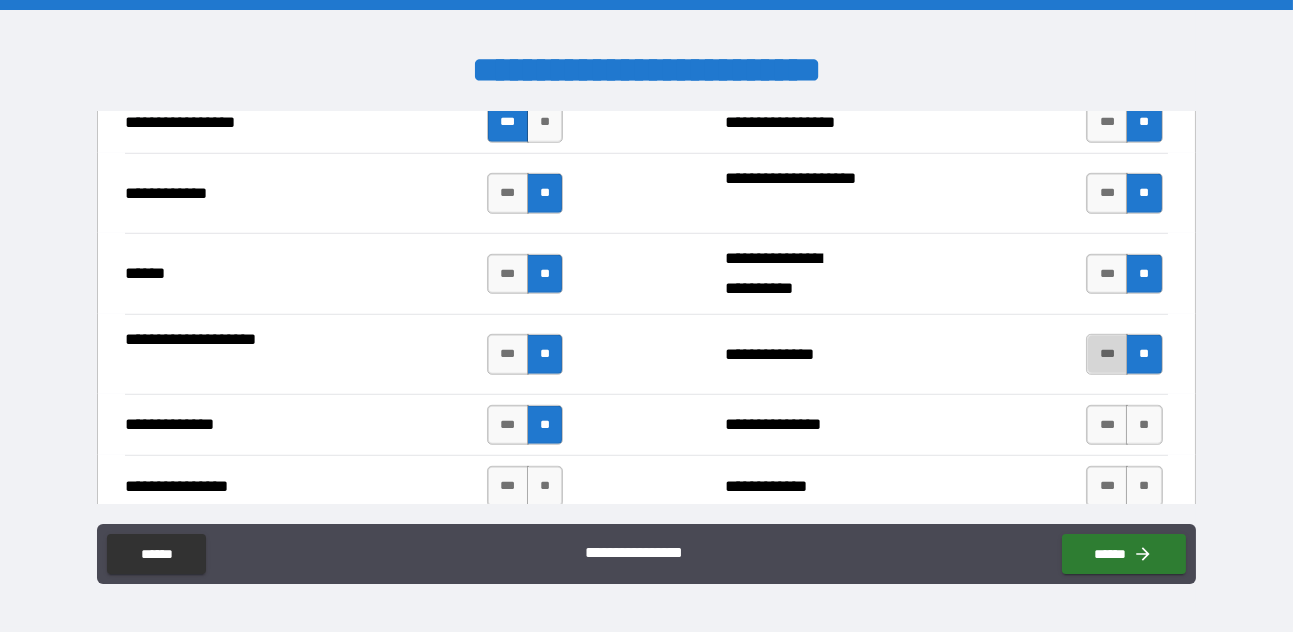 click on "***" at bounding box center [1107, 354] 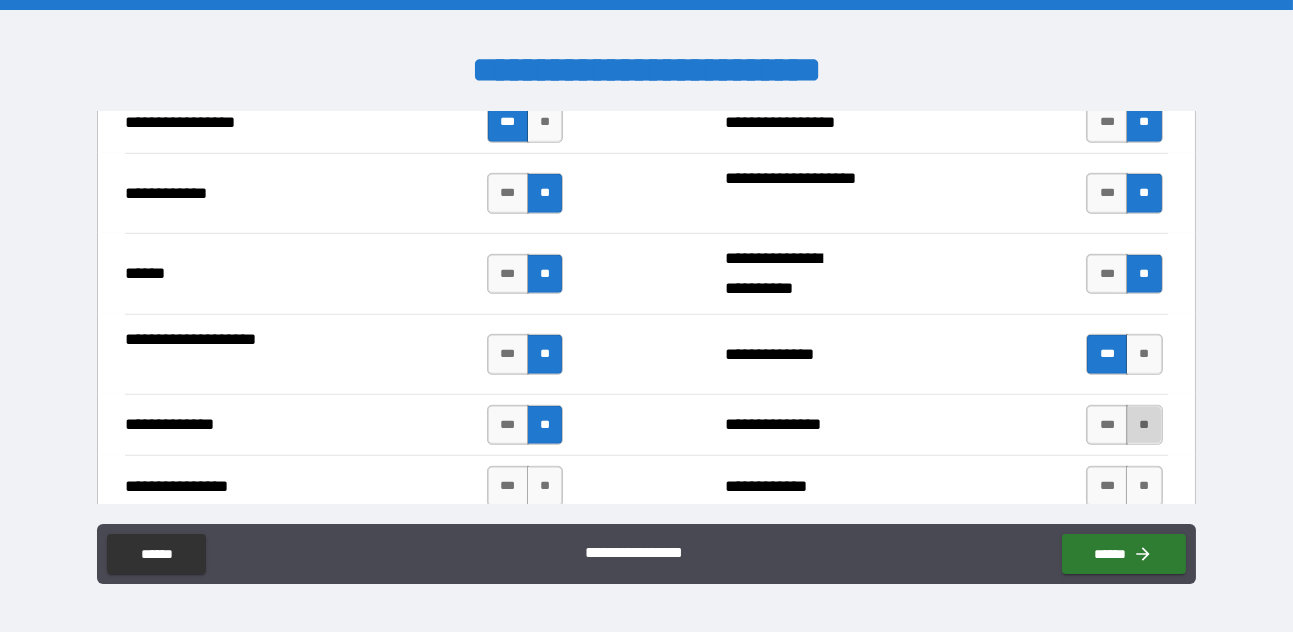 click on "**" at bounding box center [1144, 425] 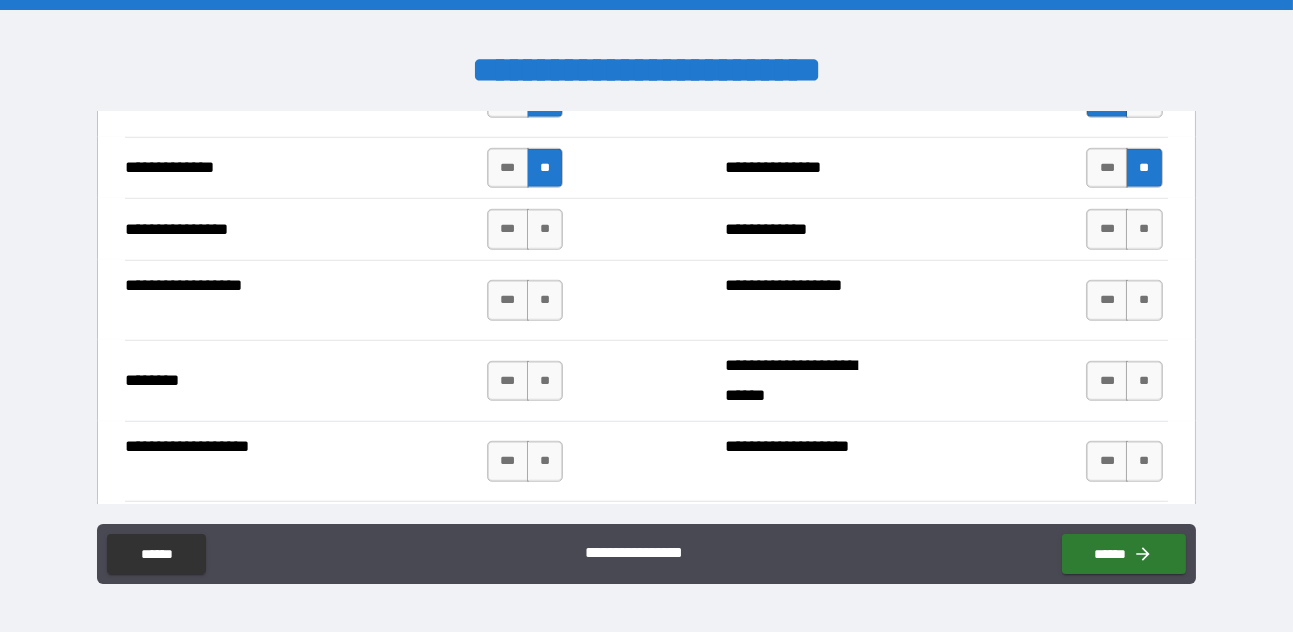 scroll, scrollTop: 3273, scrollLeft: 0, axis: vertical 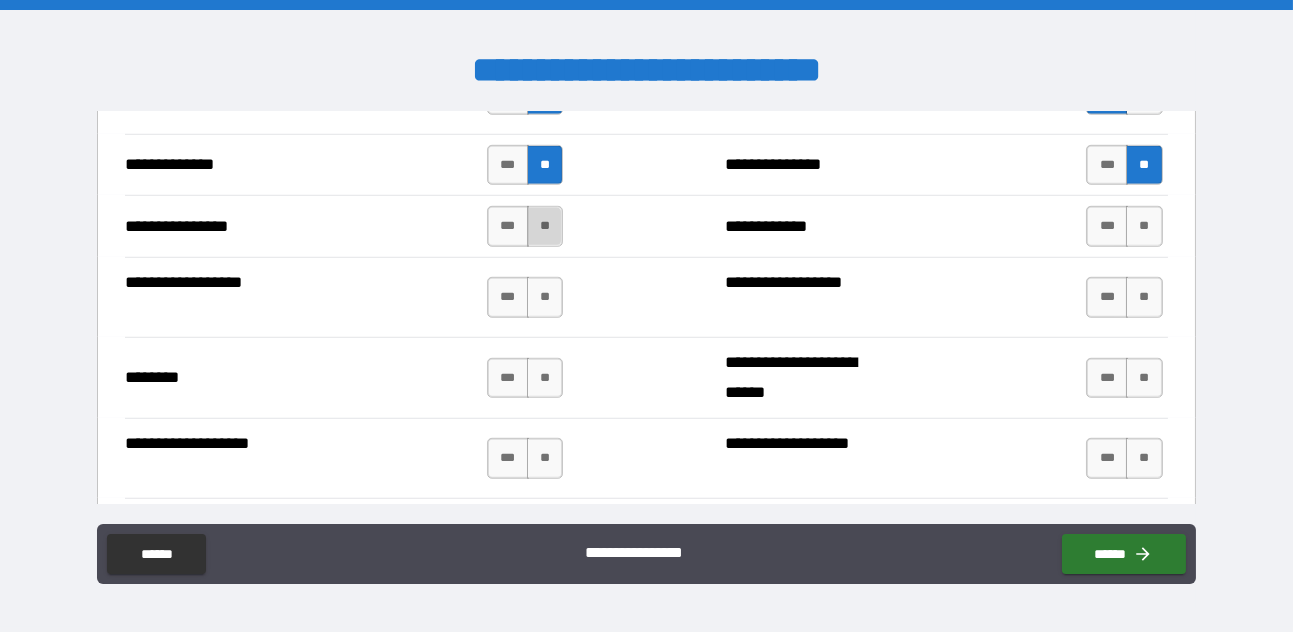 click on "**" at bounding box center (545, 226) 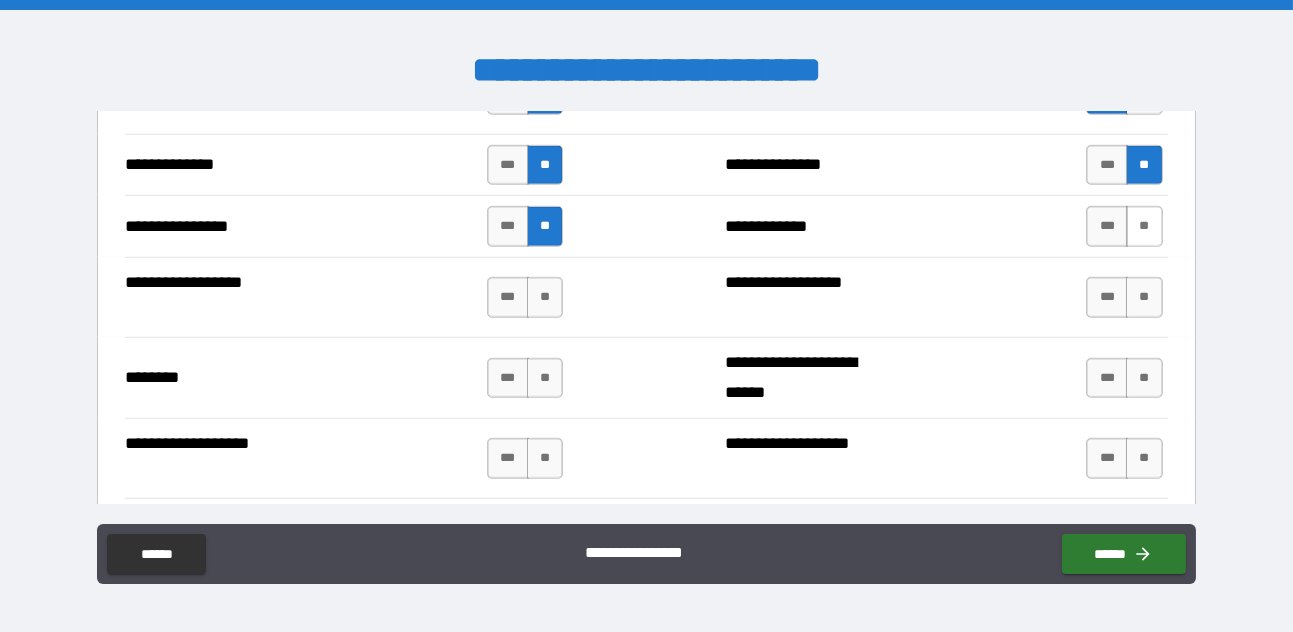 click on "**" at bounding box center (1144, 226) 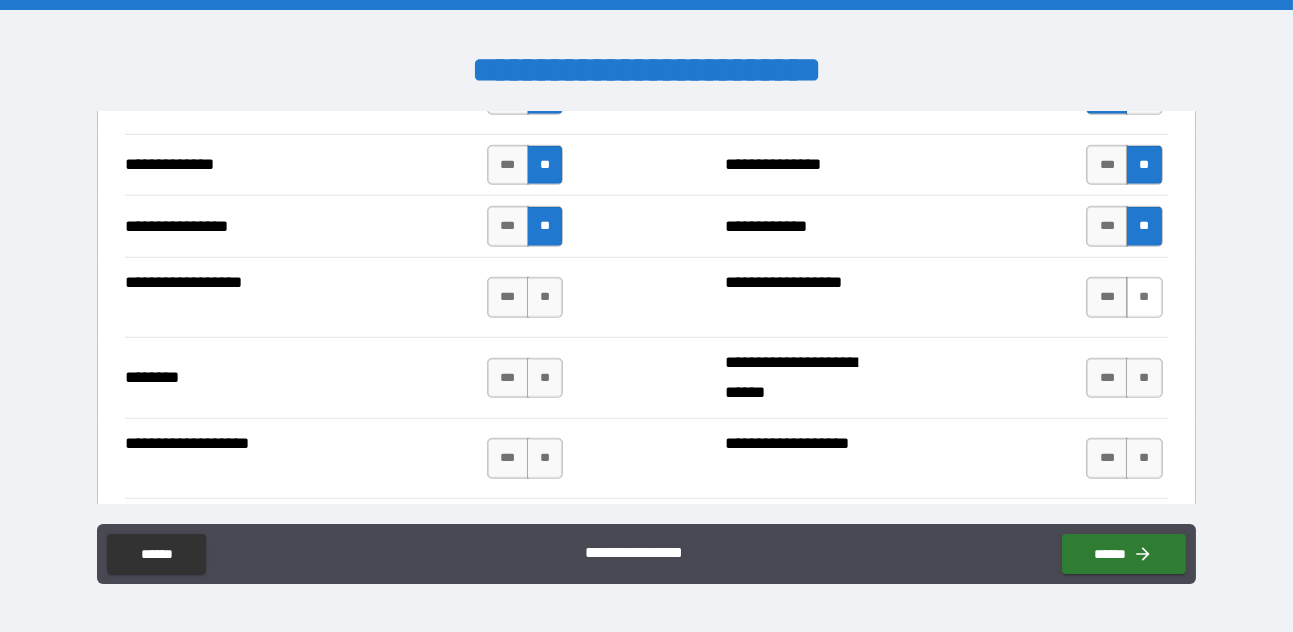 click on "**" at bounding box center [1144, 297] 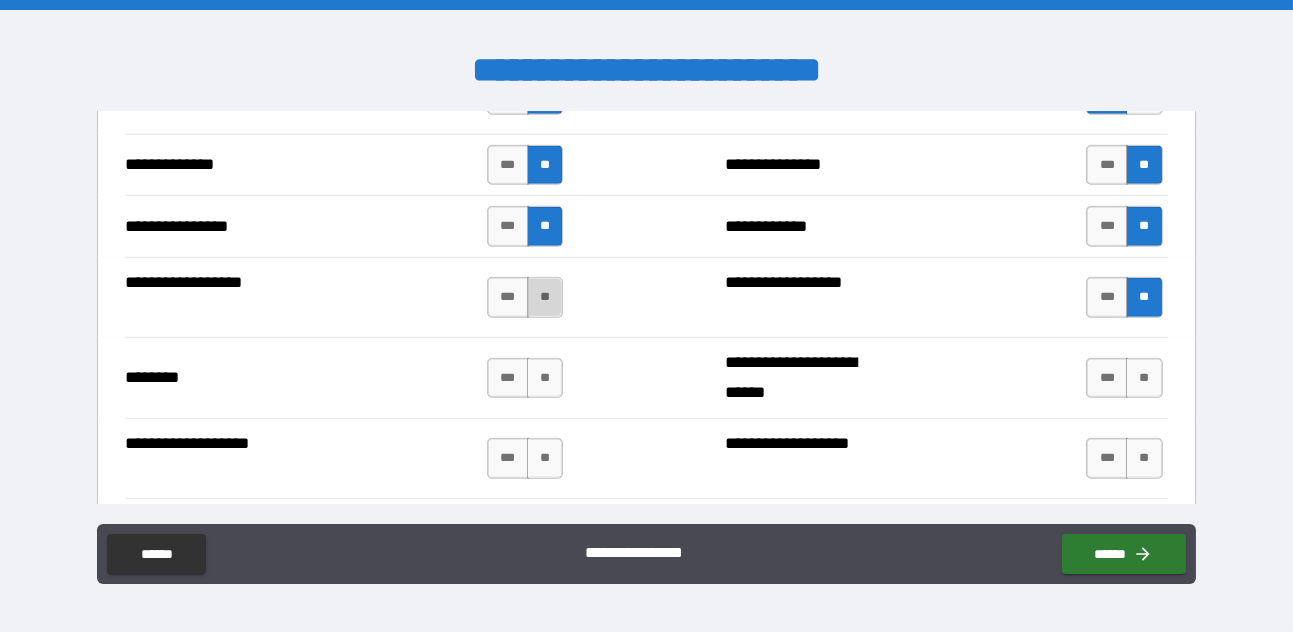 click on "**" at bounding box center (545, 297) 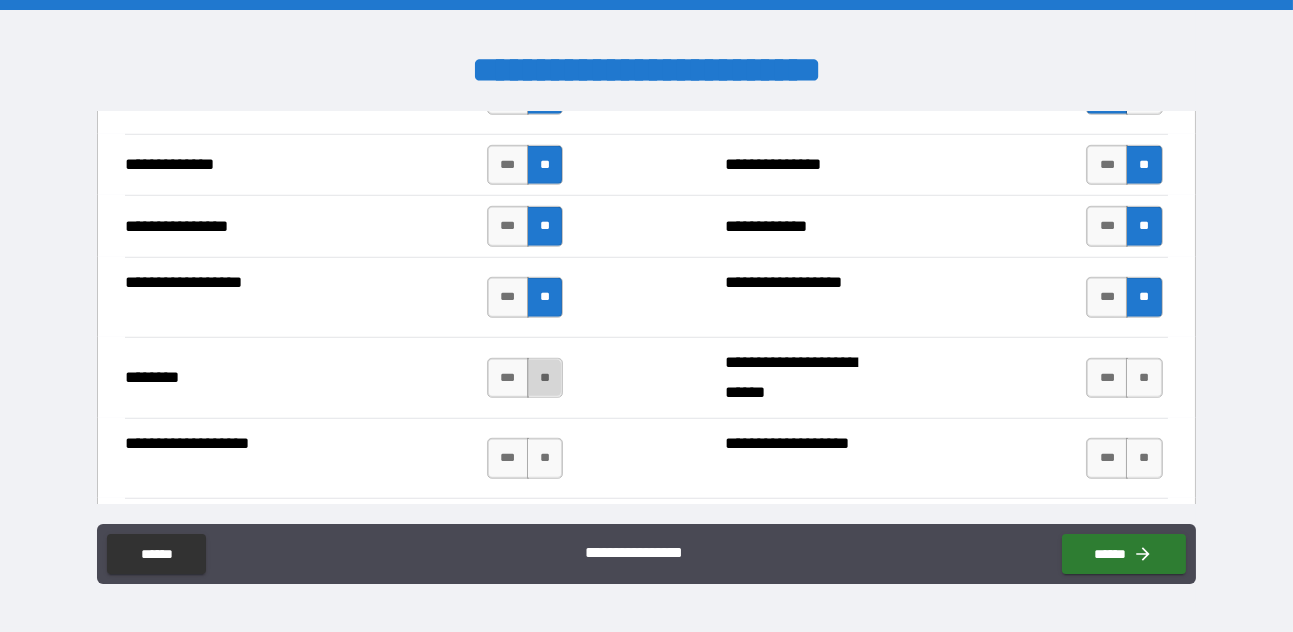 click on "**" at bounding box center (545, 378) 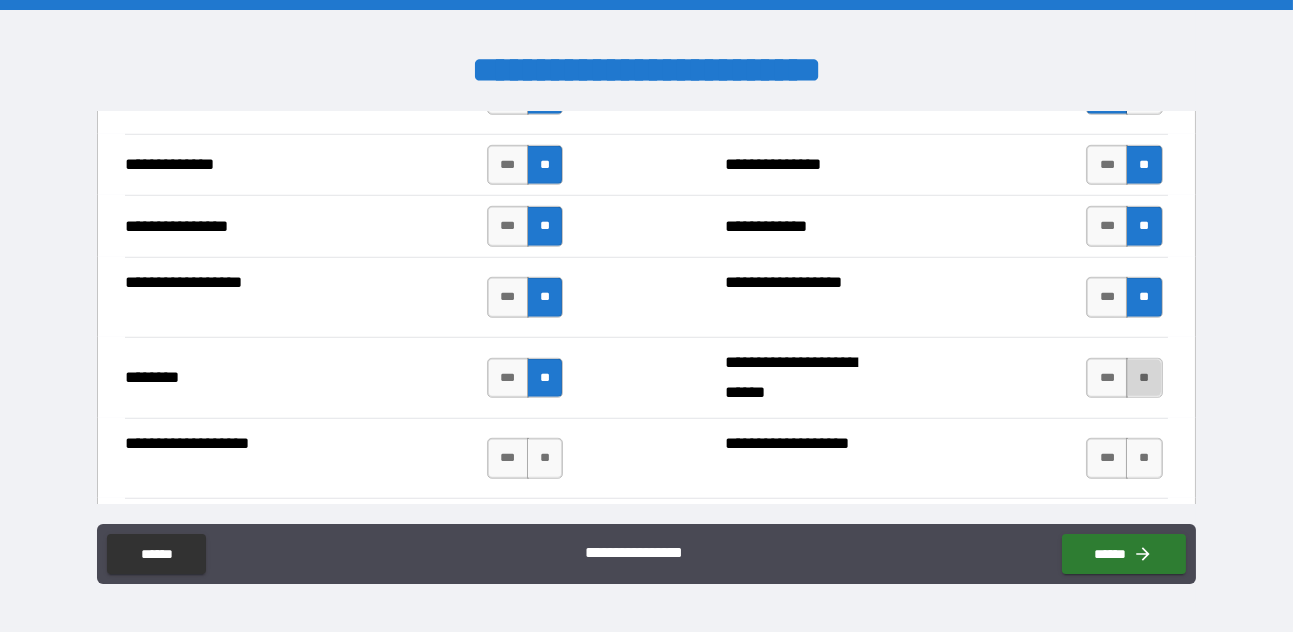 click on "**" at bounding box center [1144, 378] 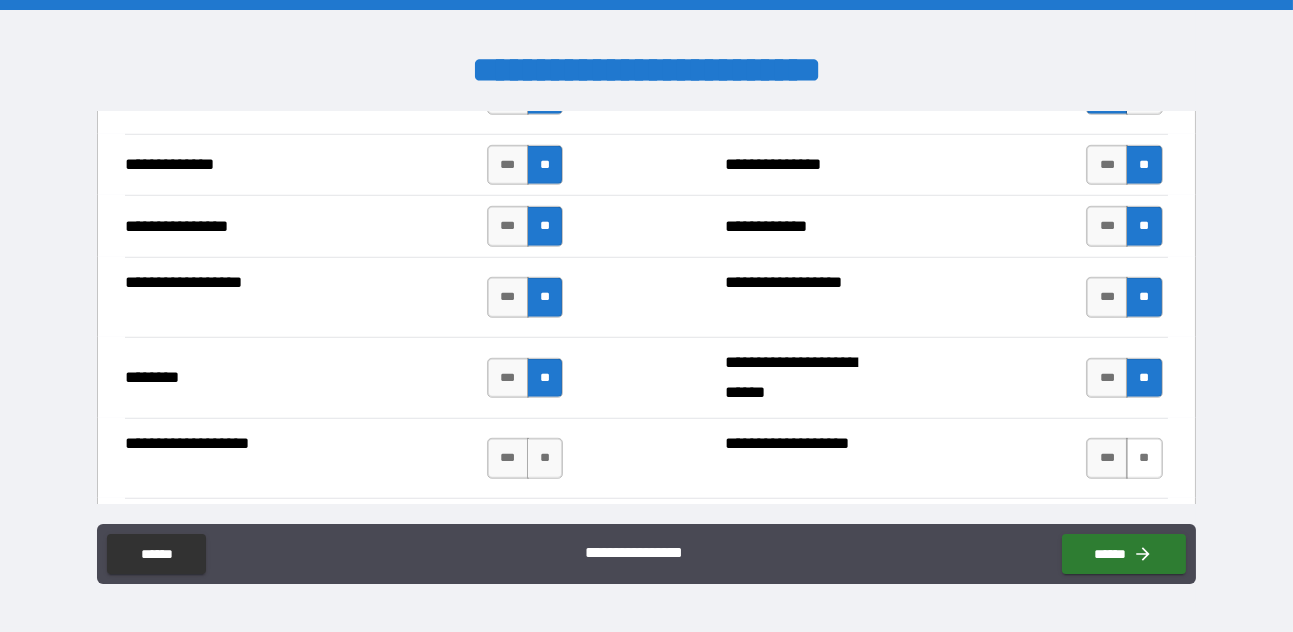 click on "**" at bounding box center [1144, 458] 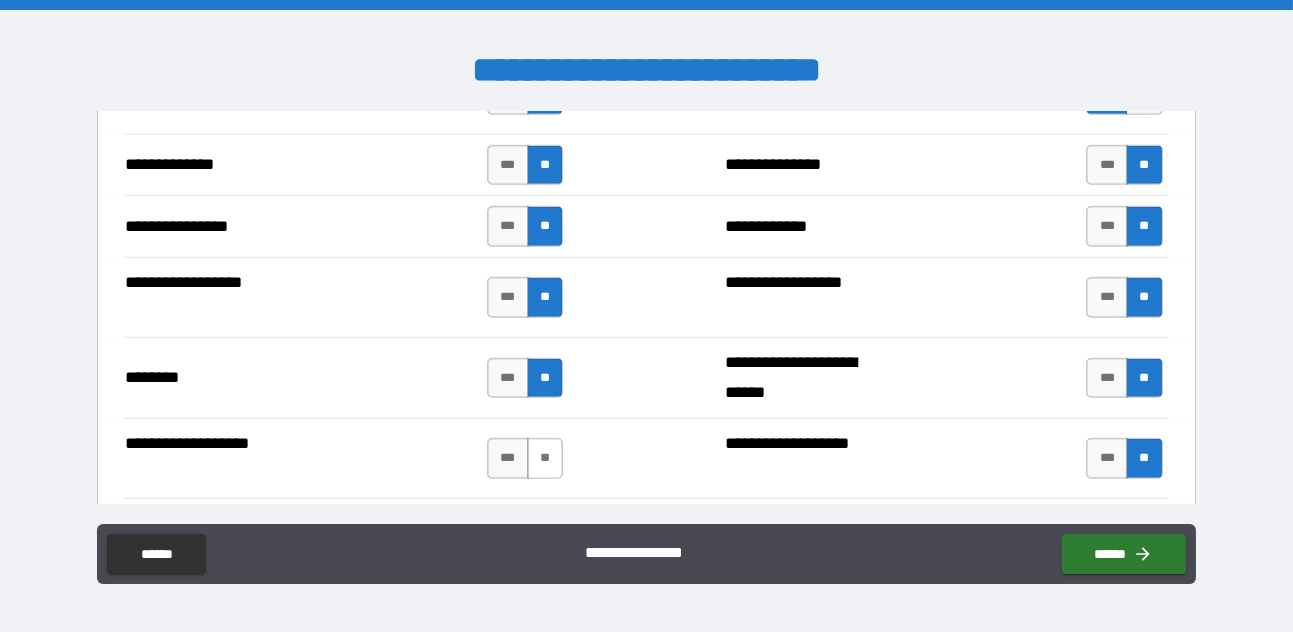 click on "**" at bounding box center (545, 458) 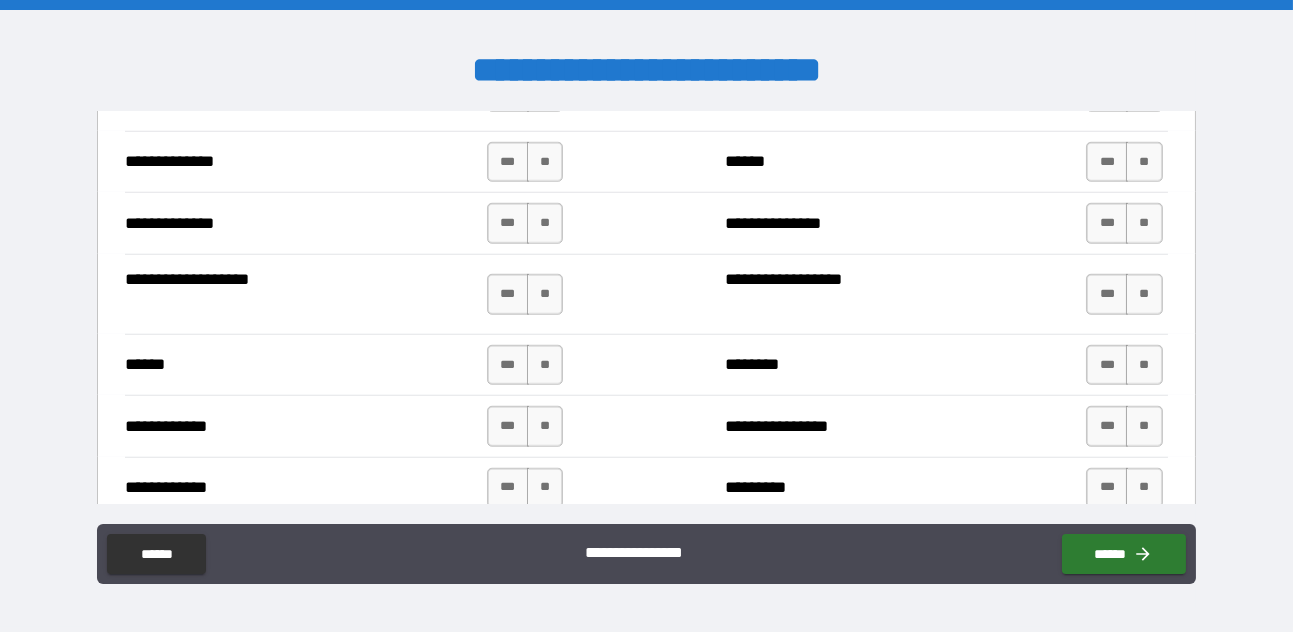 scroll, scrollTop: 3639, scrollLeft: 0, axis: vertical 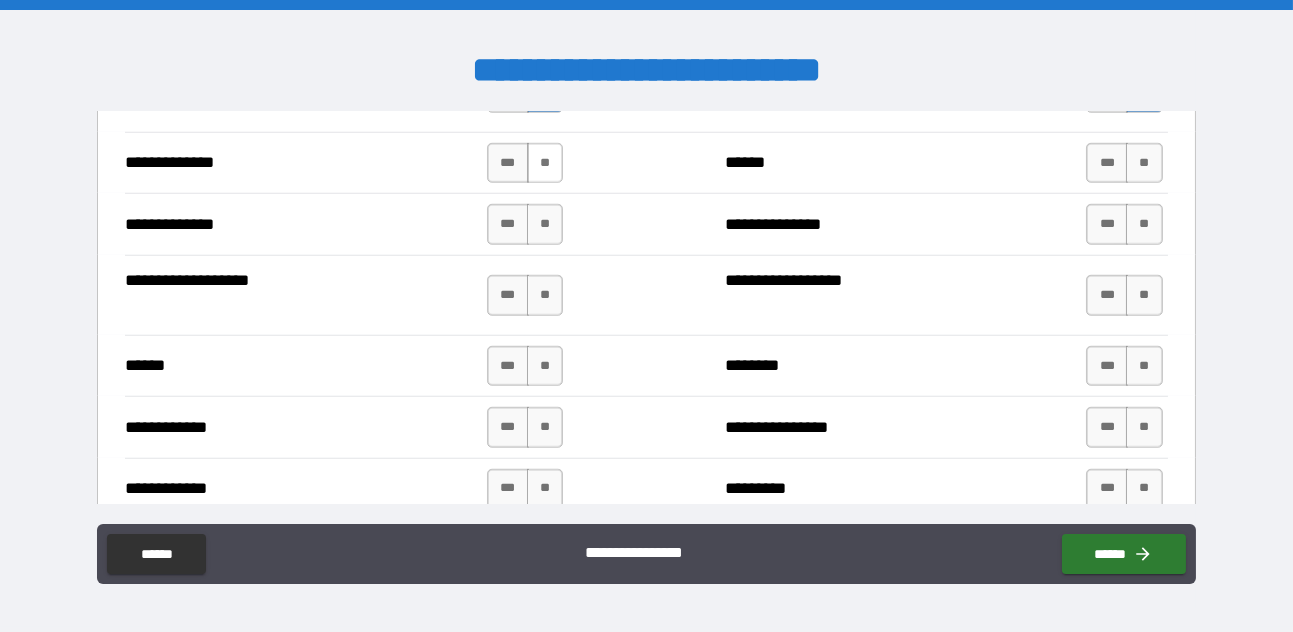 click on "**" at bounding box center (545, 163) 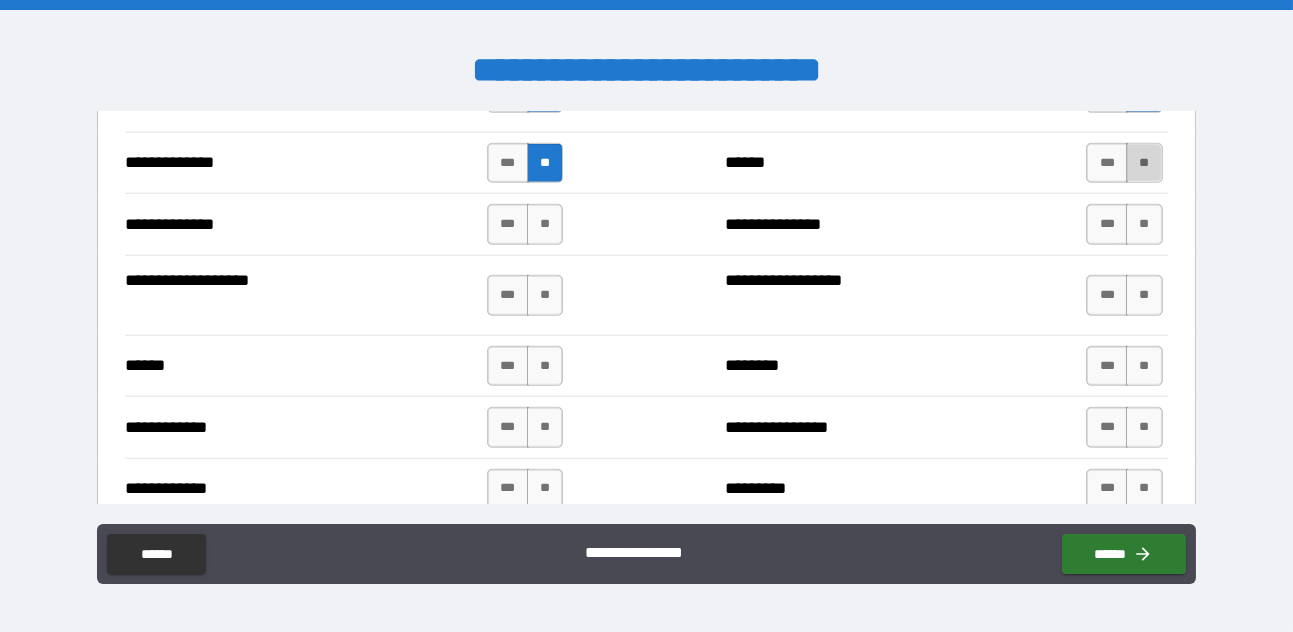 click on "**" at bounding box center [1144, 163] 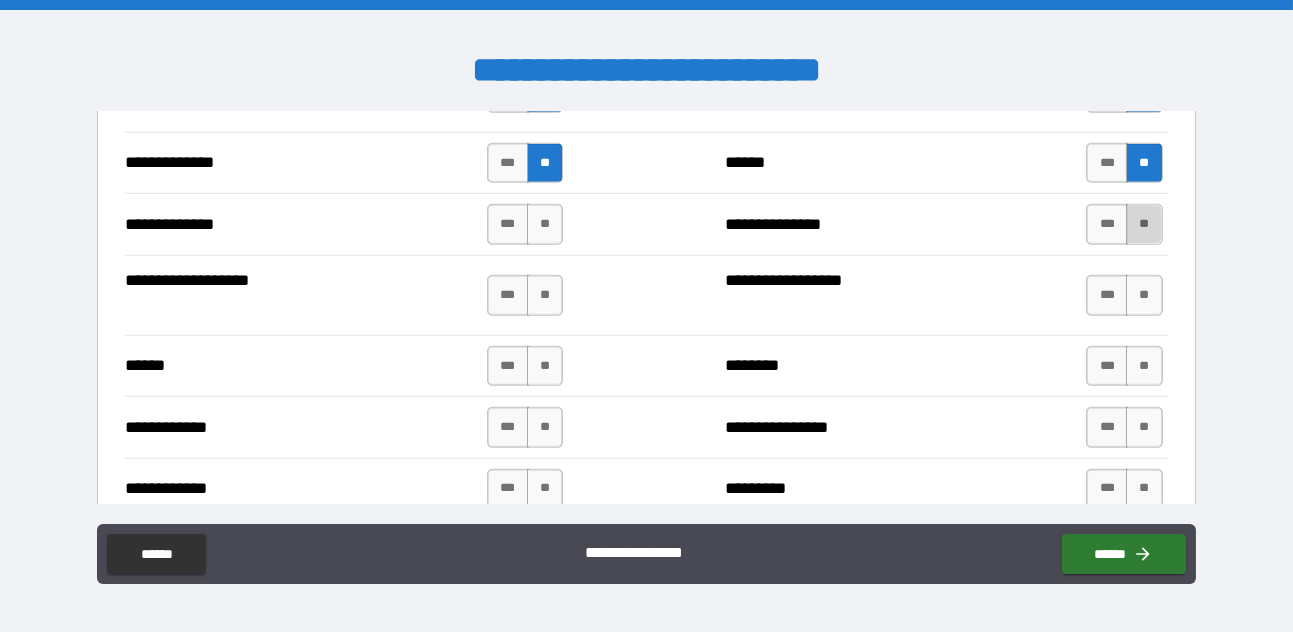 click on "**" at bounding box center [1144, 224] 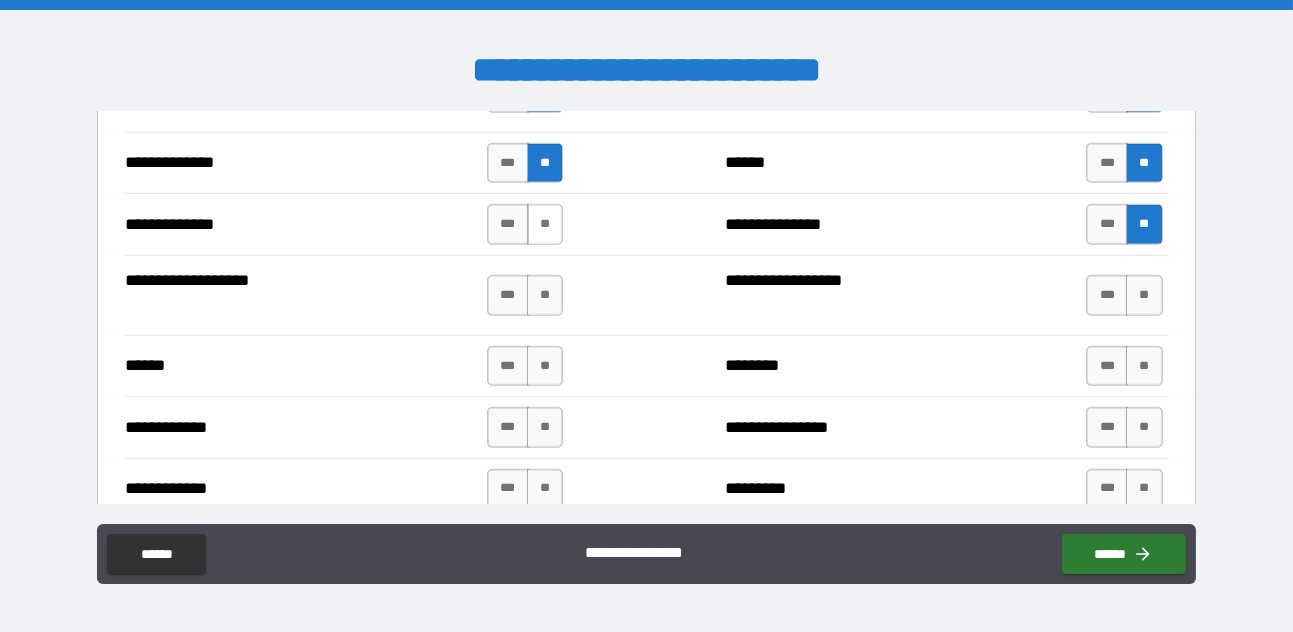 click on "**" at bounding box center [545, 224] 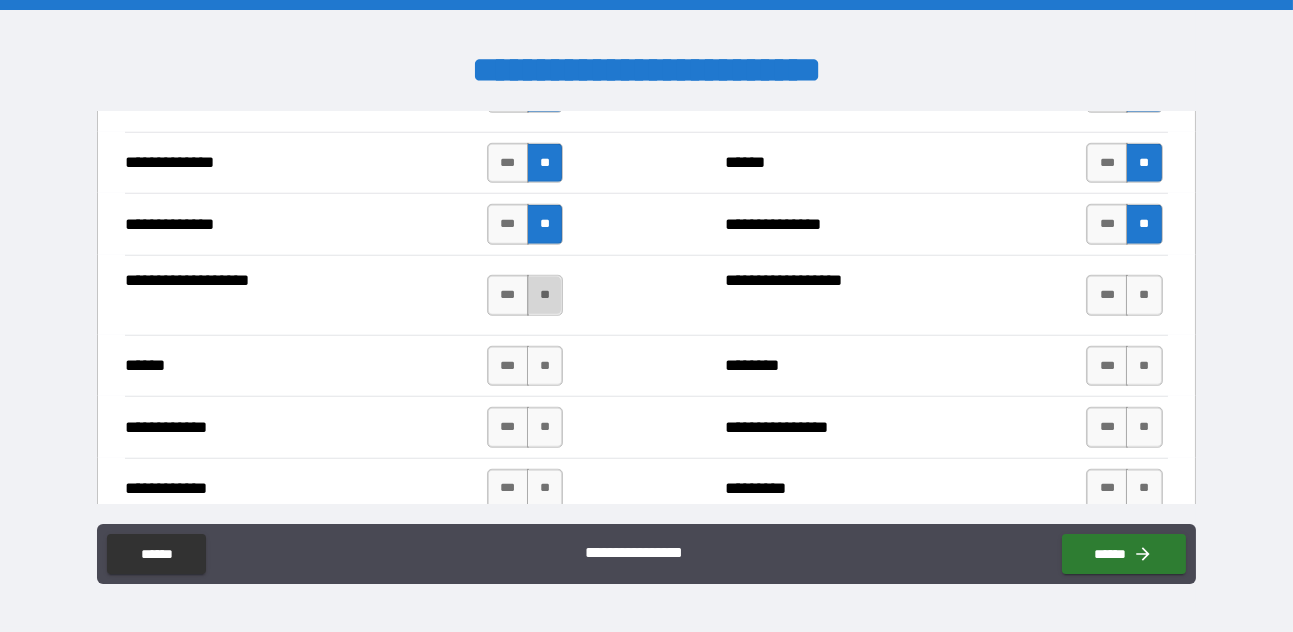 click on "**" at bounding box center (545, 295) 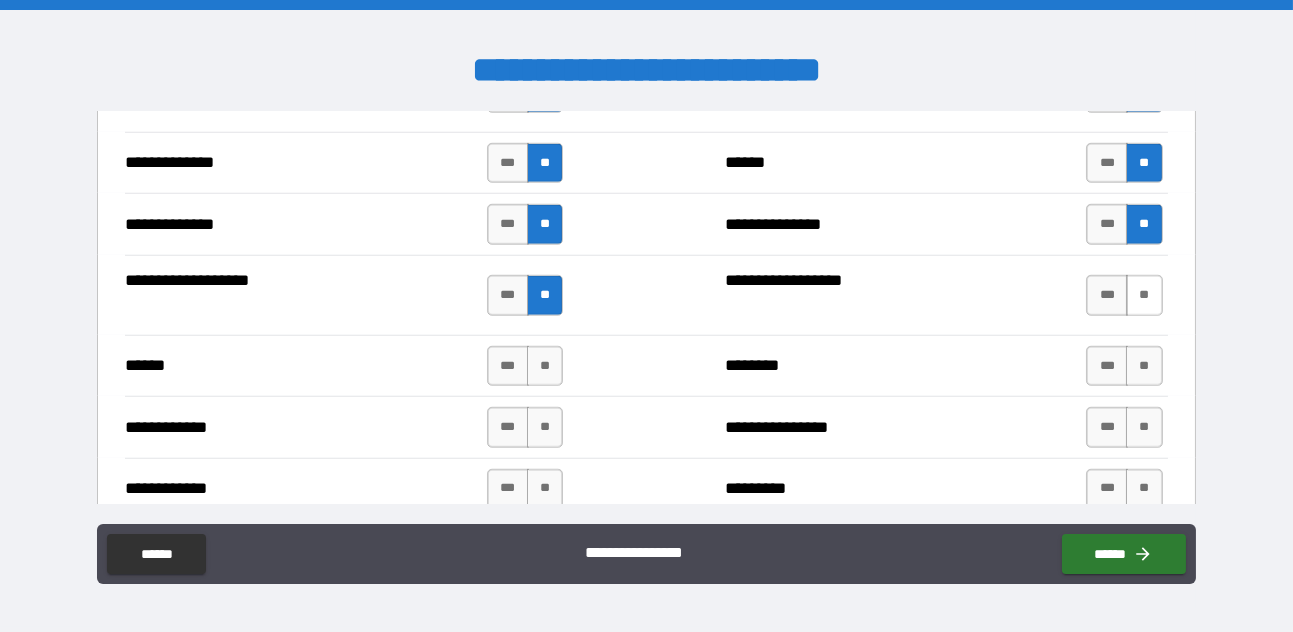 click on "**" at bounding box center [1144, 295] 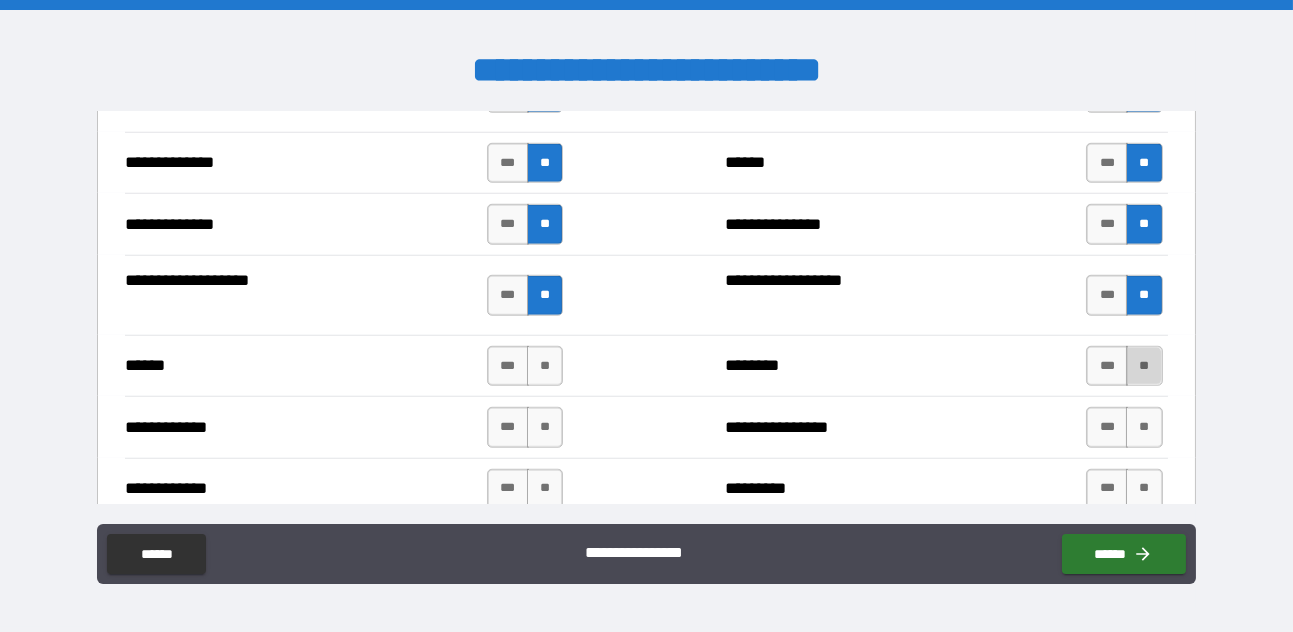 click on "**" at bounding box center (1144, 366) 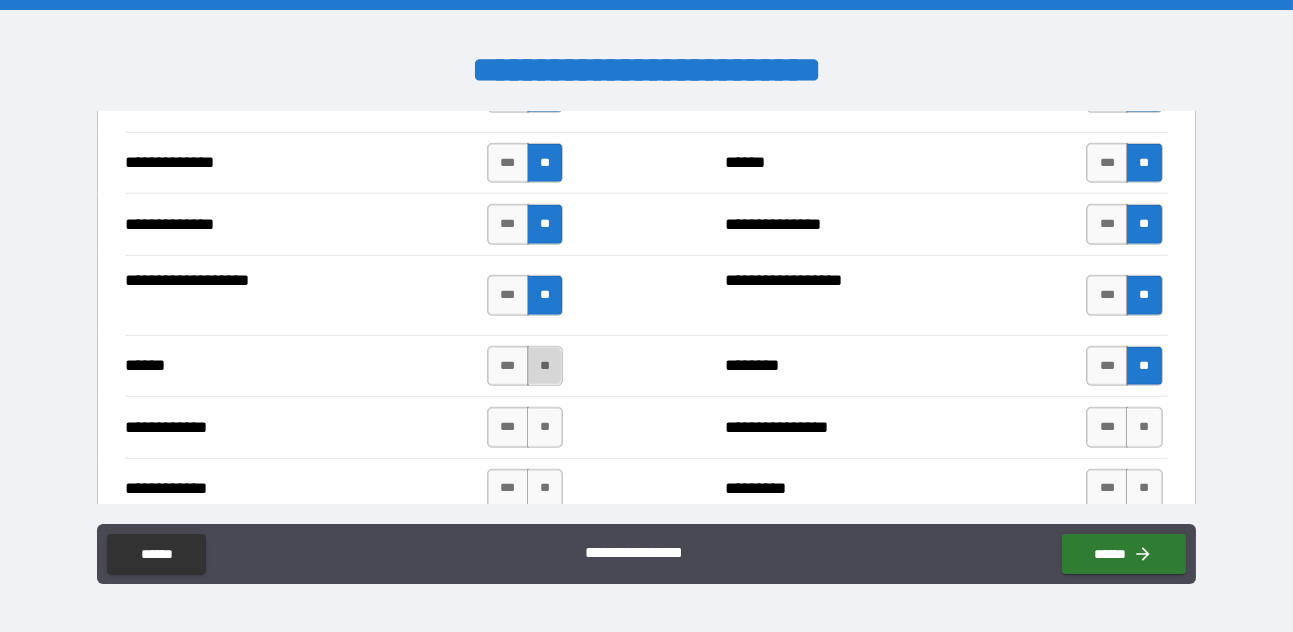 click on "**" at bounding box center [545, 366] 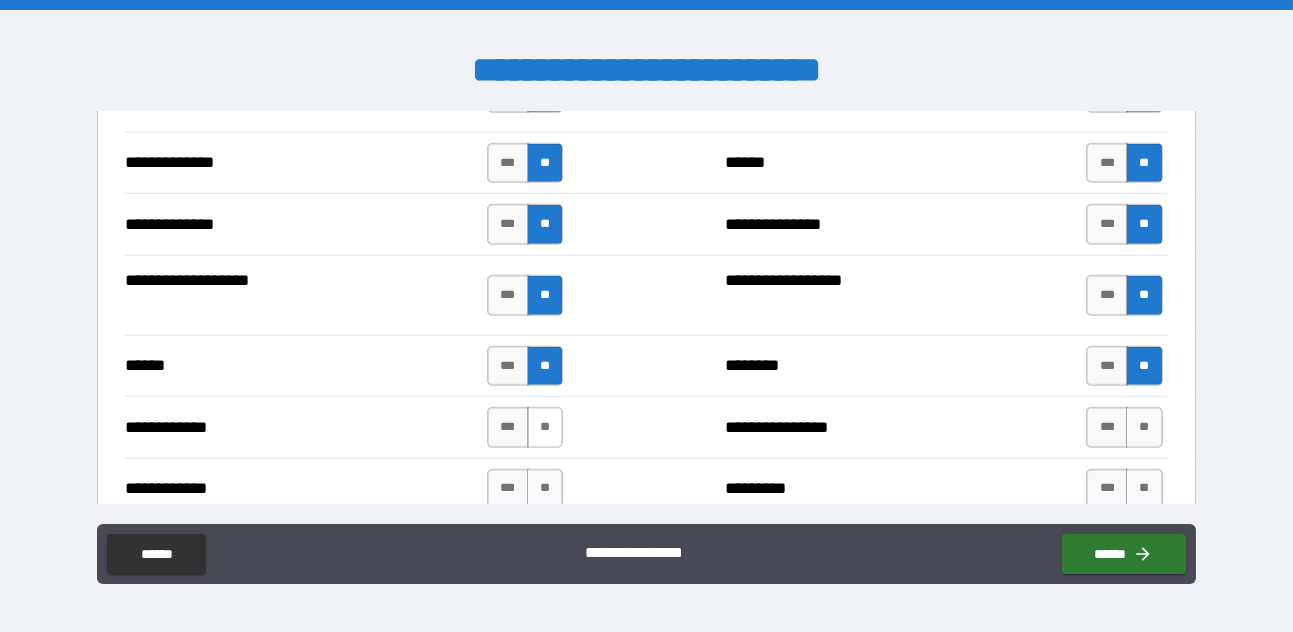 click on "**" at bounding box center [545, 427] 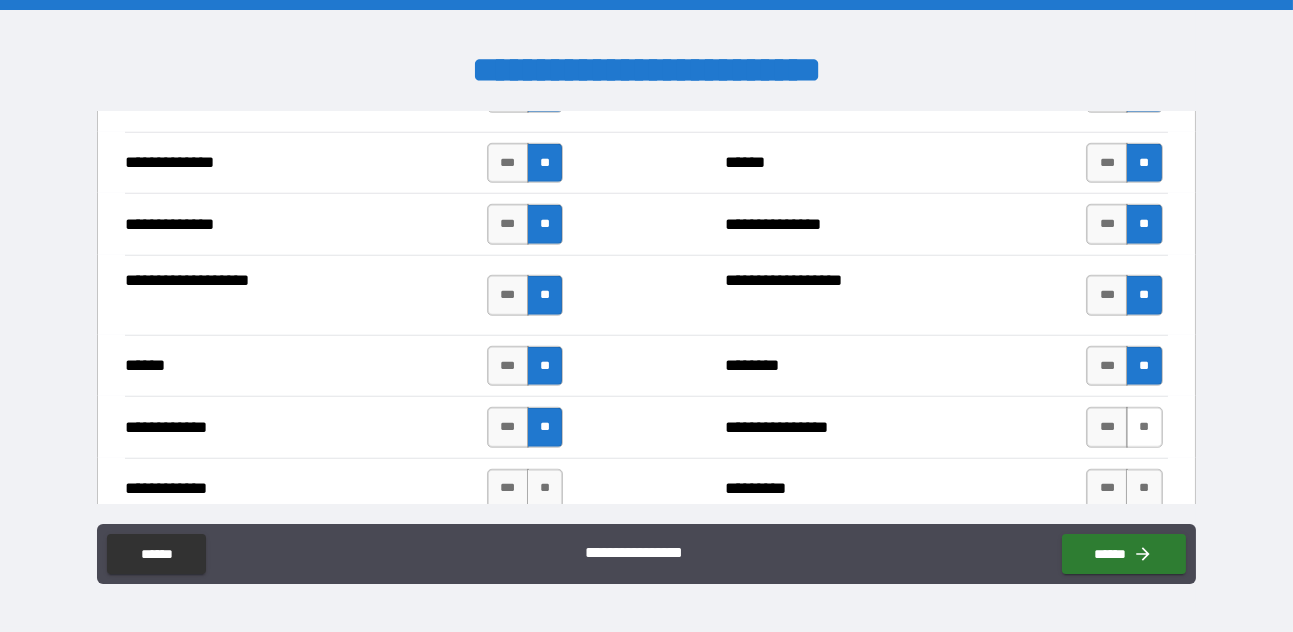 click on "**" at bounding box center (1144, 427) 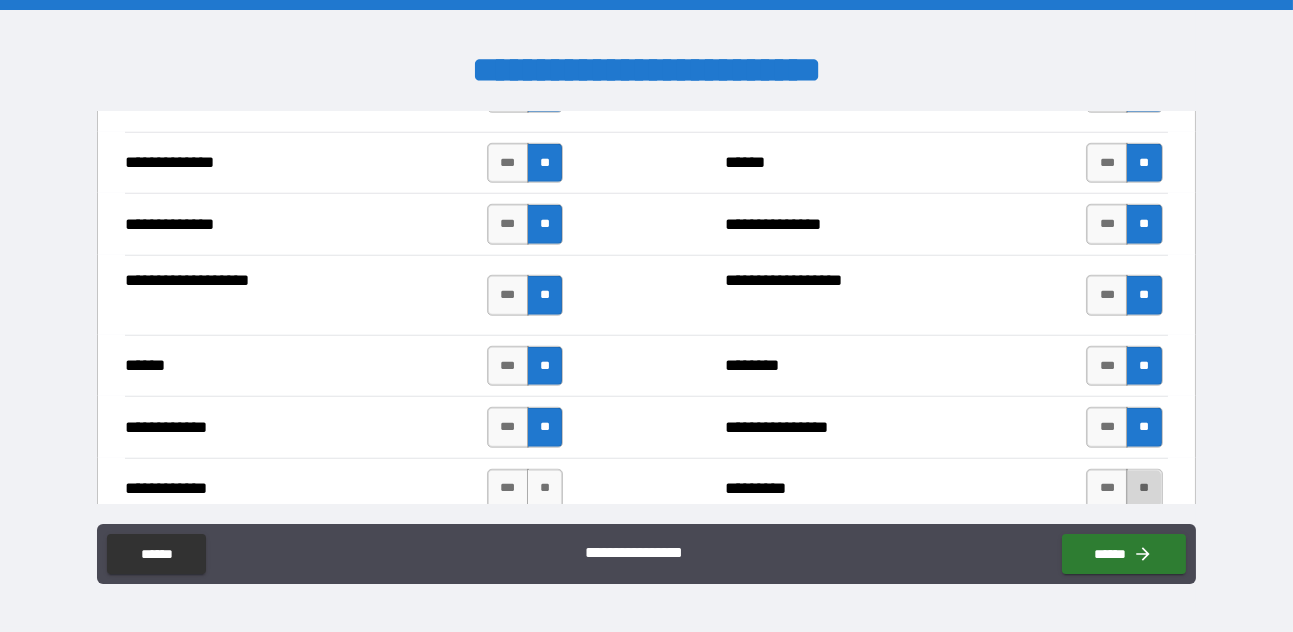 click on "**" at bounding box center [1144, 489] 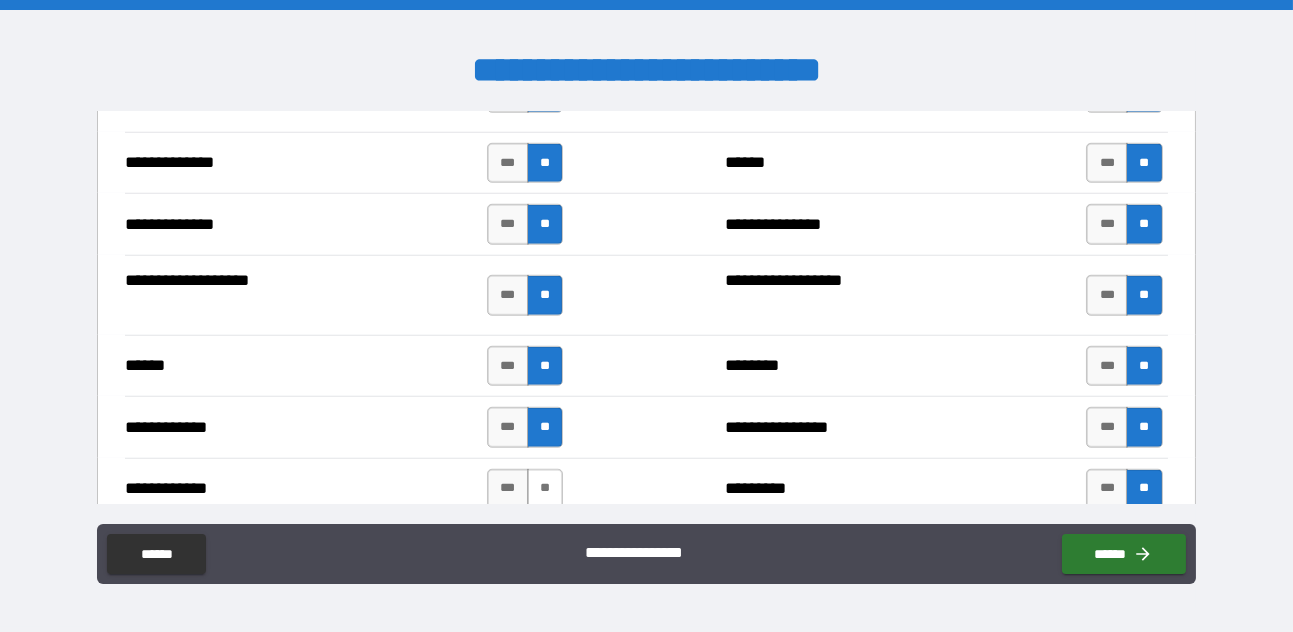 click on "**" at bounding box center [545, 489] 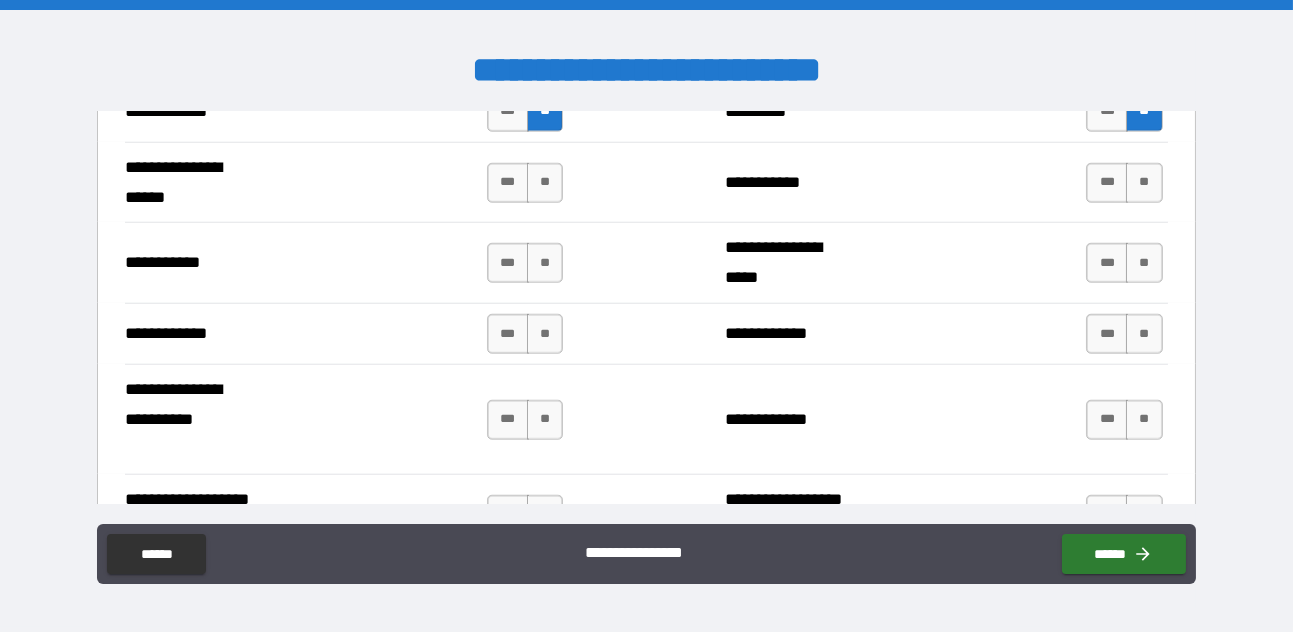 scroll, scrollTop: 4016, scrollLeft: 0, axis: vertical 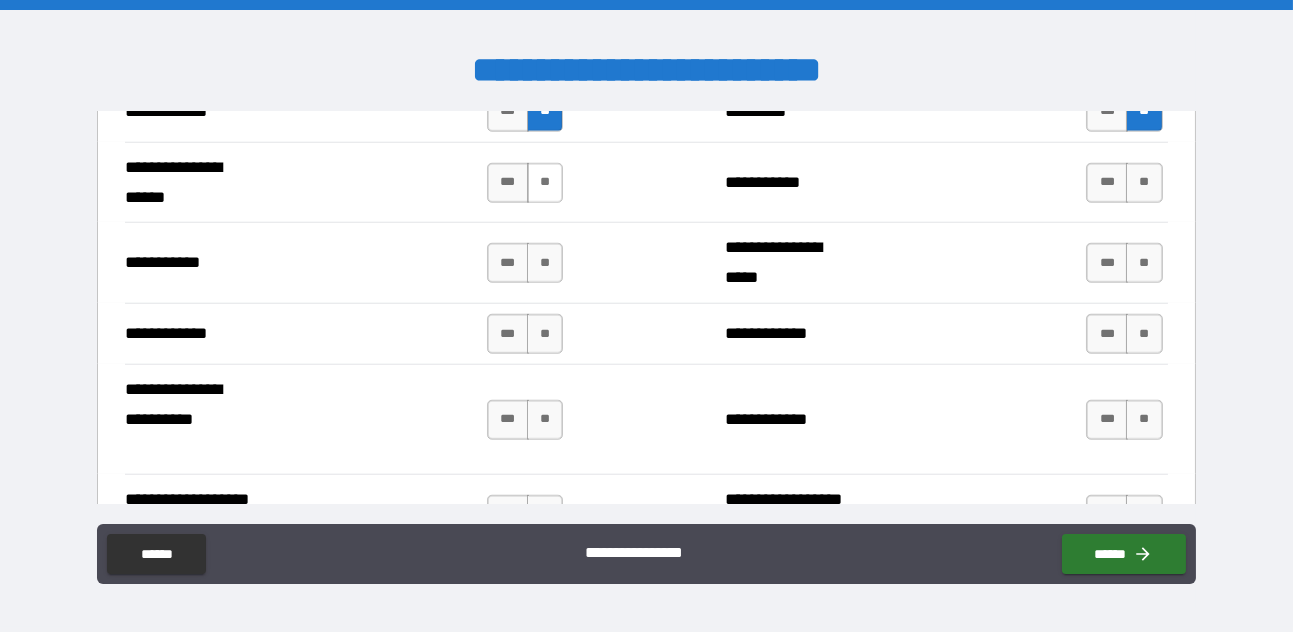 click on "**" at bounding box center (545, 183) 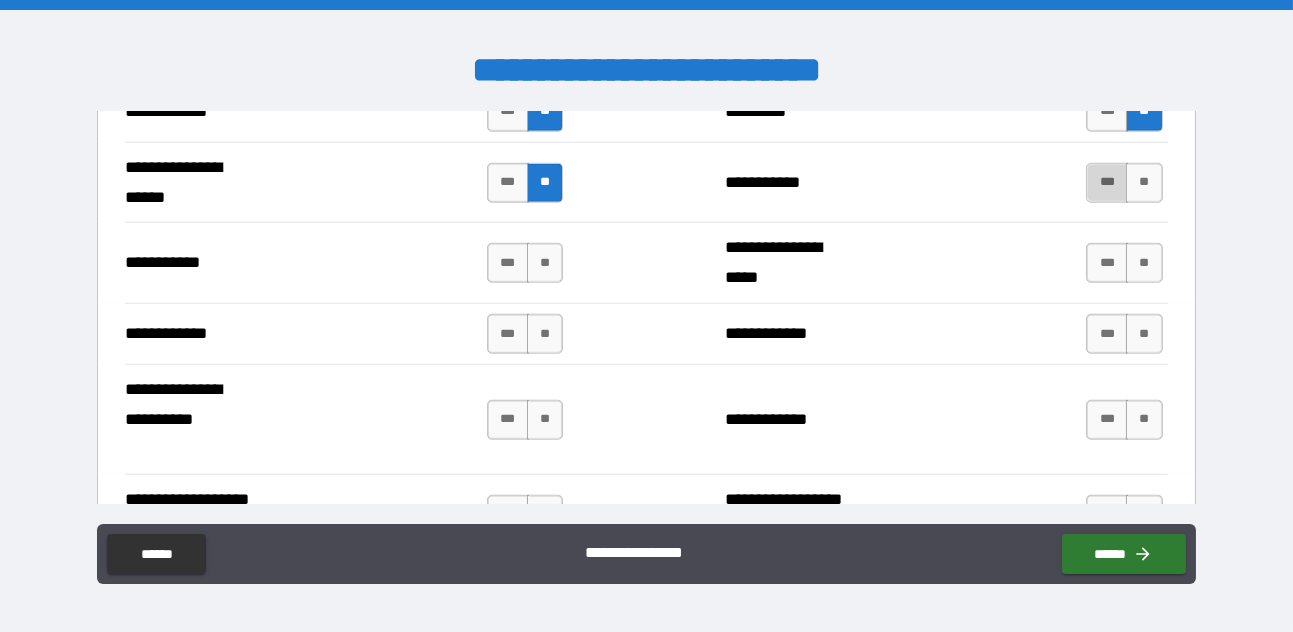 click on "***" at bounding box center (1107, 183) 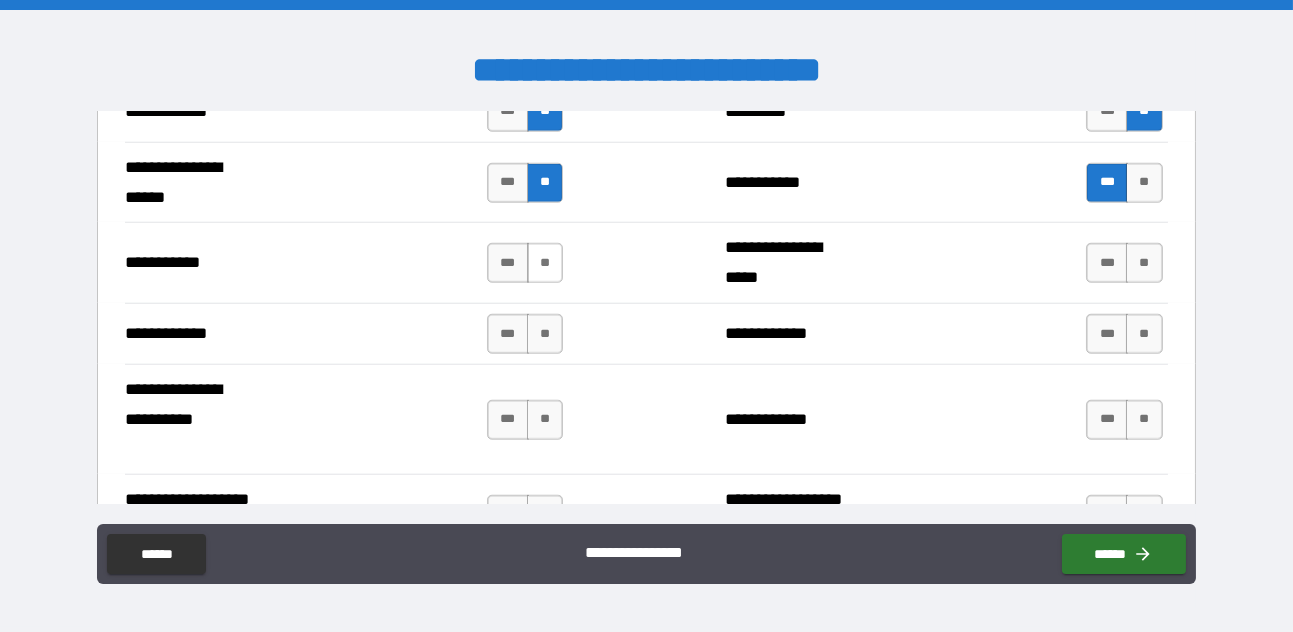 click on "**" at bounding box center [545, 263] 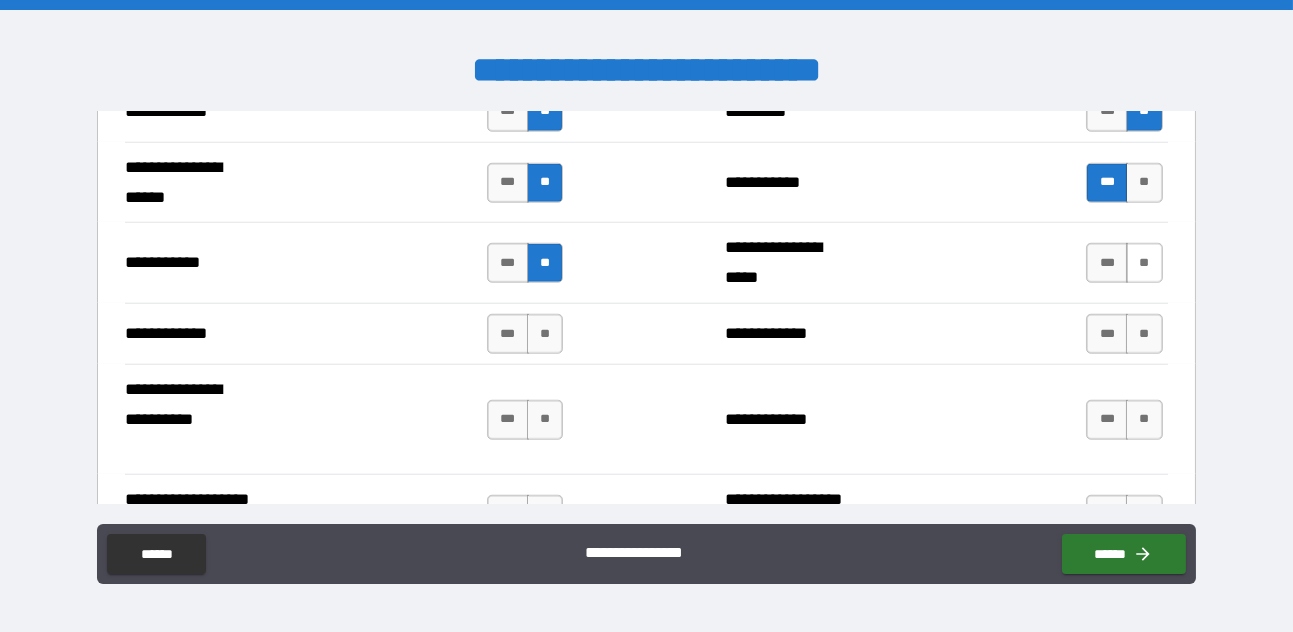 click on "**" at bounding box center (1144, 263) 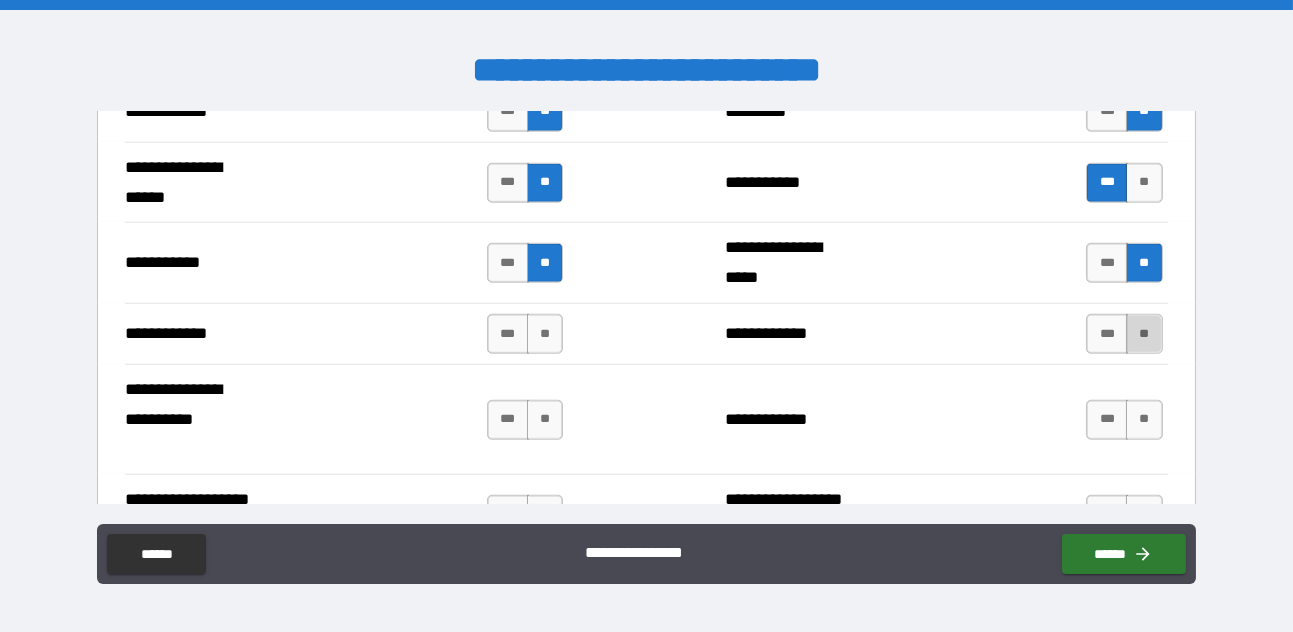click on "**" at bounding box center [1144, 334] 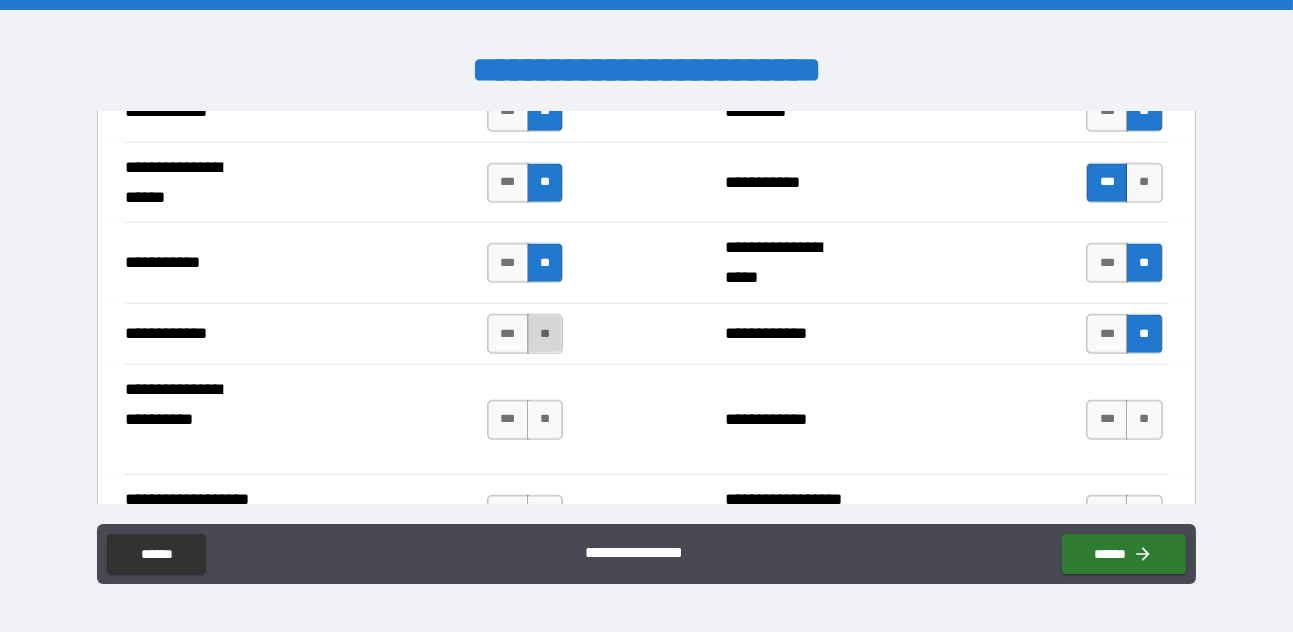 click on "**" at bounding box center (545, 334) 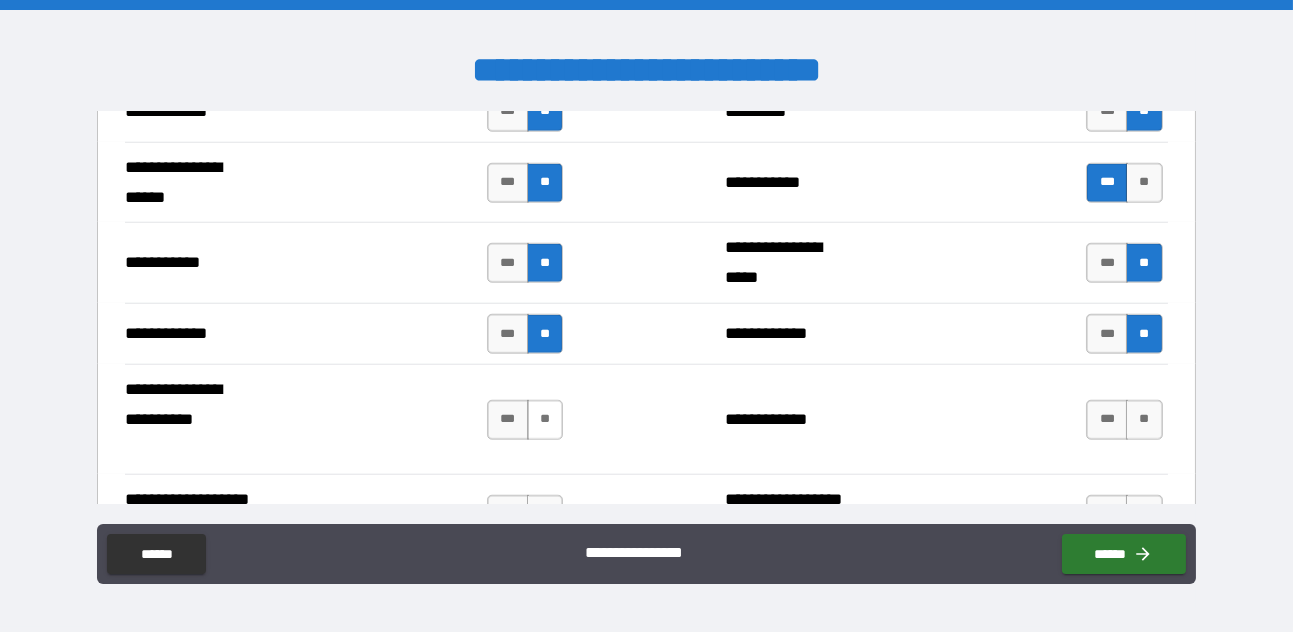 click on "**" at bounding box center [545, 420] 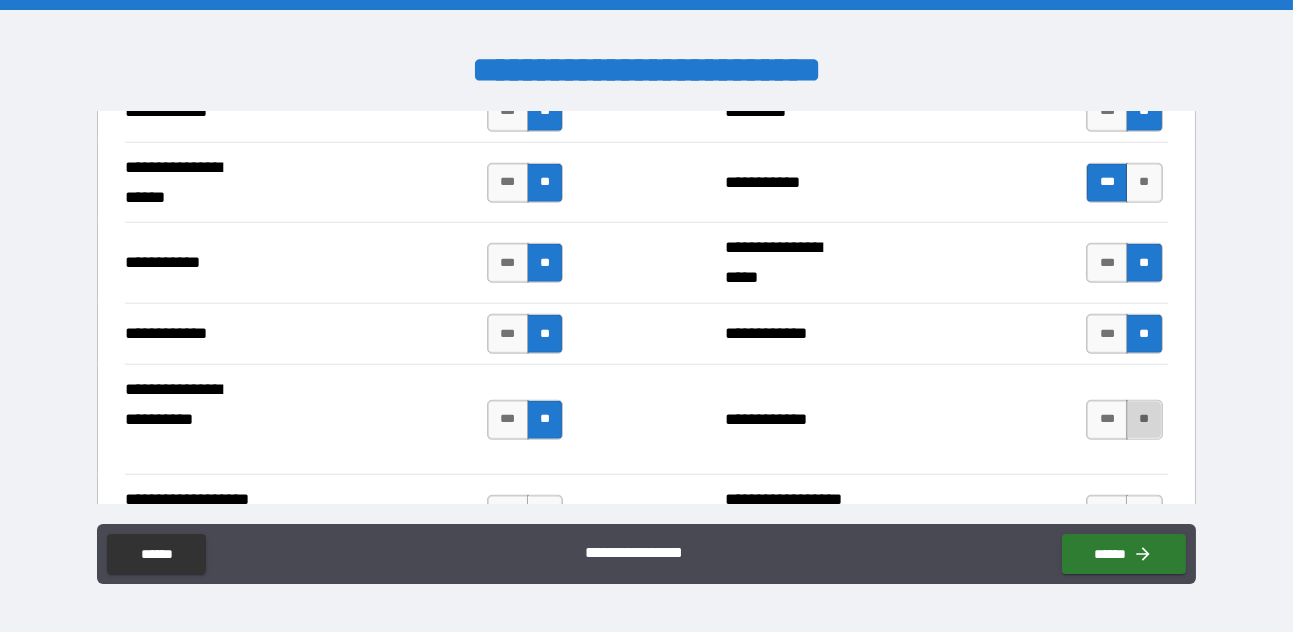 click on "**" at bounding box center [1144, 420] 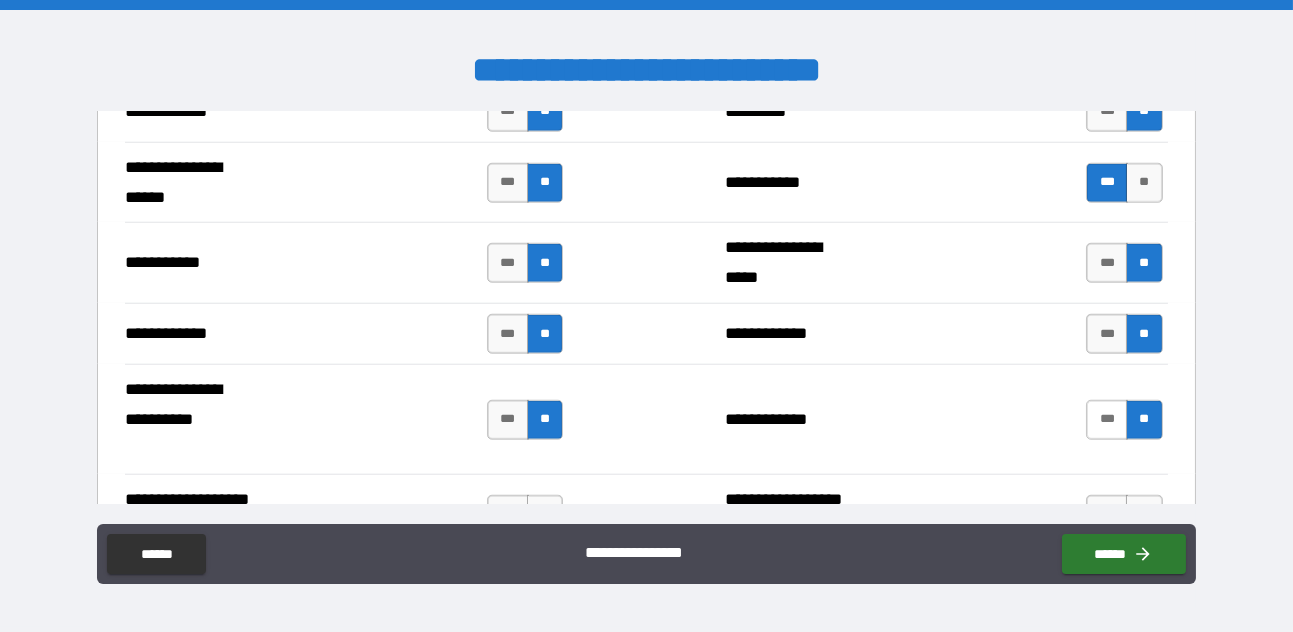 click on "***" at bounding box center (1107, 420) 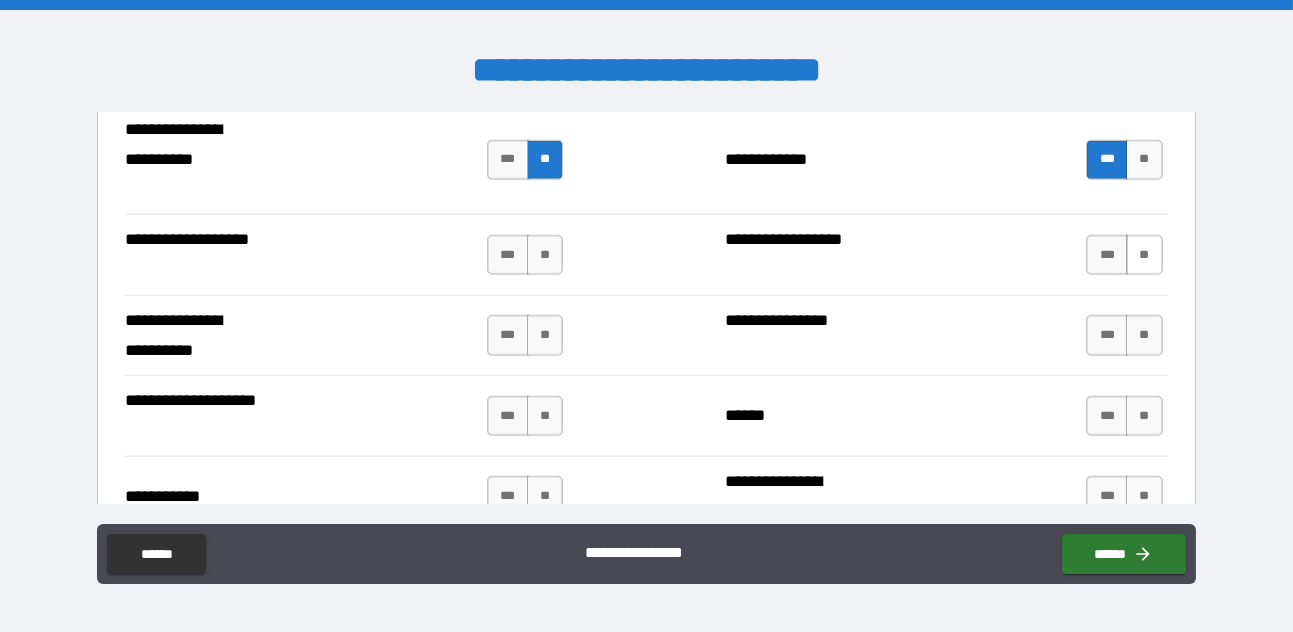 scroll, scrollTop: 4316, scrollLeft: 0, axis: vertical 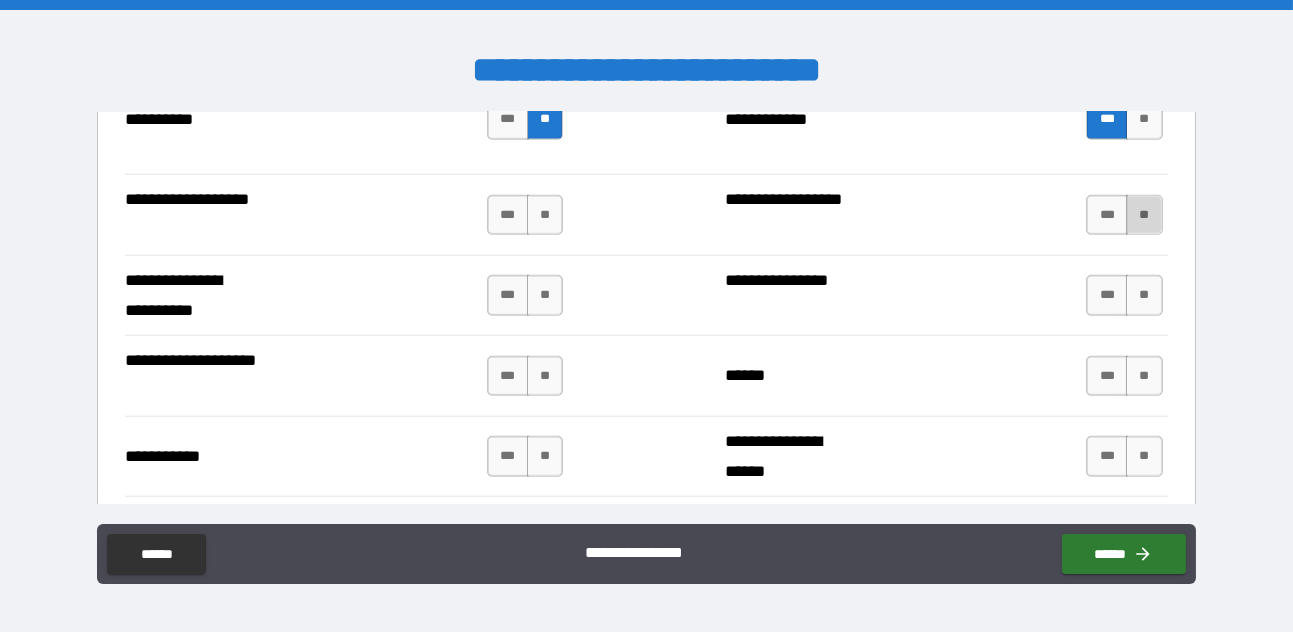 click on "**" at bounding box center [1144, 215] 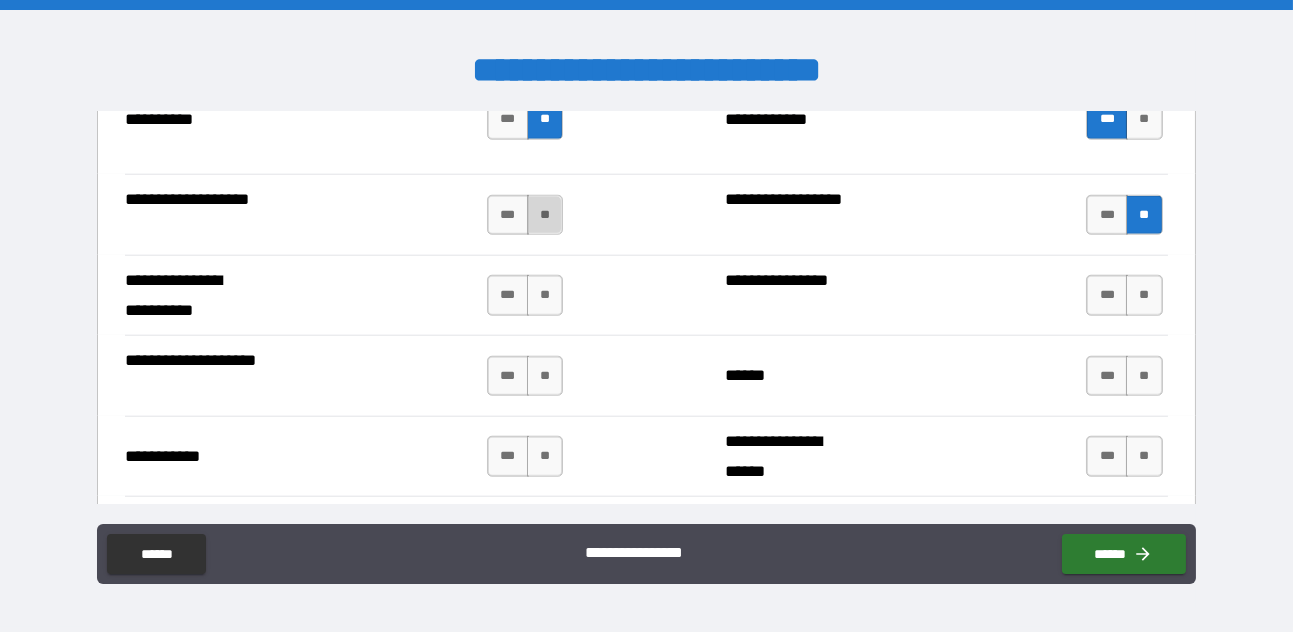 click on "**" at bounding box center (545, 215) 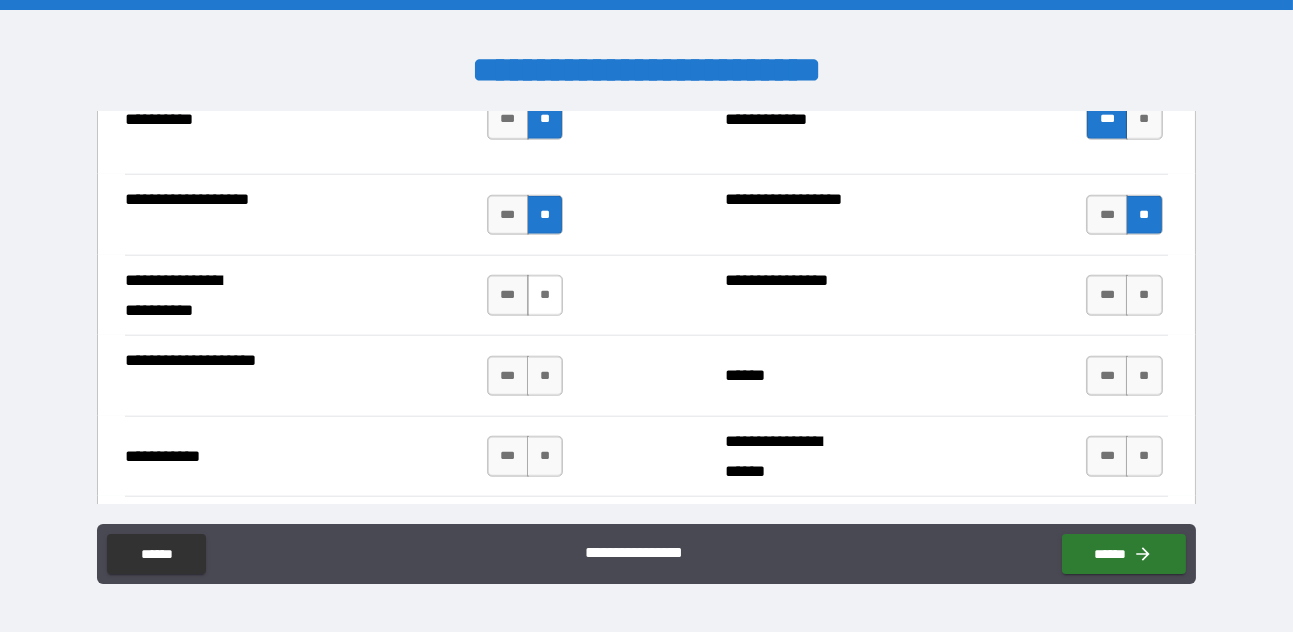 click on "**" at bounding box center [545, 295] 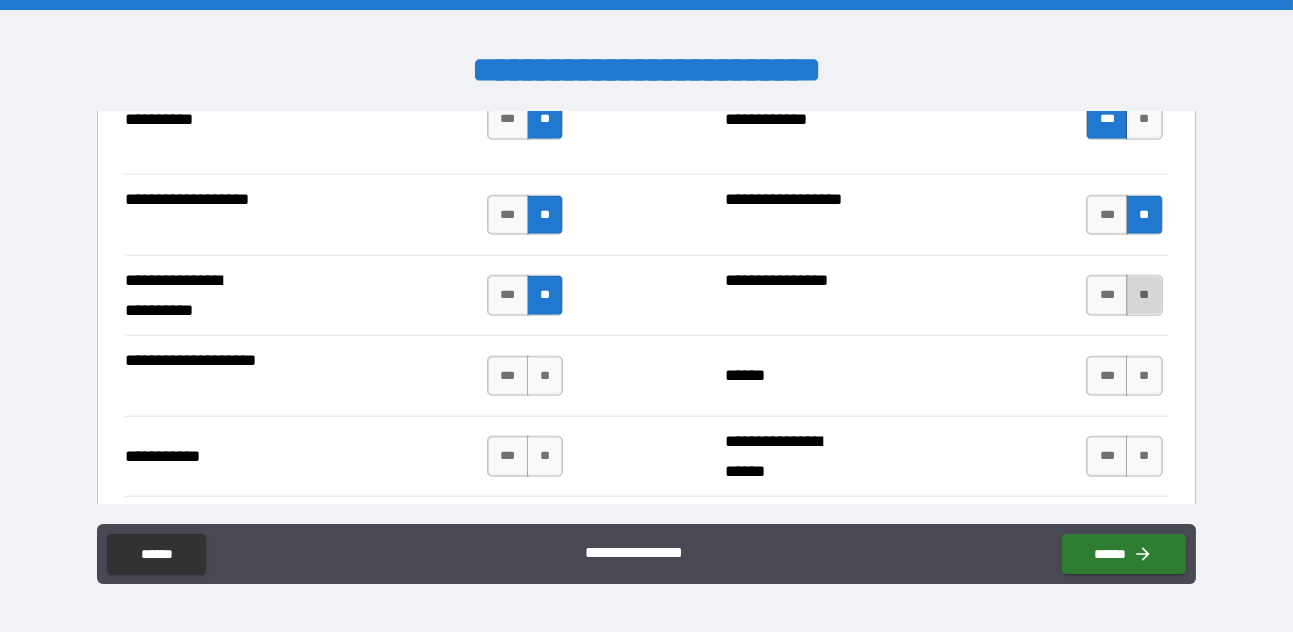 click on "**" at bounding box center [1144, 295] 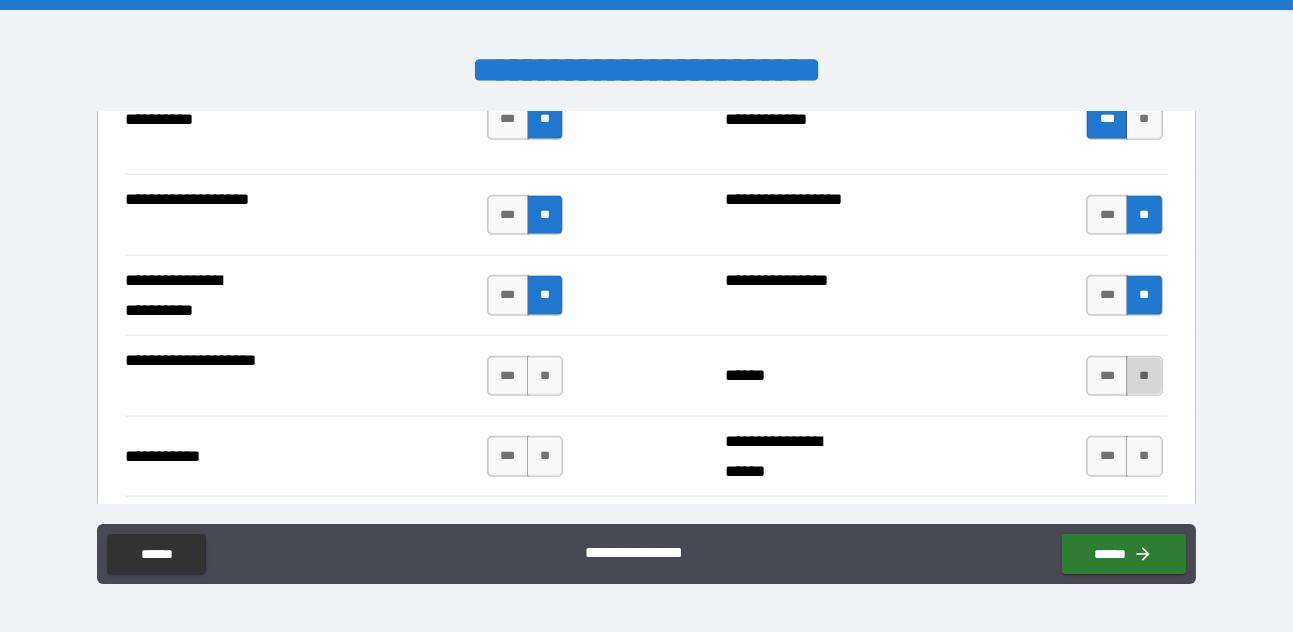 click on "**" at bounding box center [1144, 376] 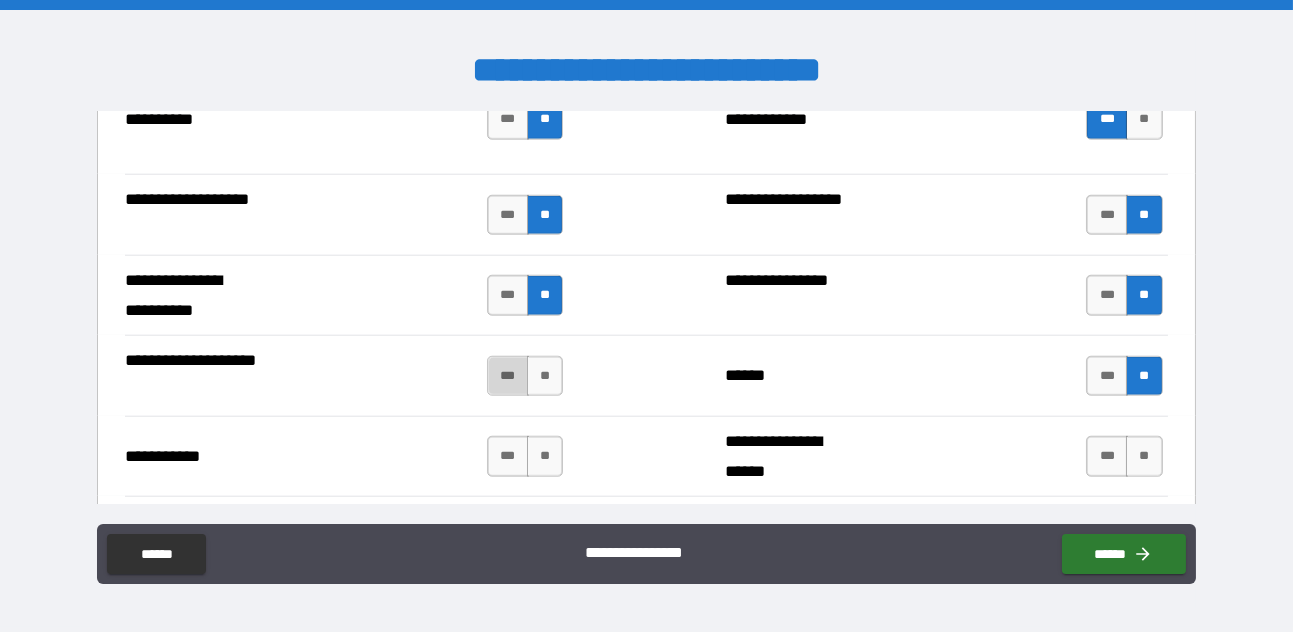 click on "***" at bounding box center [508, 376] 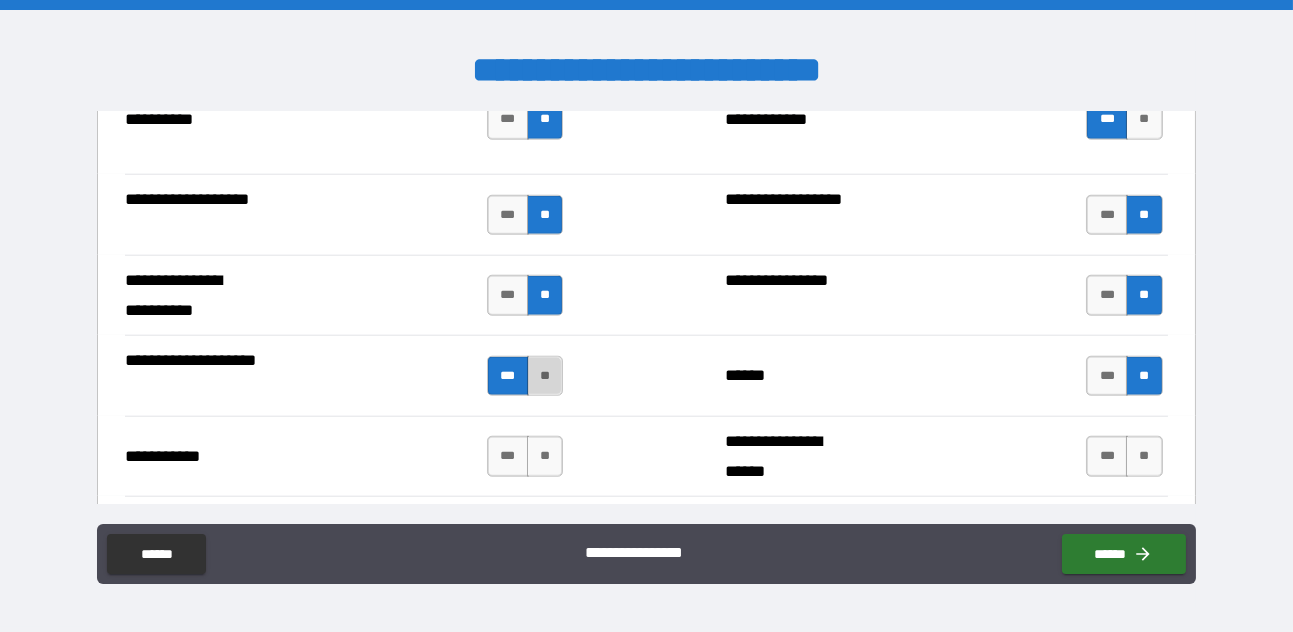 click on "**" at bounding box center [545, 376] 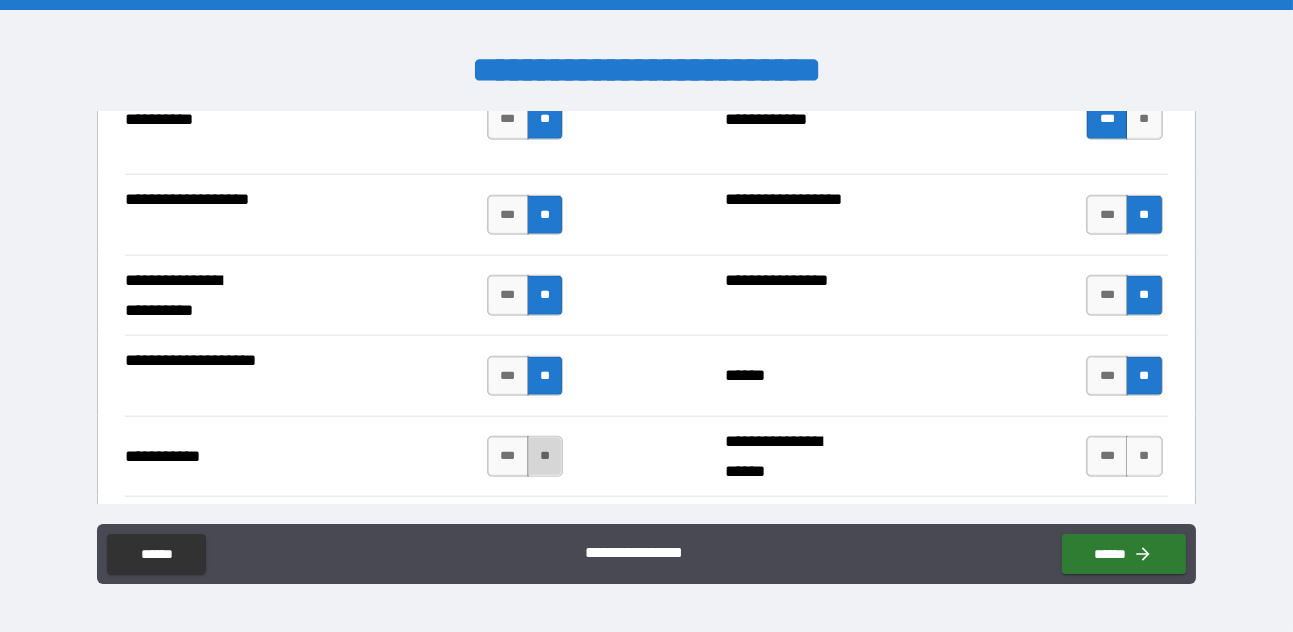 click on "**" at bounding box center (545, 456) 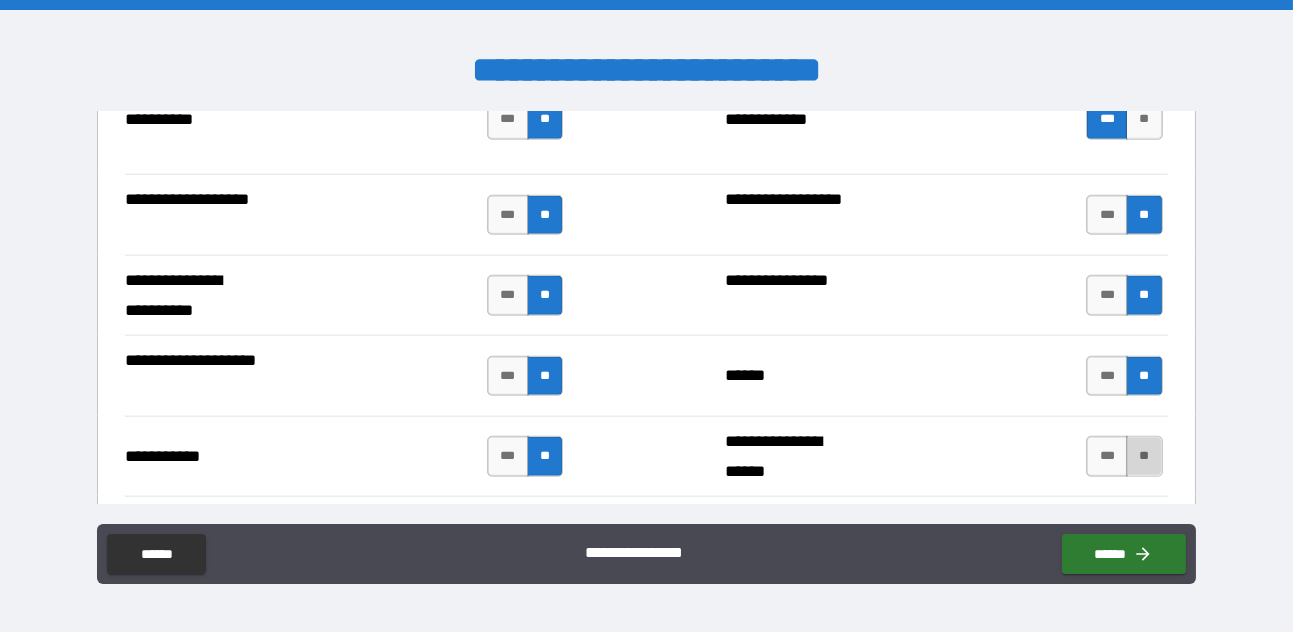 click on "**" at bounding box center [1144, 456] 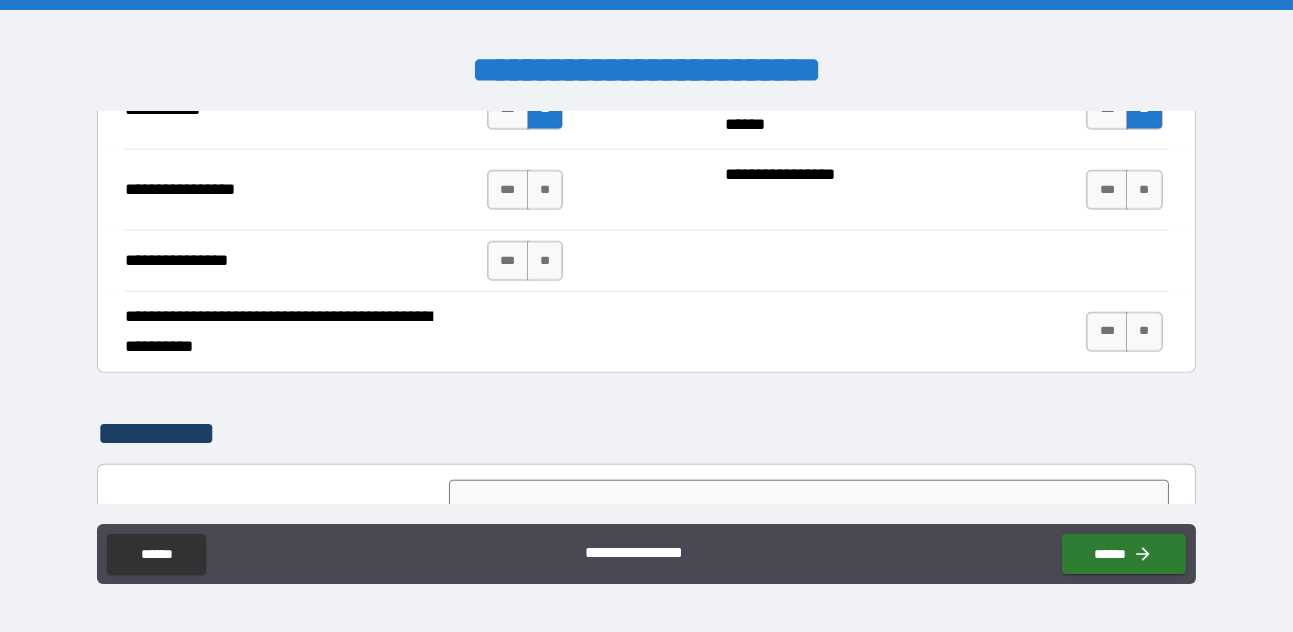 scroll, scrollTop: 4668, scrollLeft: 0, axis: vertical 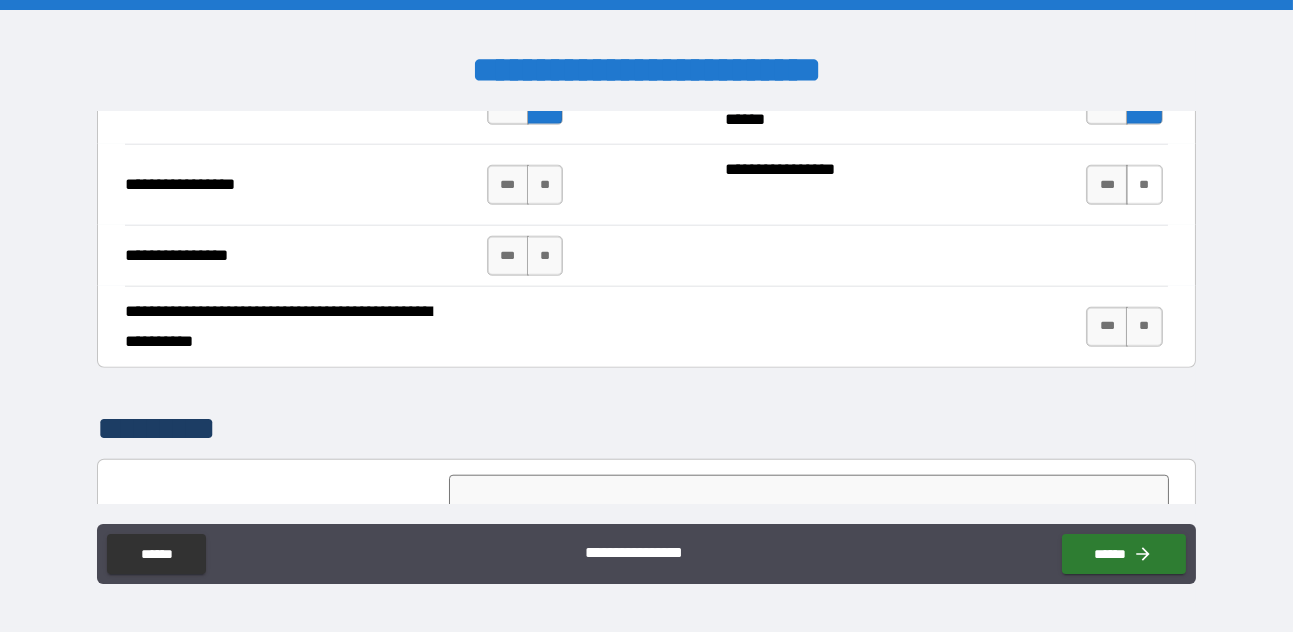 click on "**" at bounding box center (1144, 185) 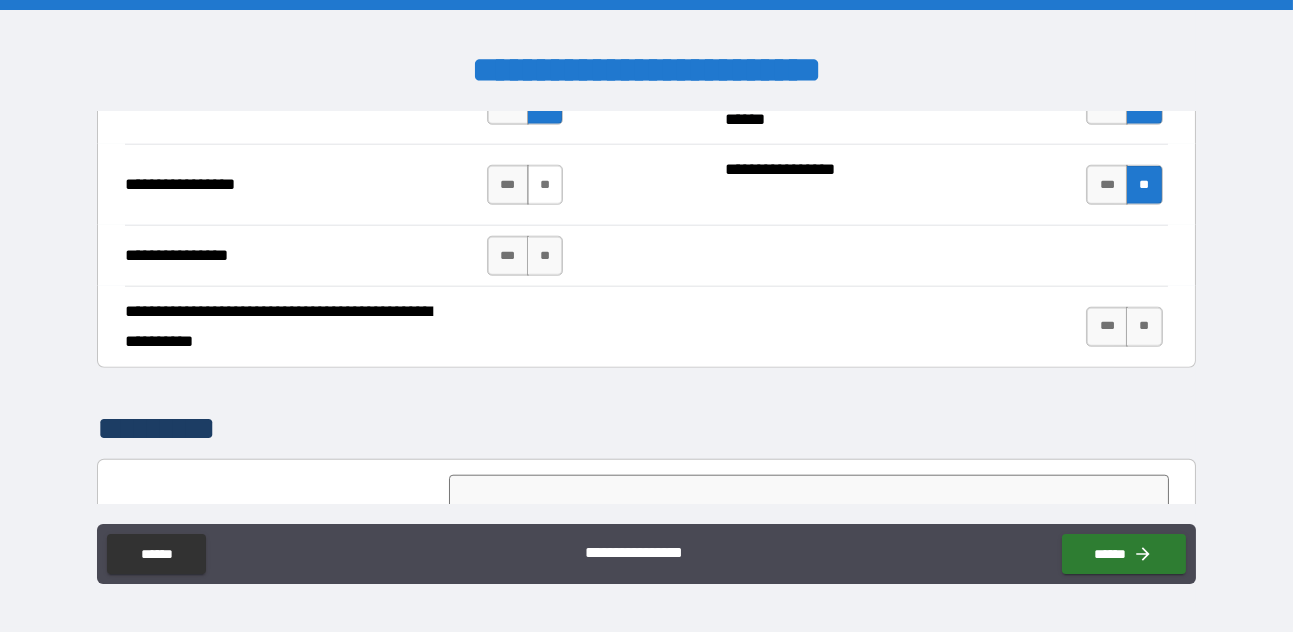 click on "**" at bounding box center [545, 185] 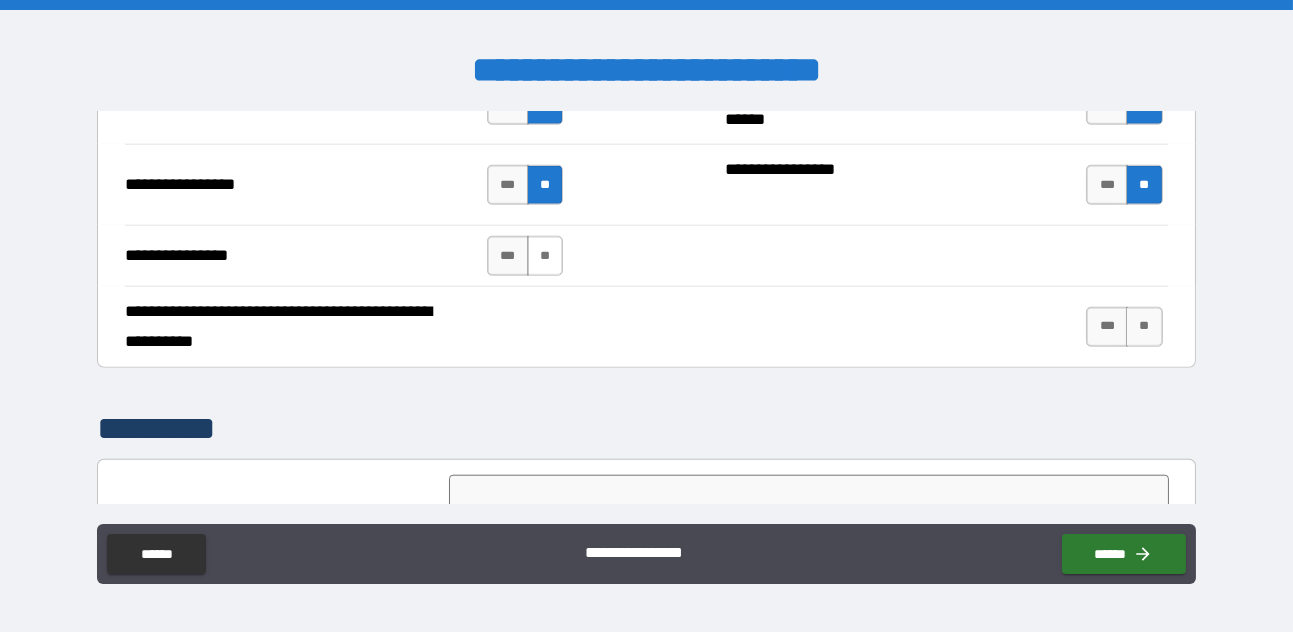 click on "**" at bounding box center (545, 256) 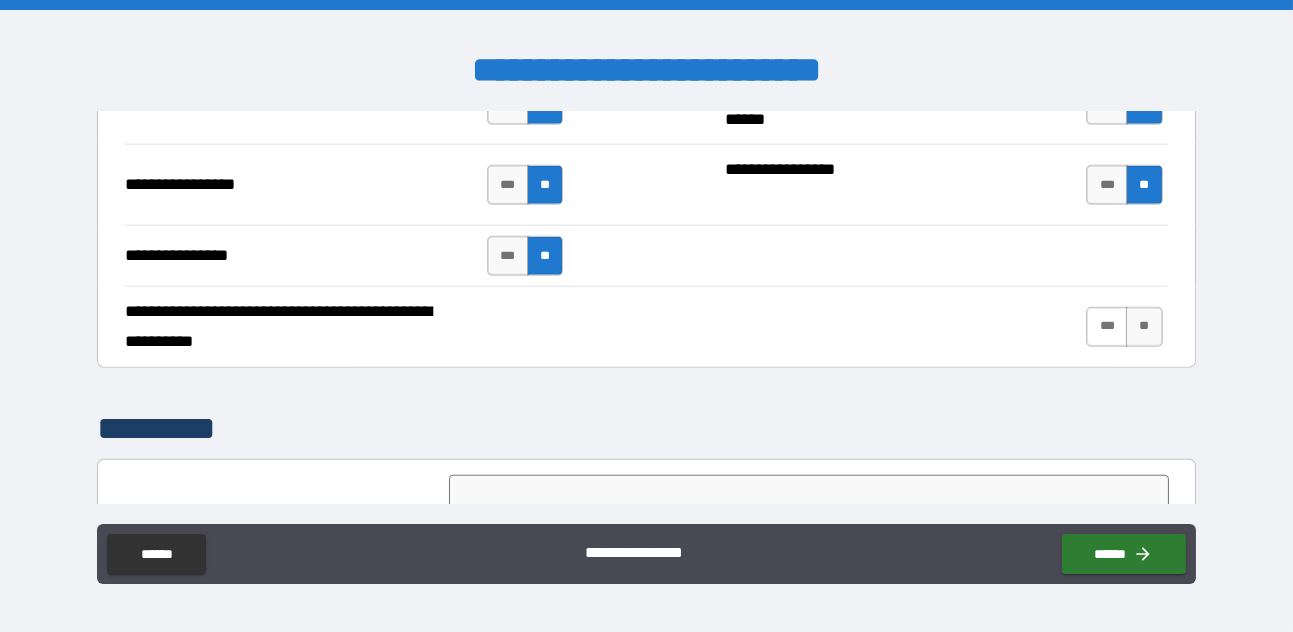 click on "***" at bounding box center (1107, 327) 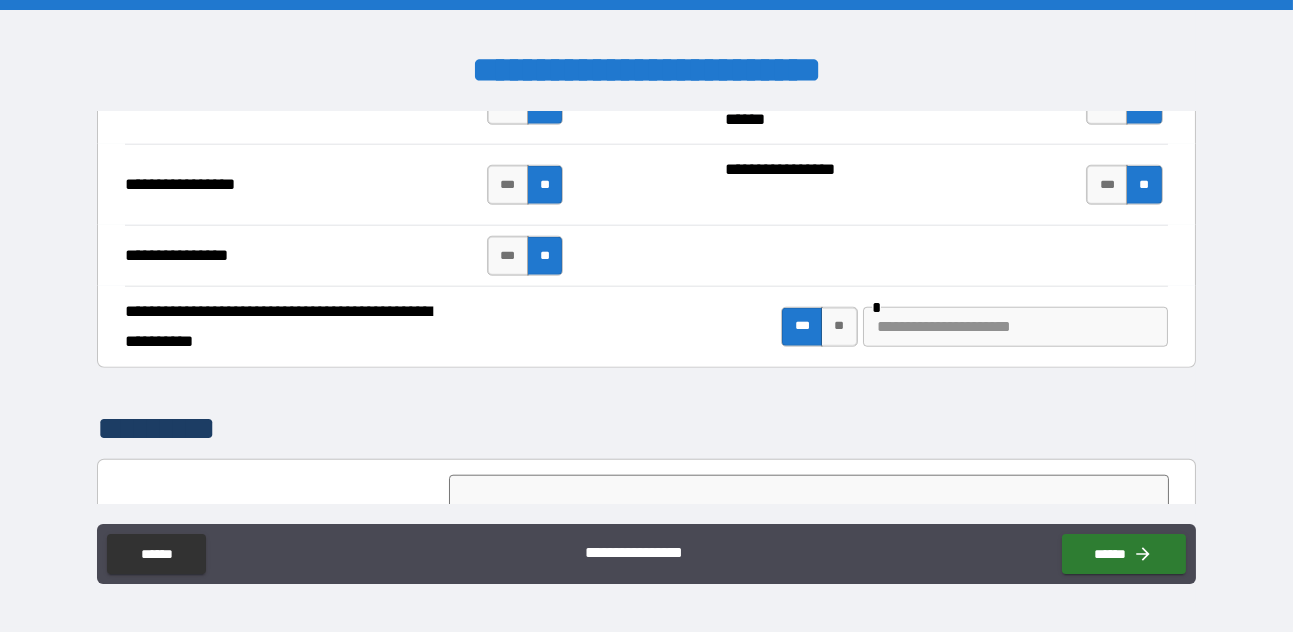click at bounding box center (809, 515) 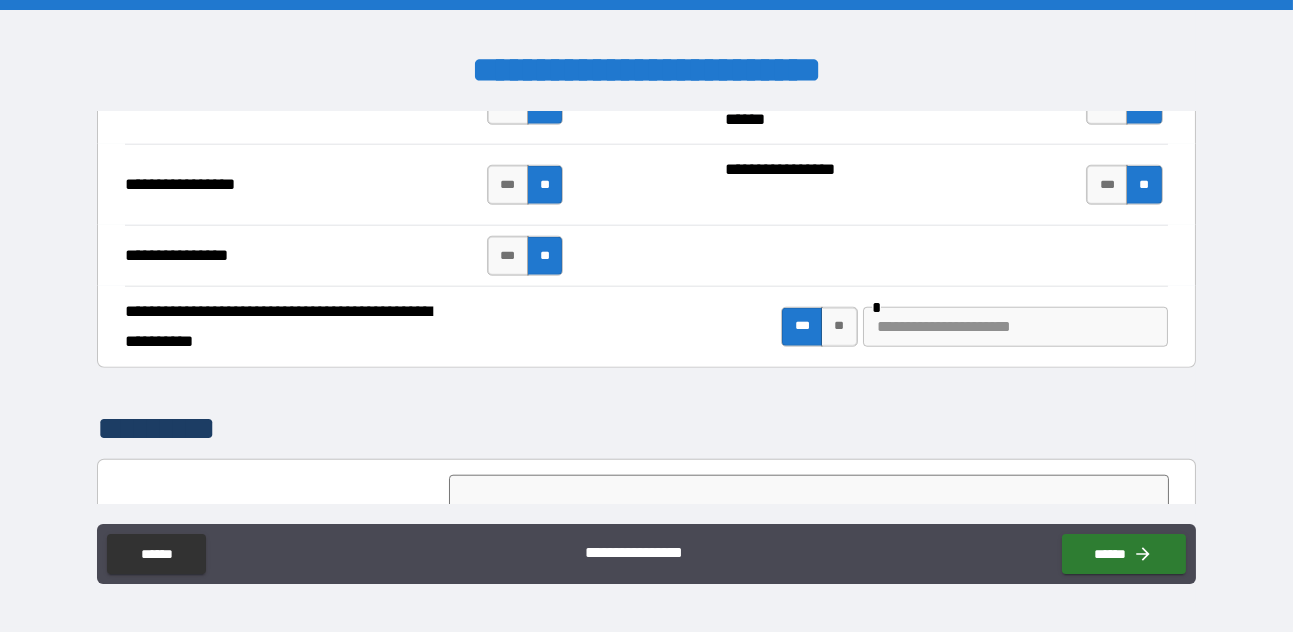 type on "*" 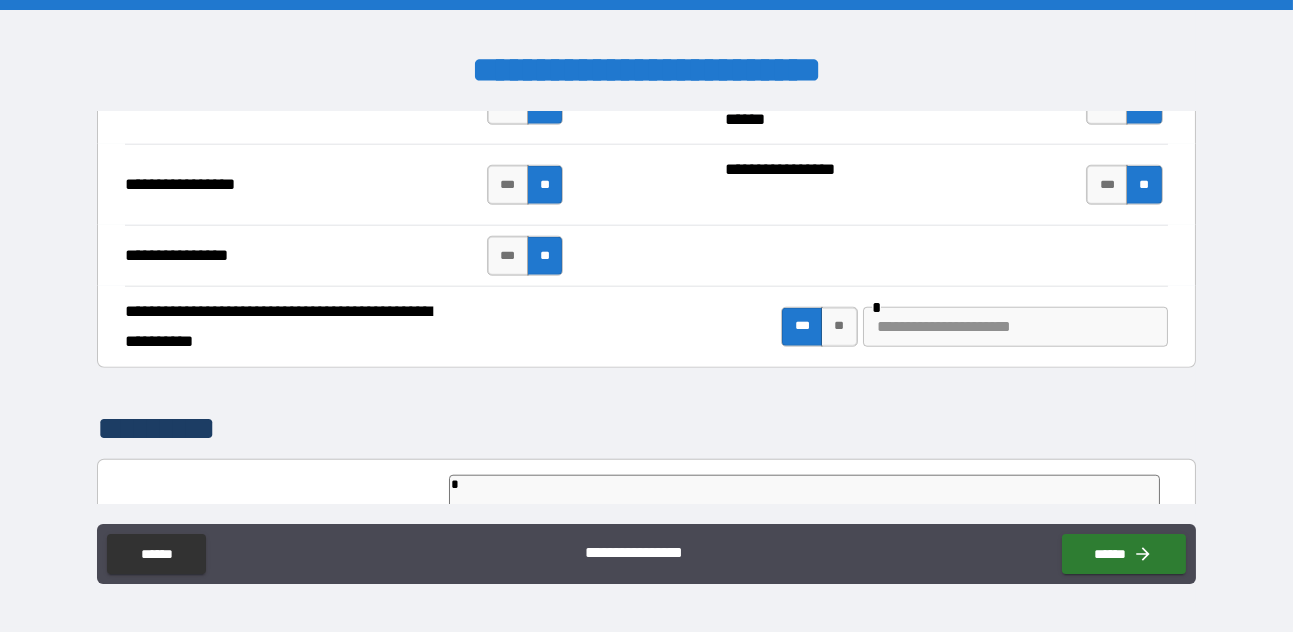 type on "*" 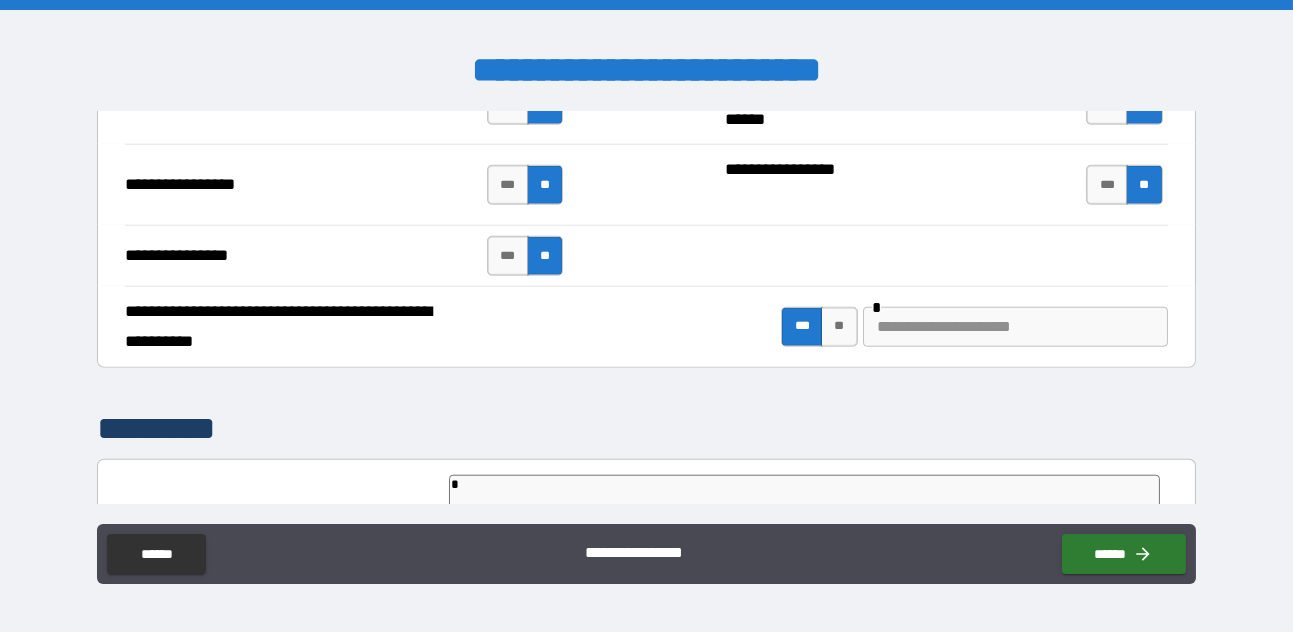 type on "**" 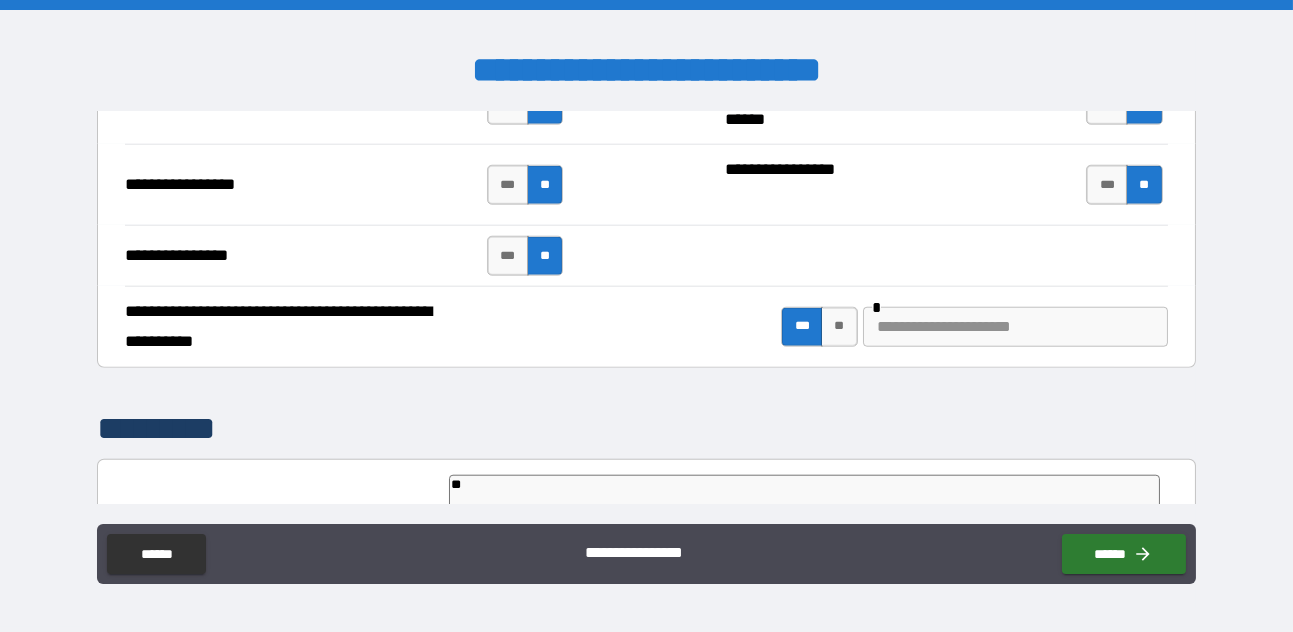 type on "*" 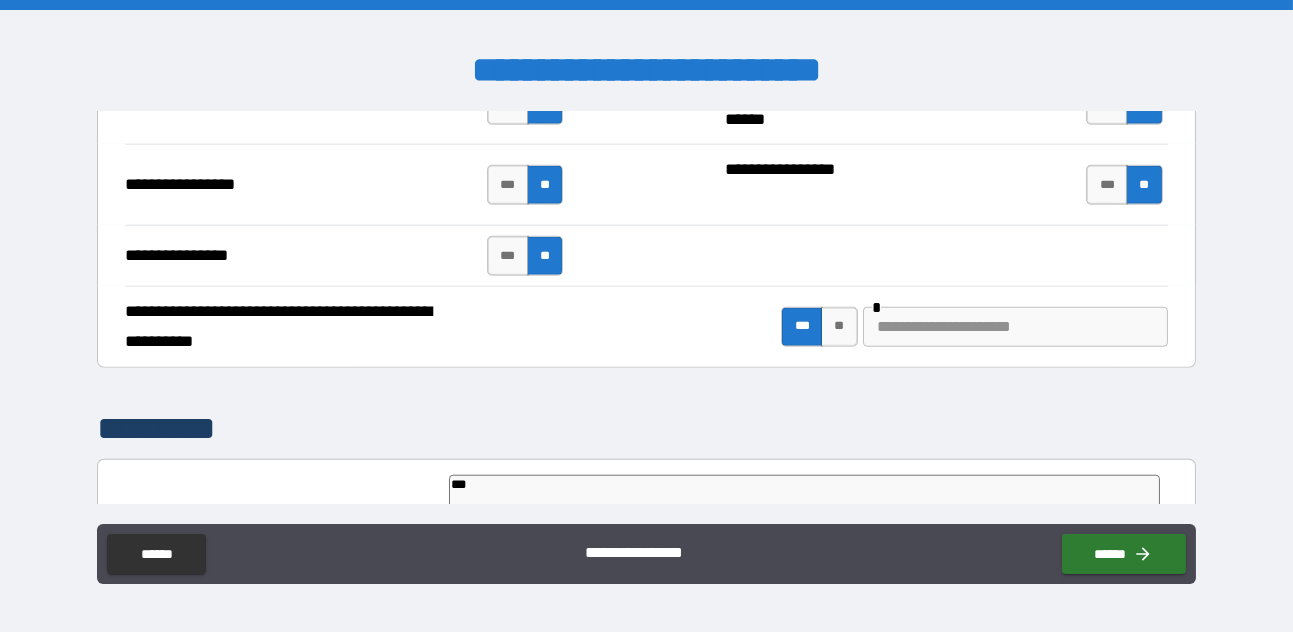 type on "*" 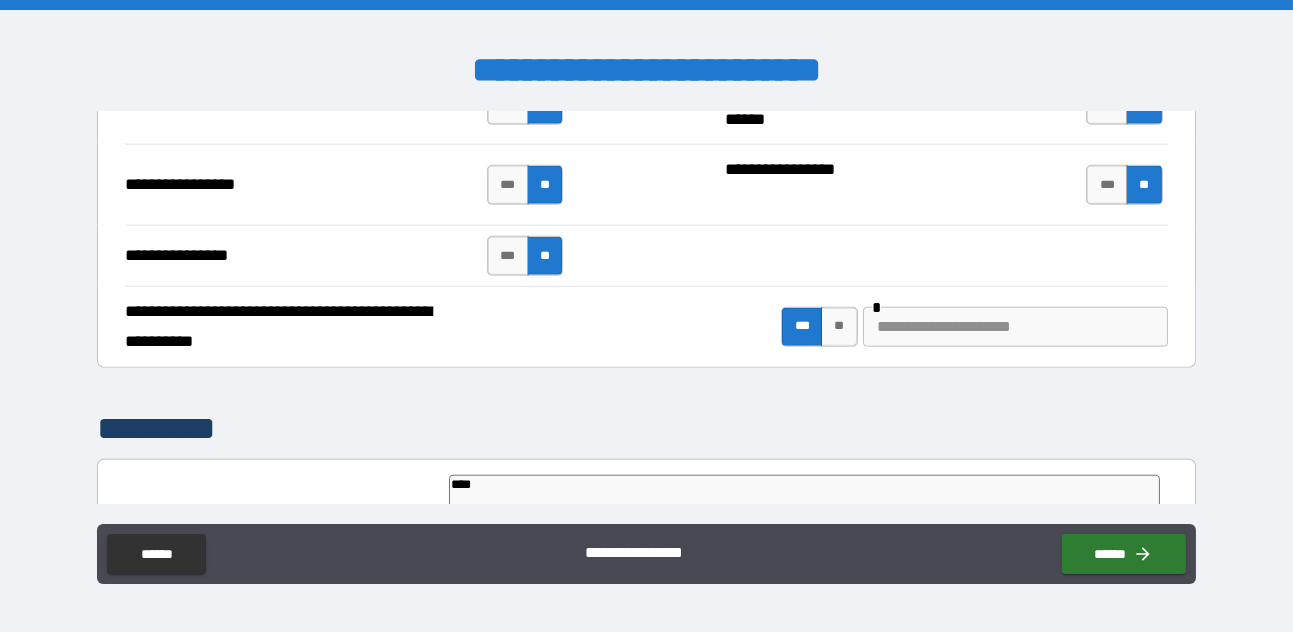 type on "*" 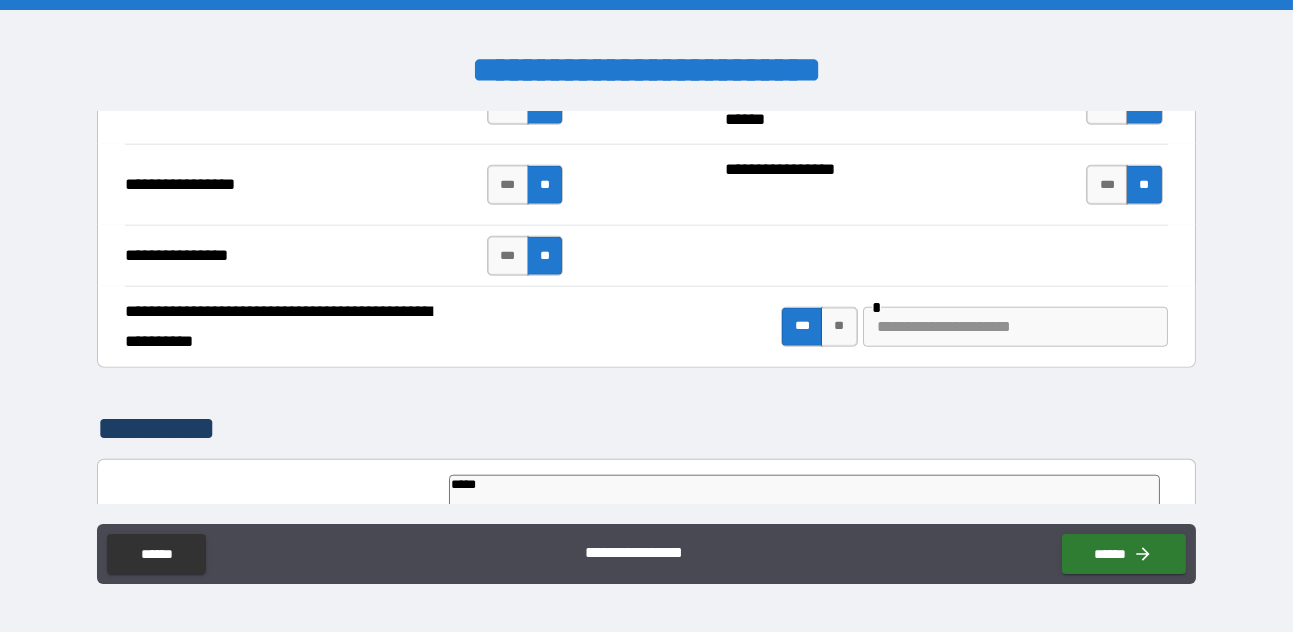 type on "*" 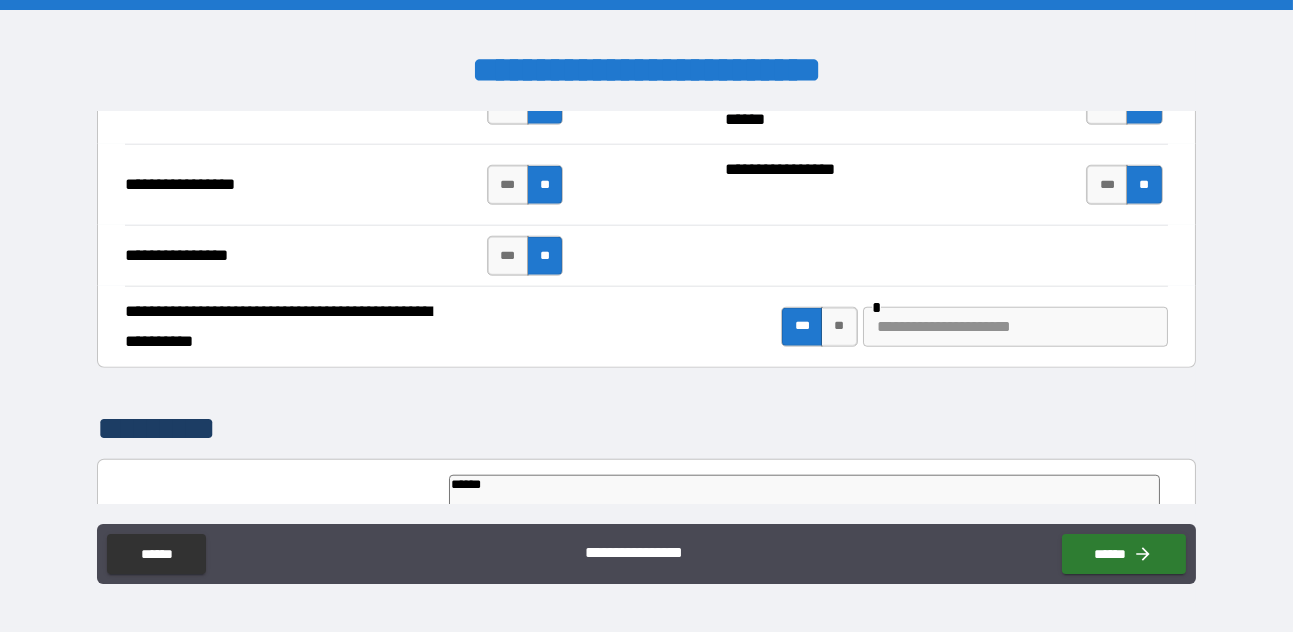 type on "*" 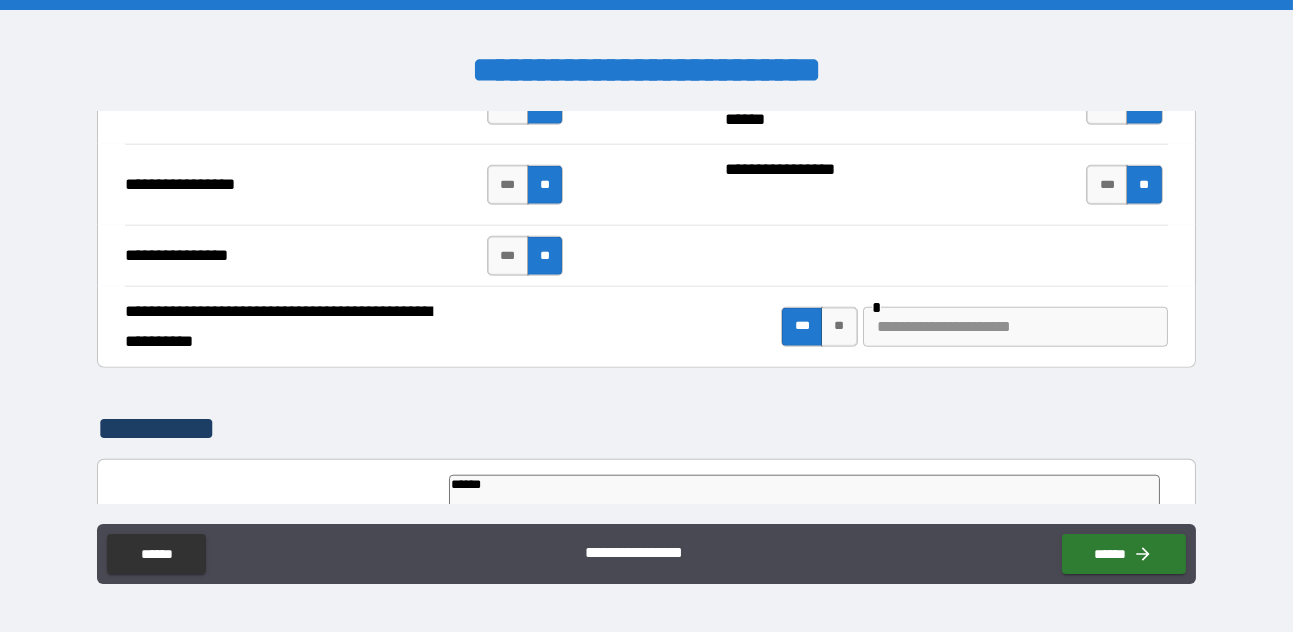 type on "******" 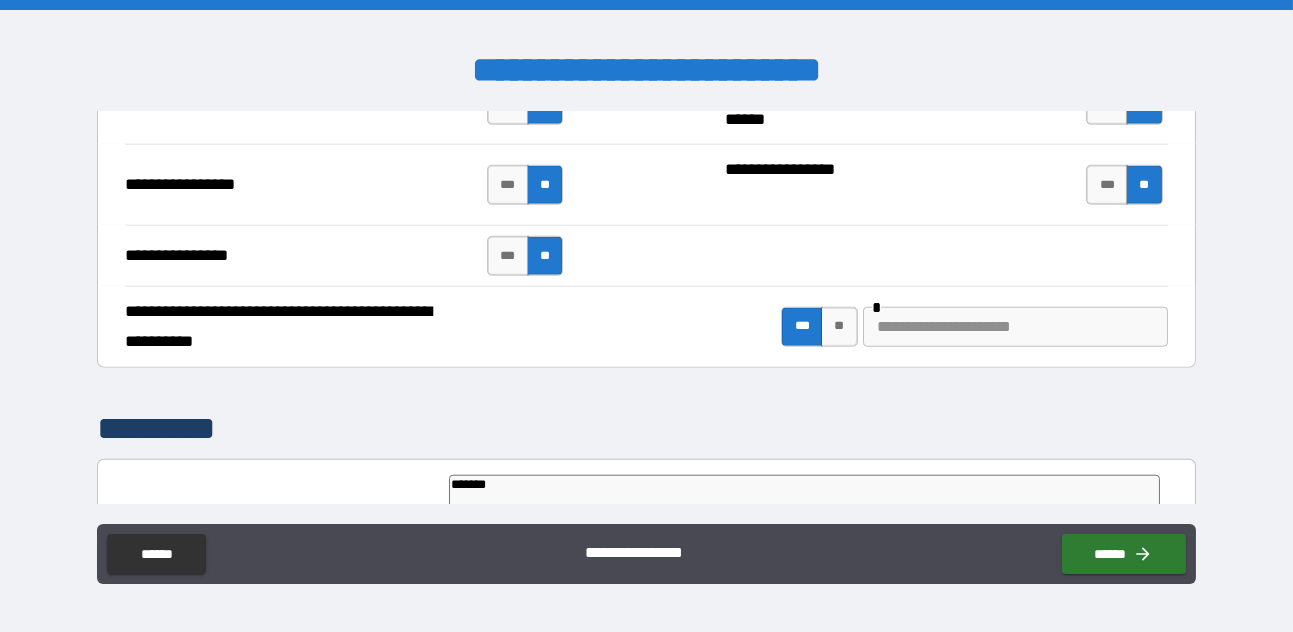 type on "*" 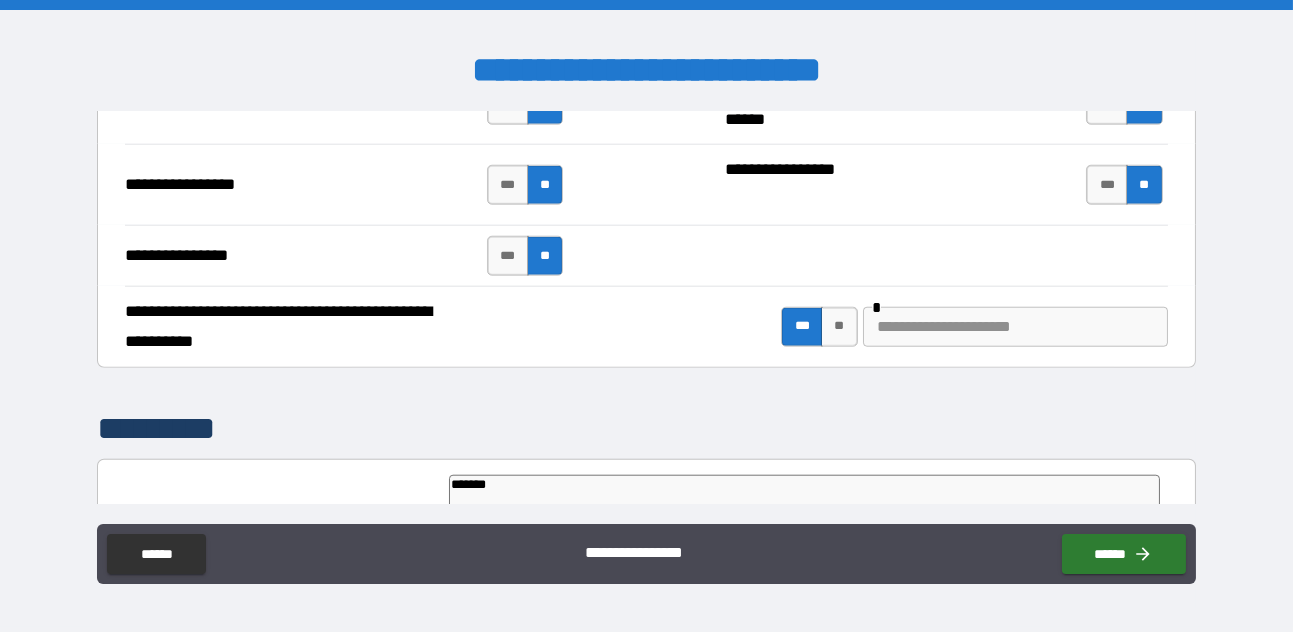 type on "********" 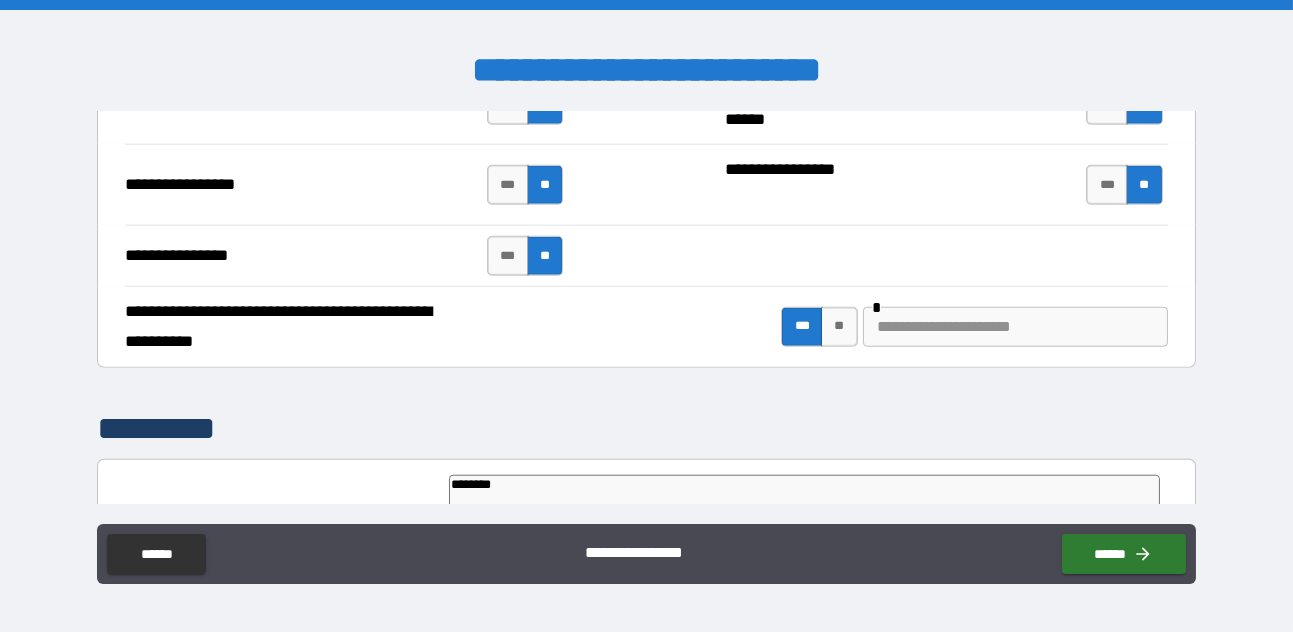 type on "*" 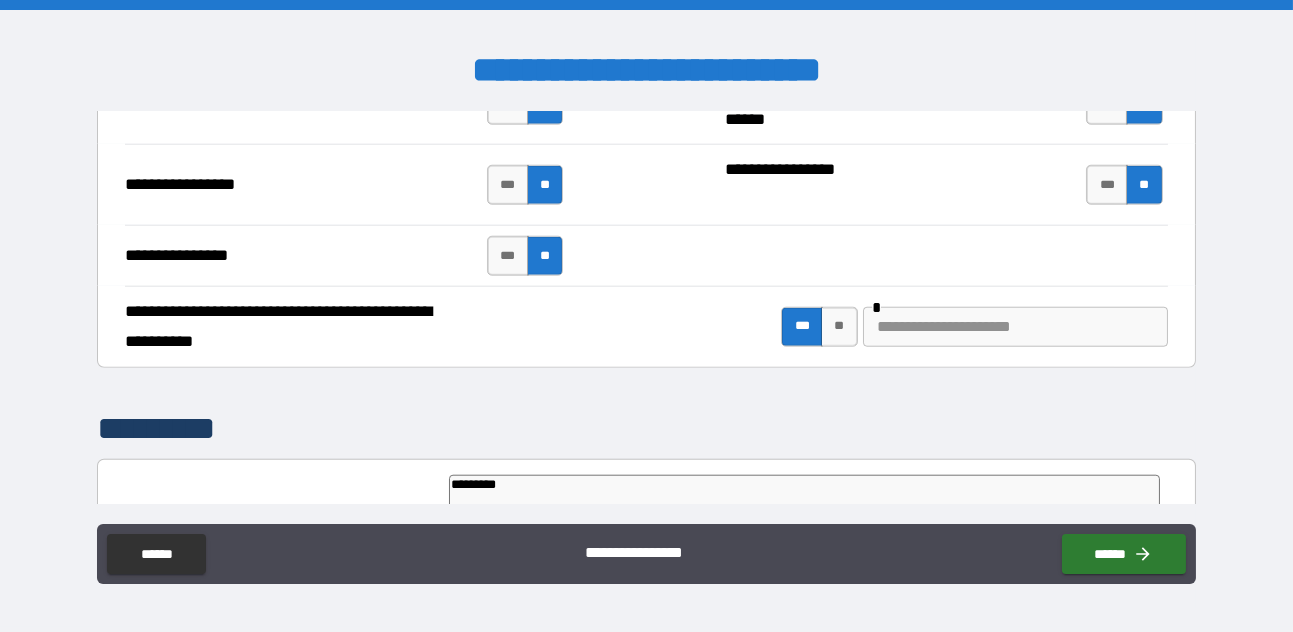 type on "*" 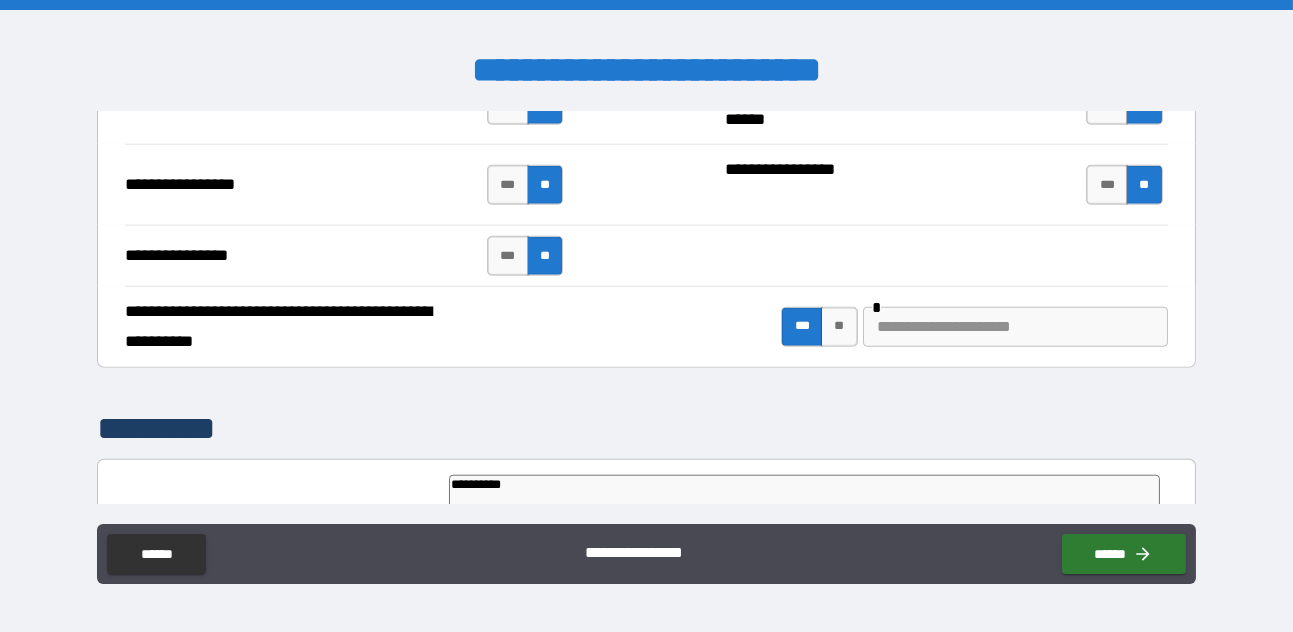 type on "*" 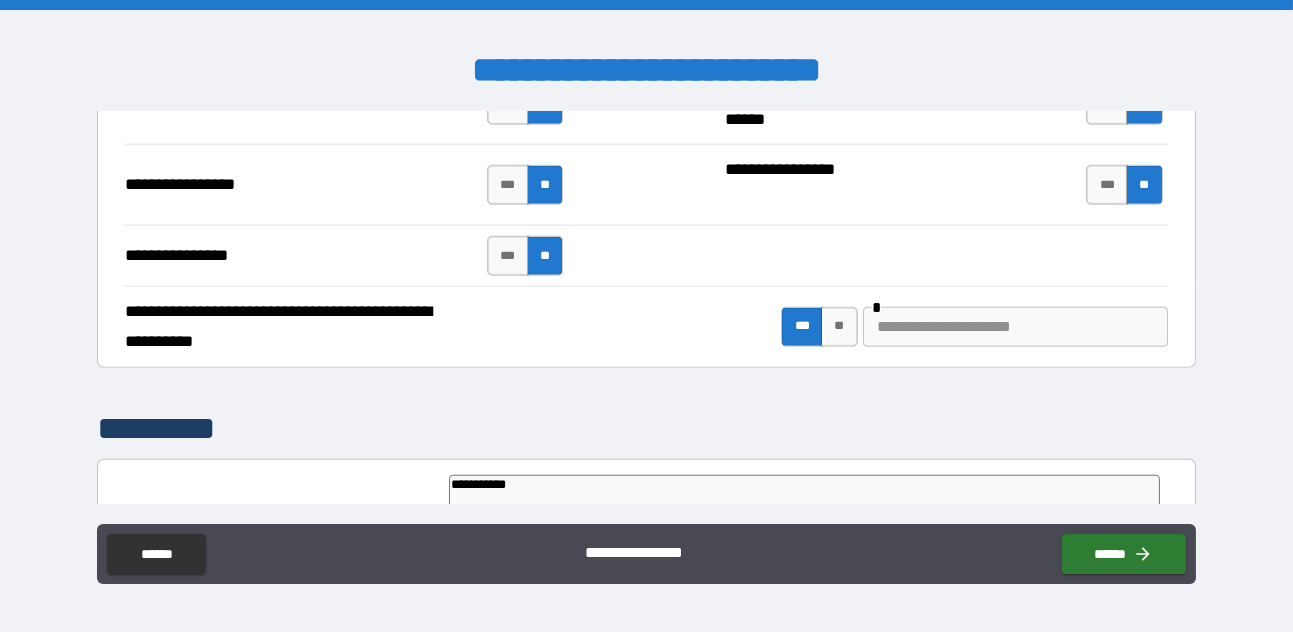type on "**********" 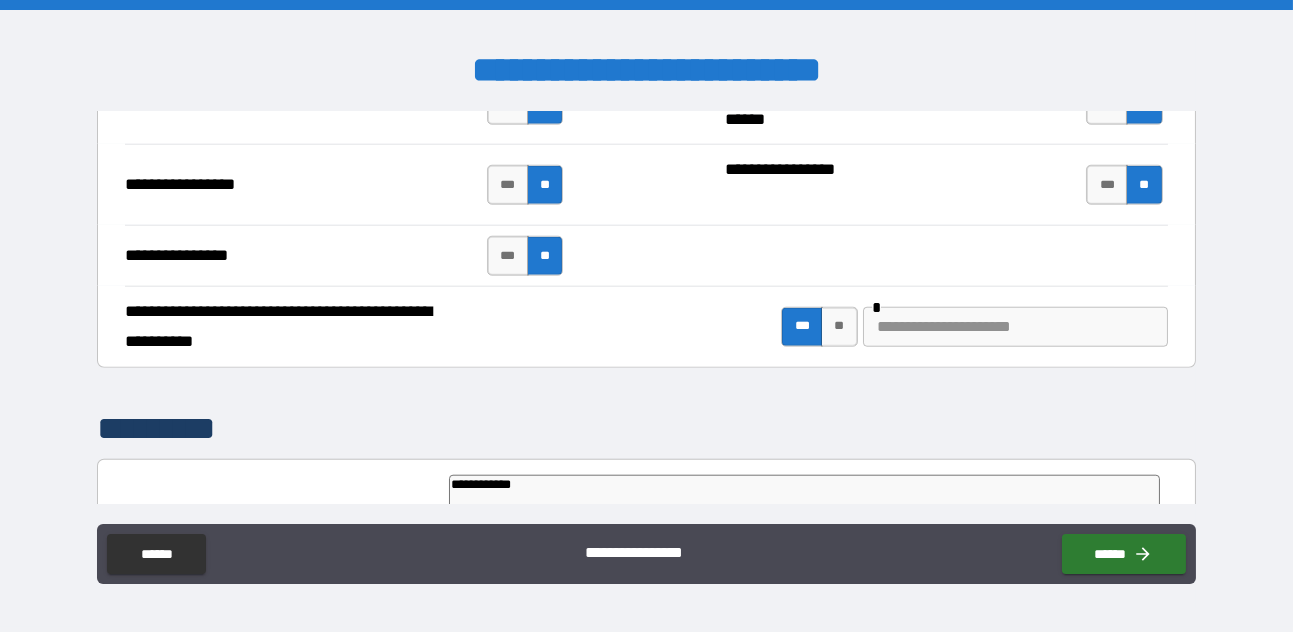 type on "*" 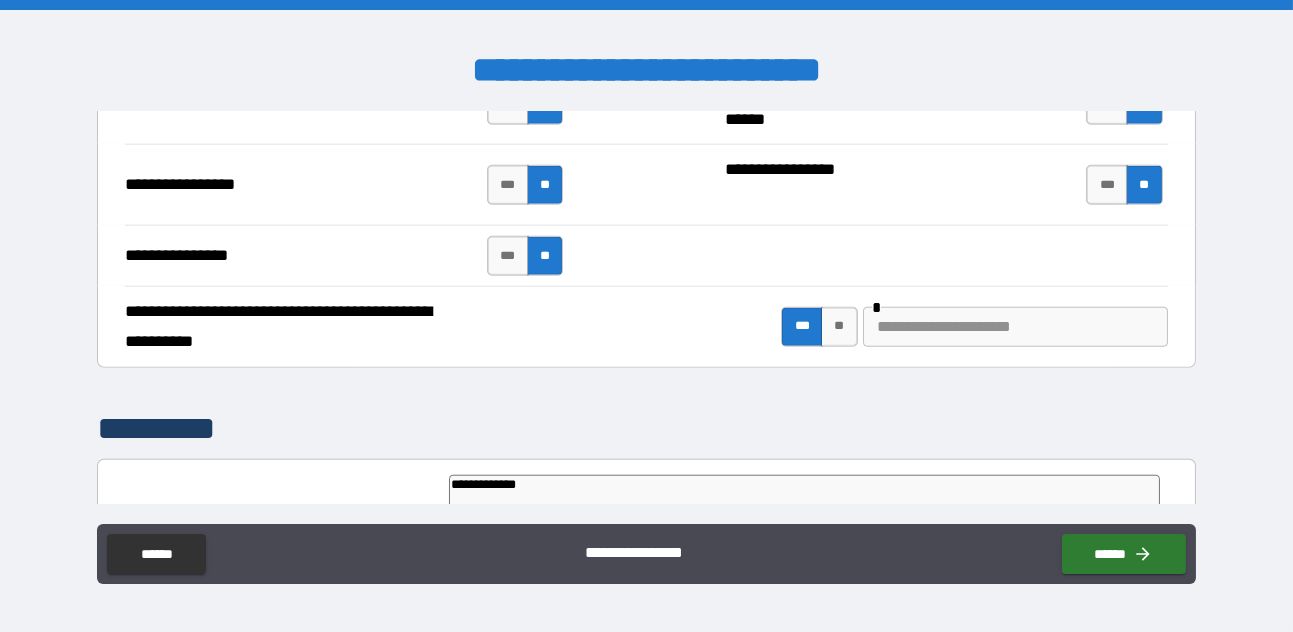 type on "**********" 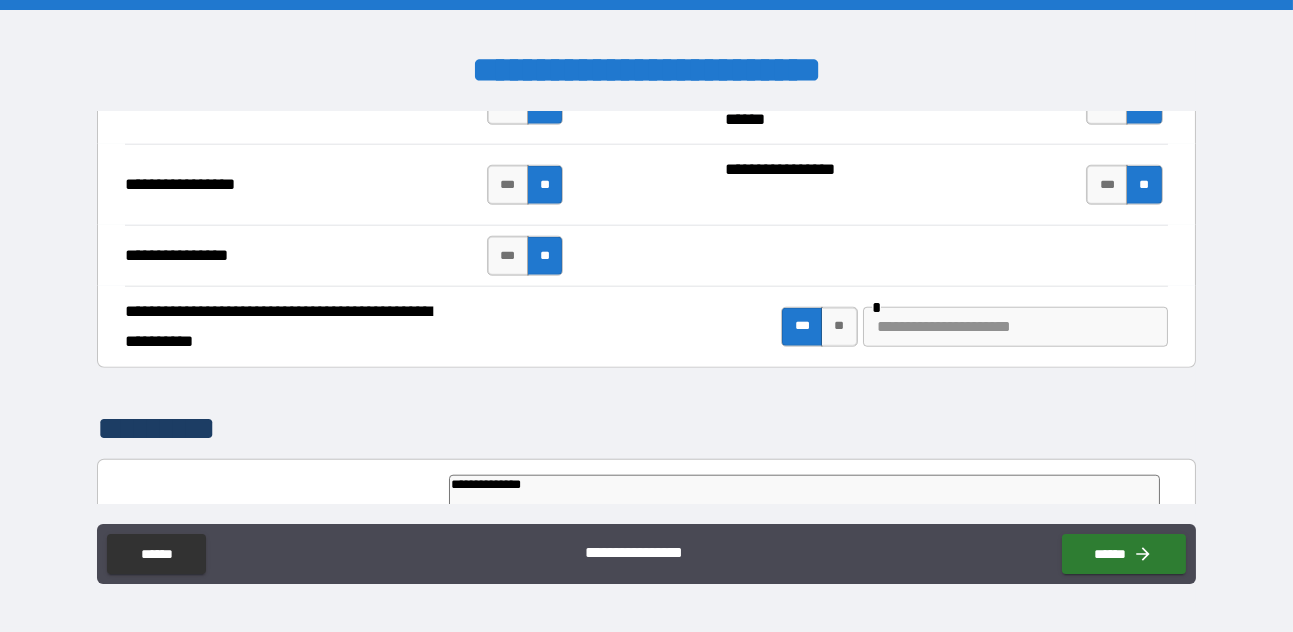 type on "**********" 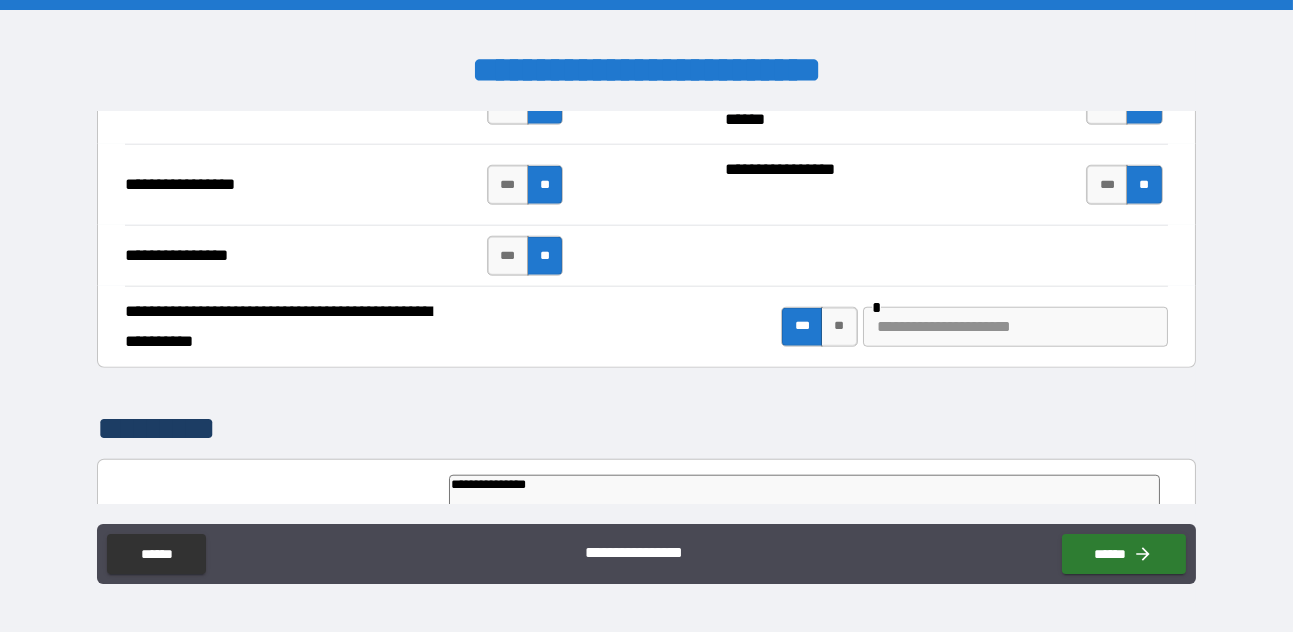 type on "*" 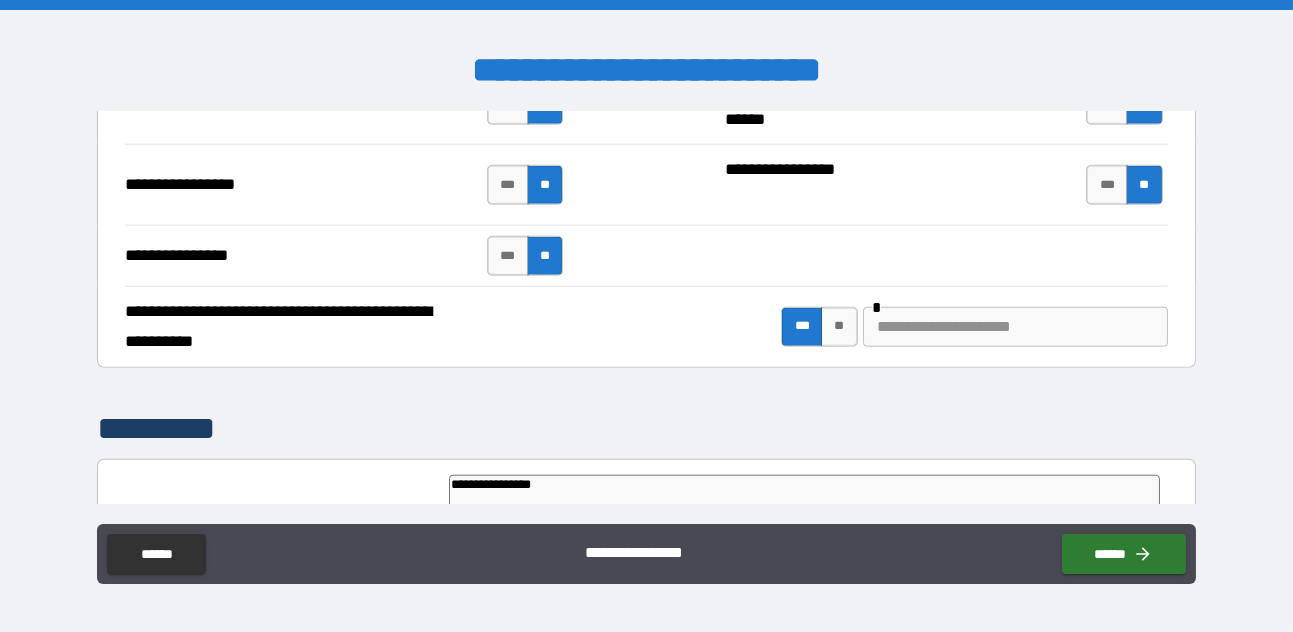 type on "**********" 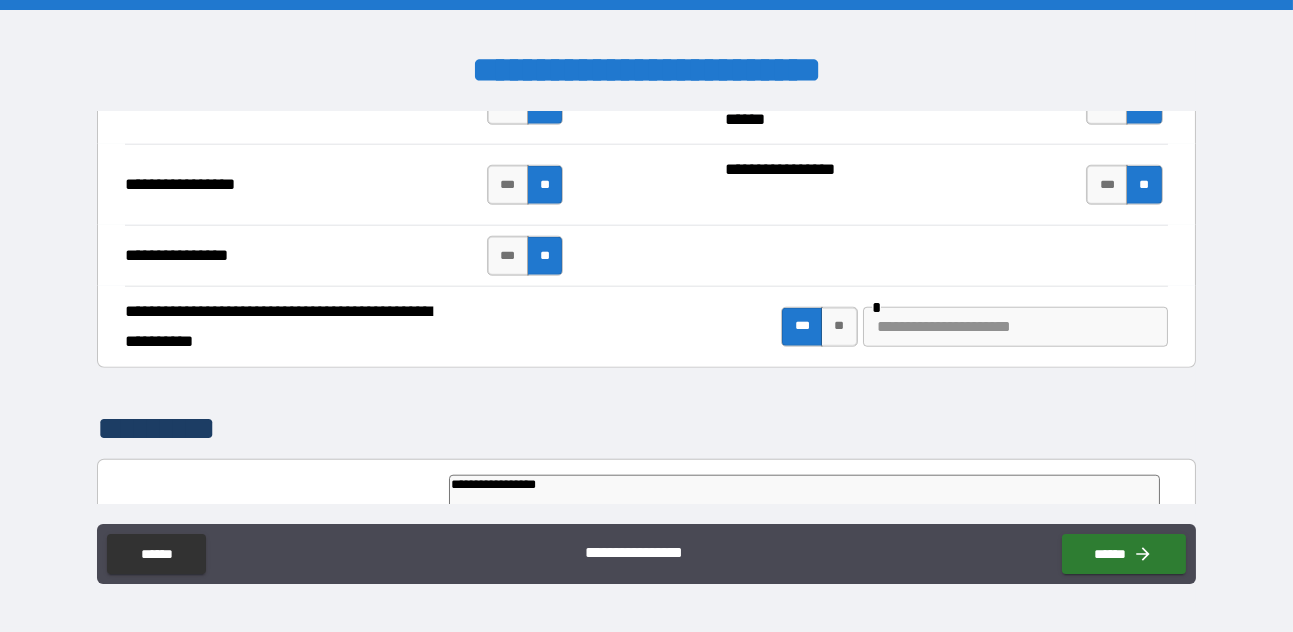 type on "*" 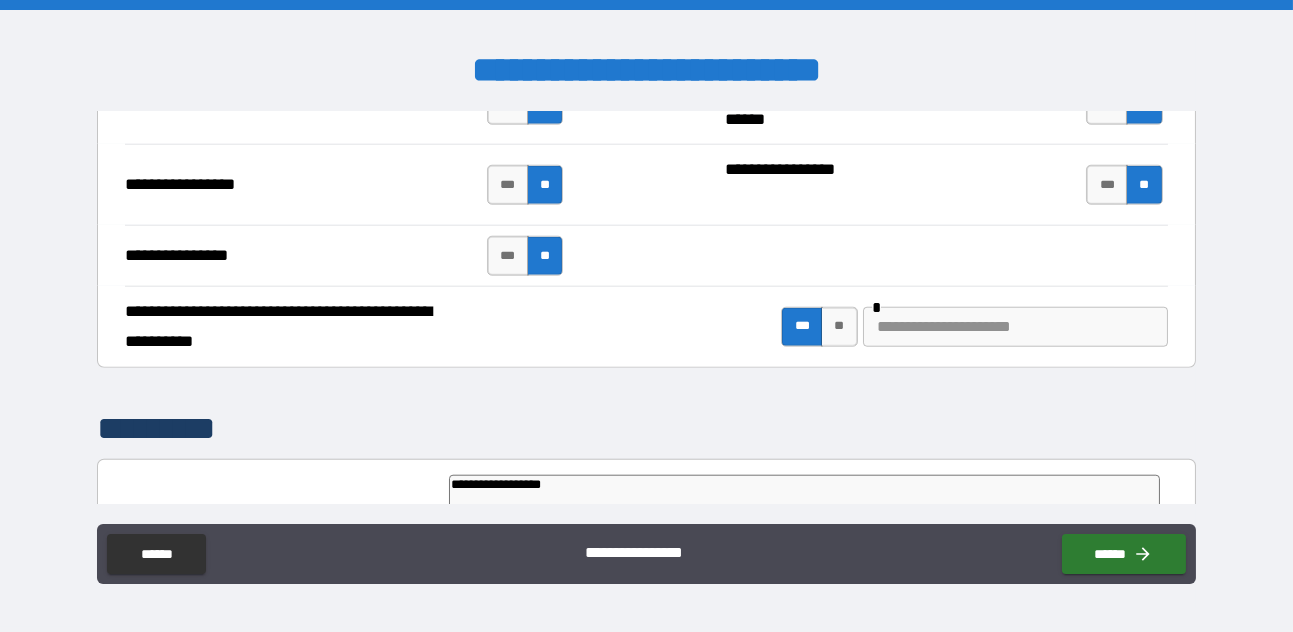 type on "*" 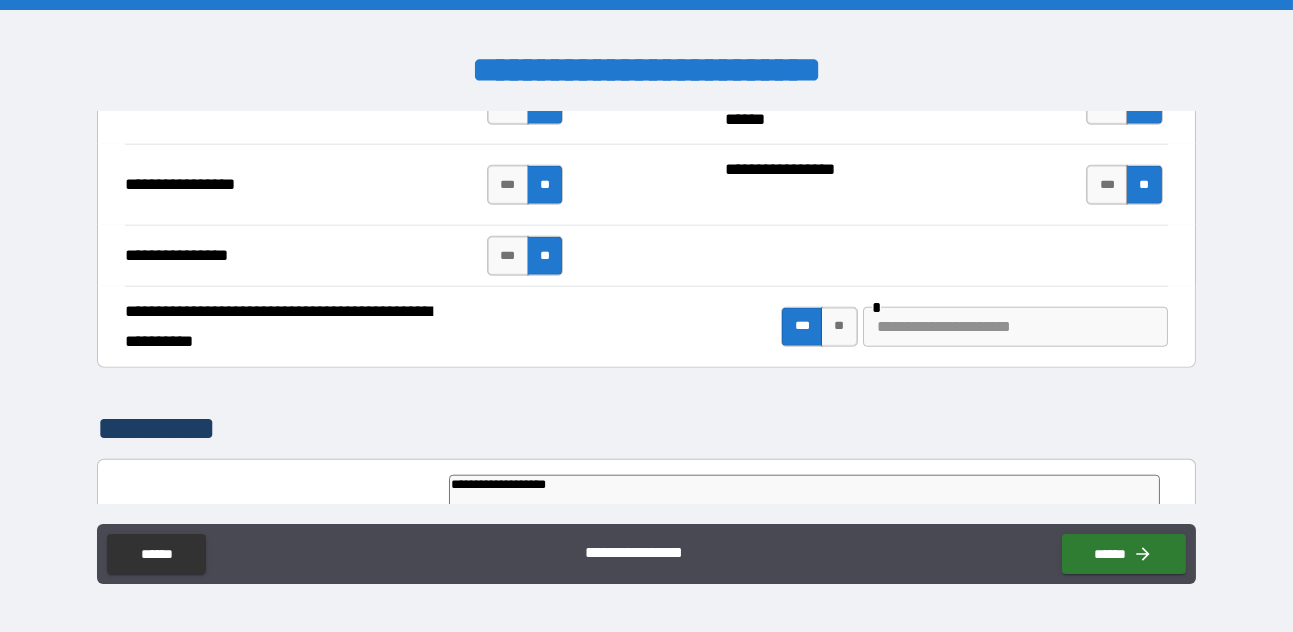 type on "**********" 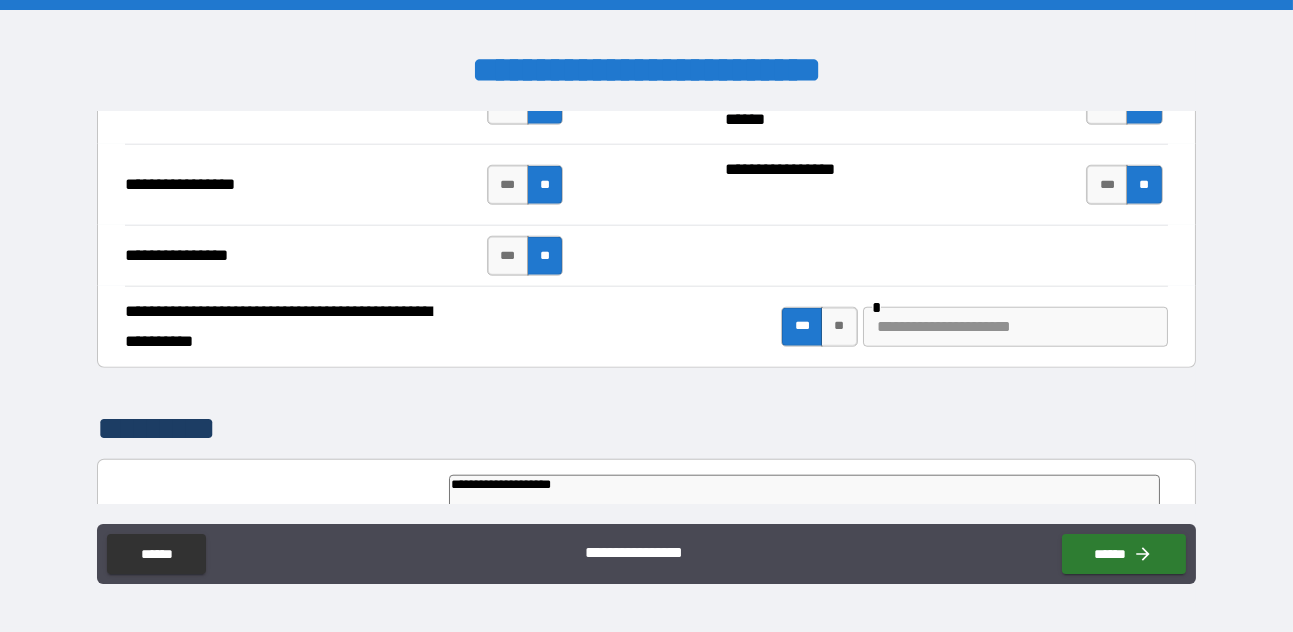 type on "*" 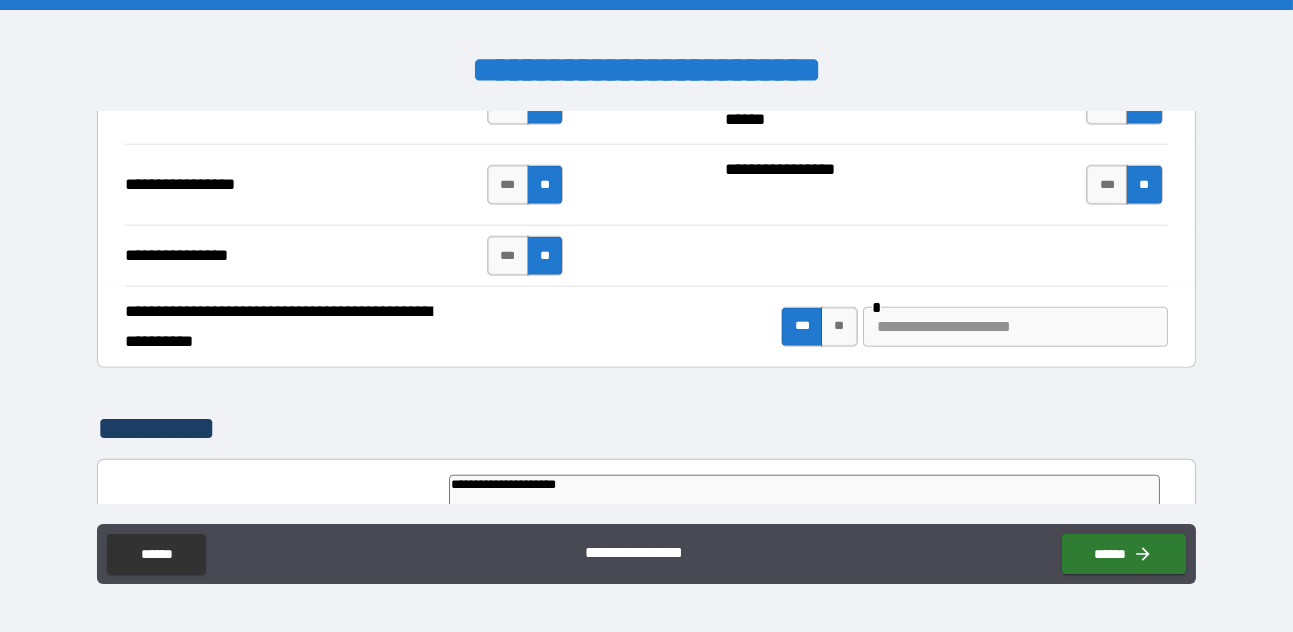type on "*" 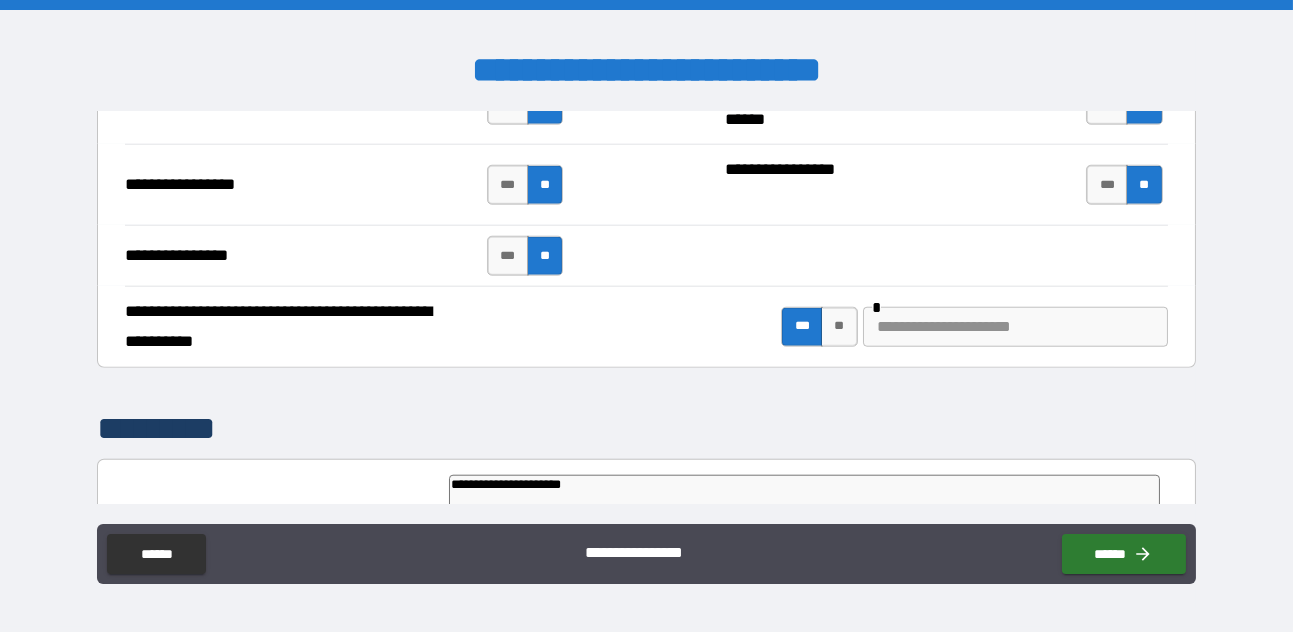 type on "*" 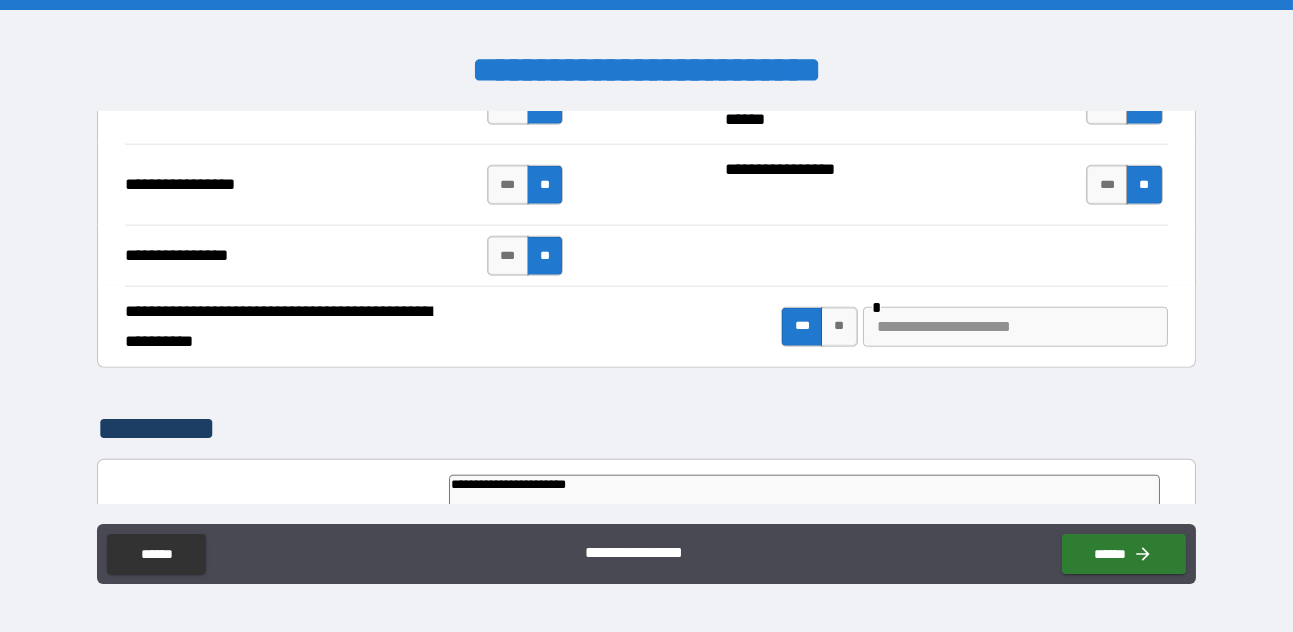 type on "**********" 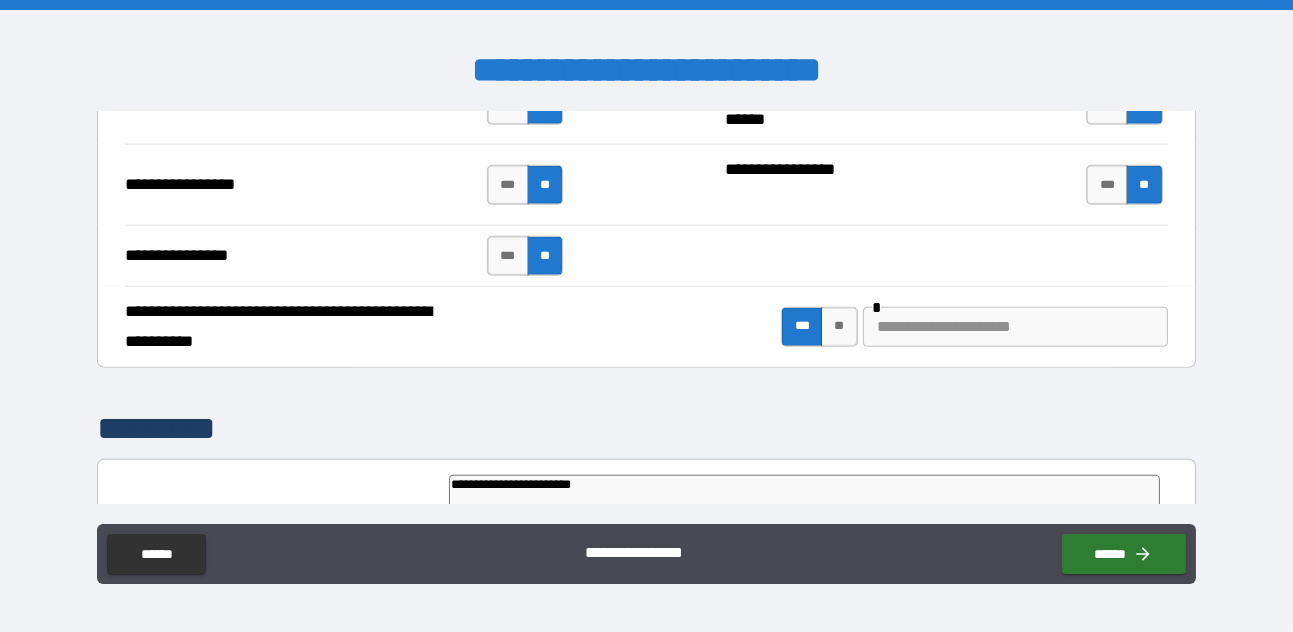 type on "**********" 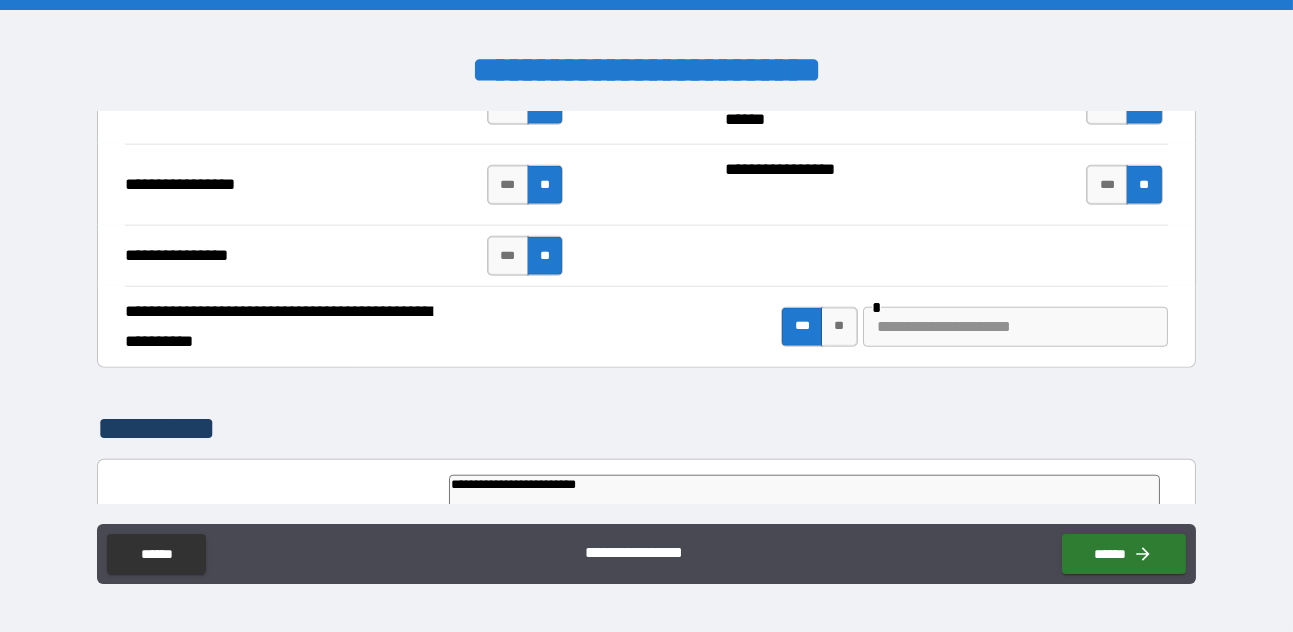 type on "**********" 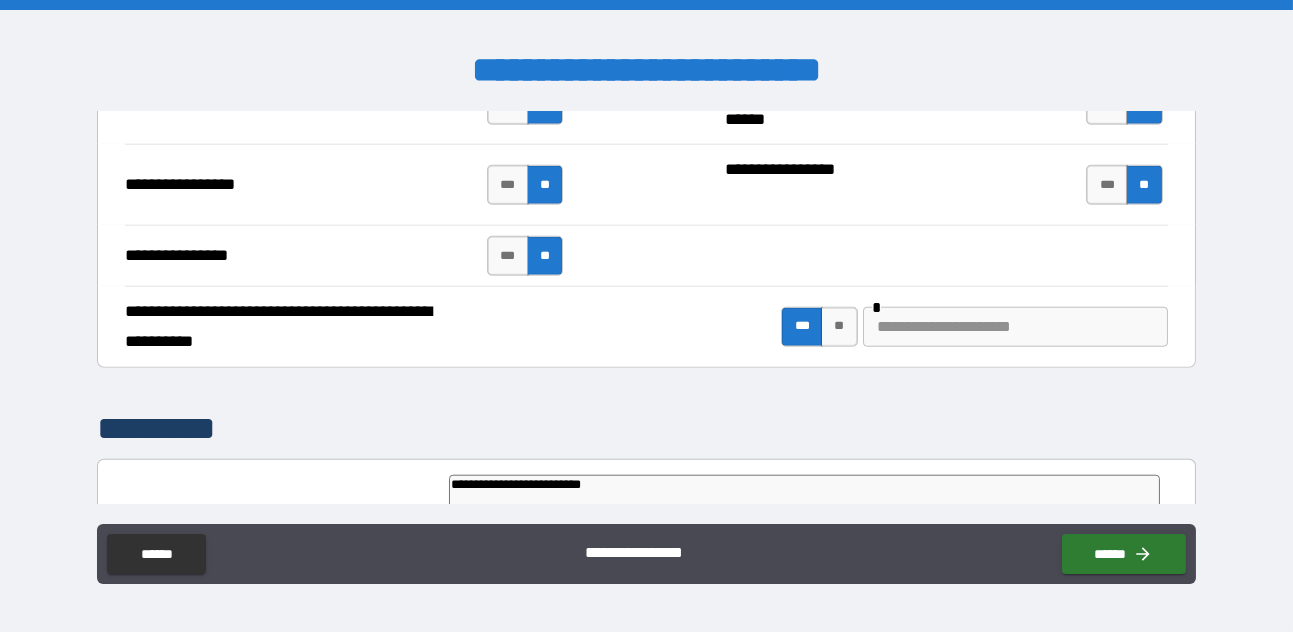 type on "*" 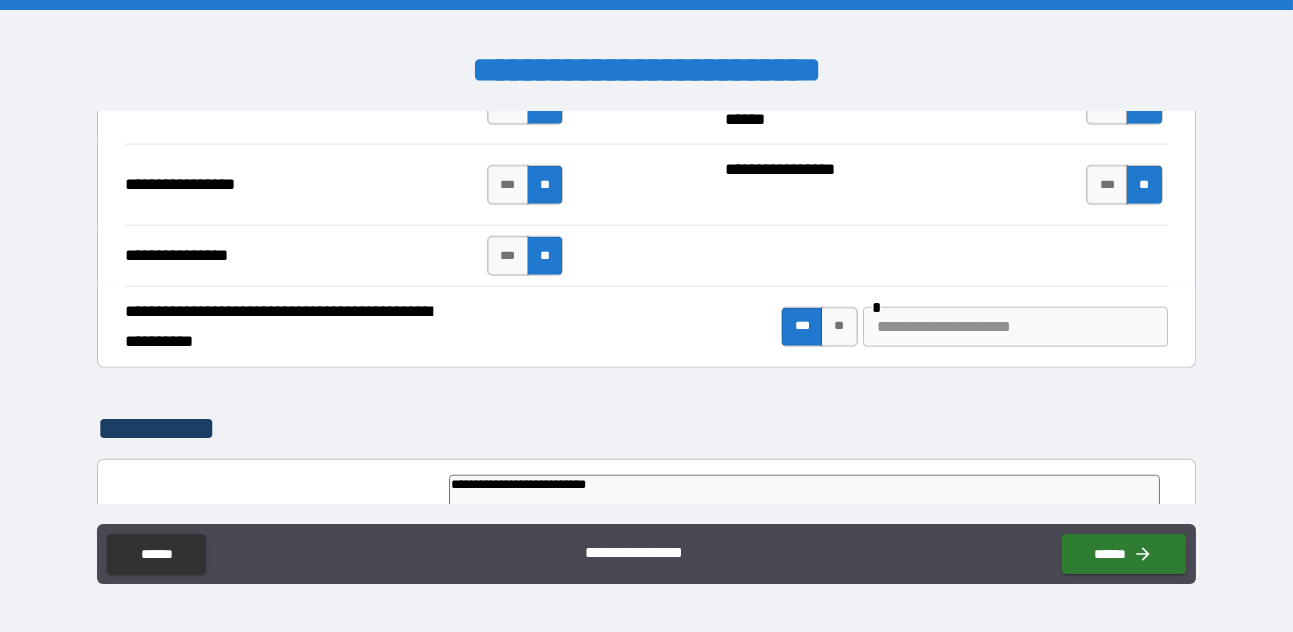 type on "*" 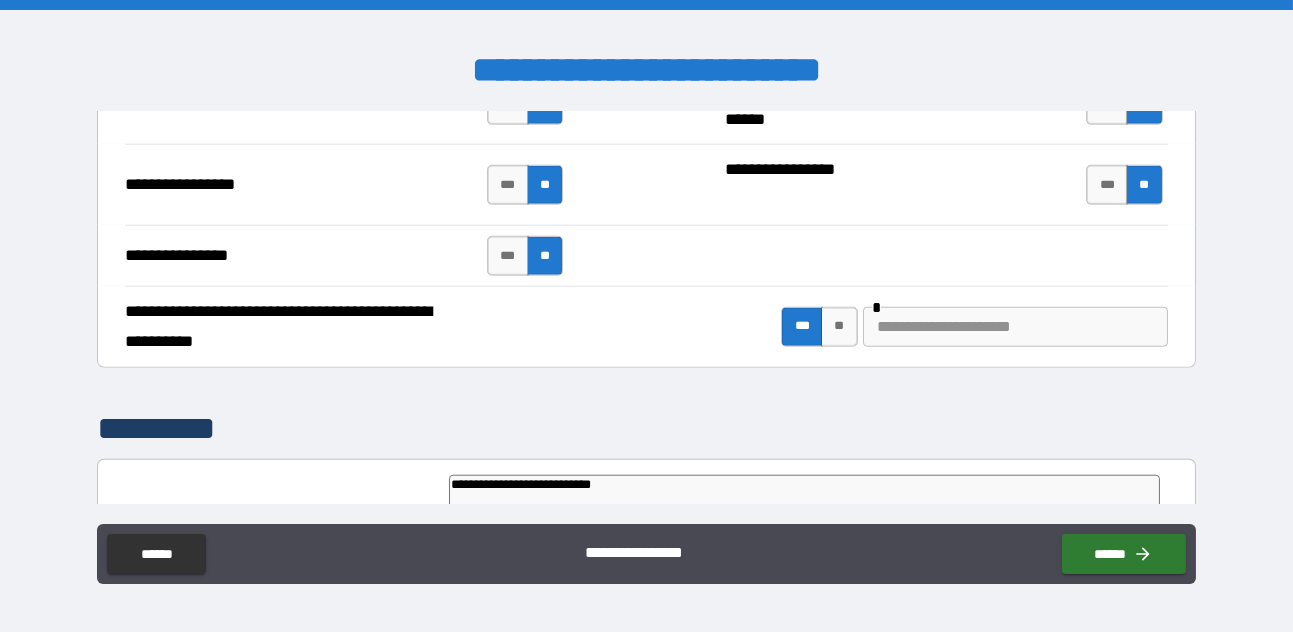 type on "*" 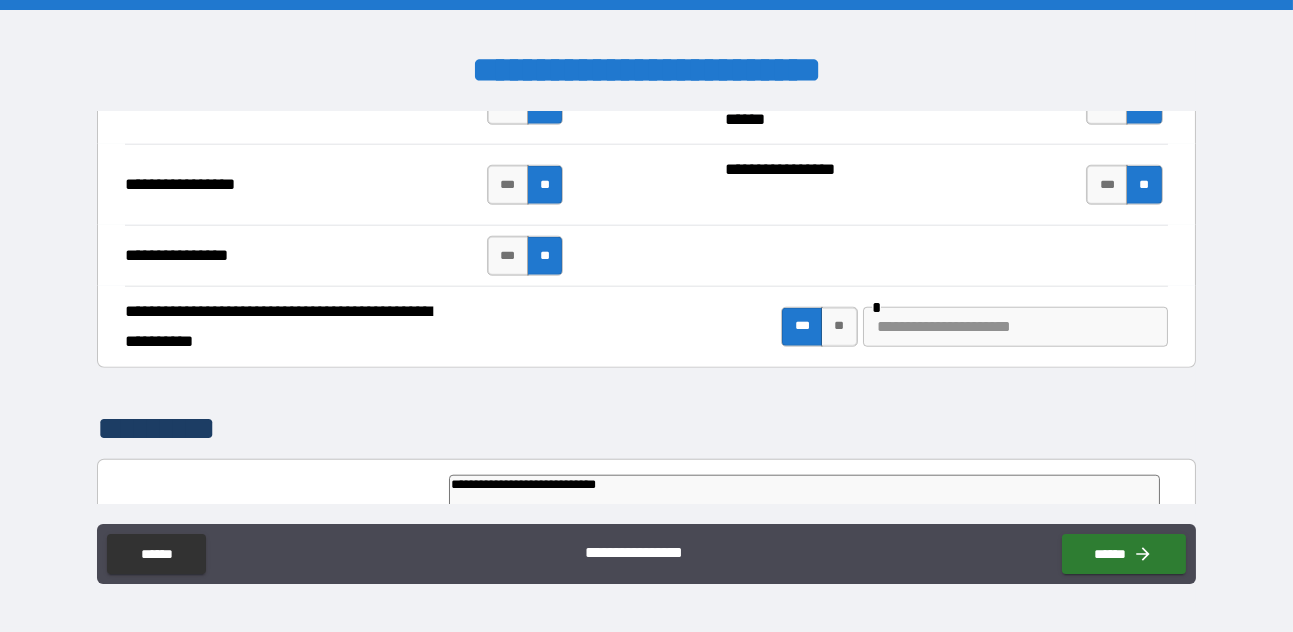 type on "*" 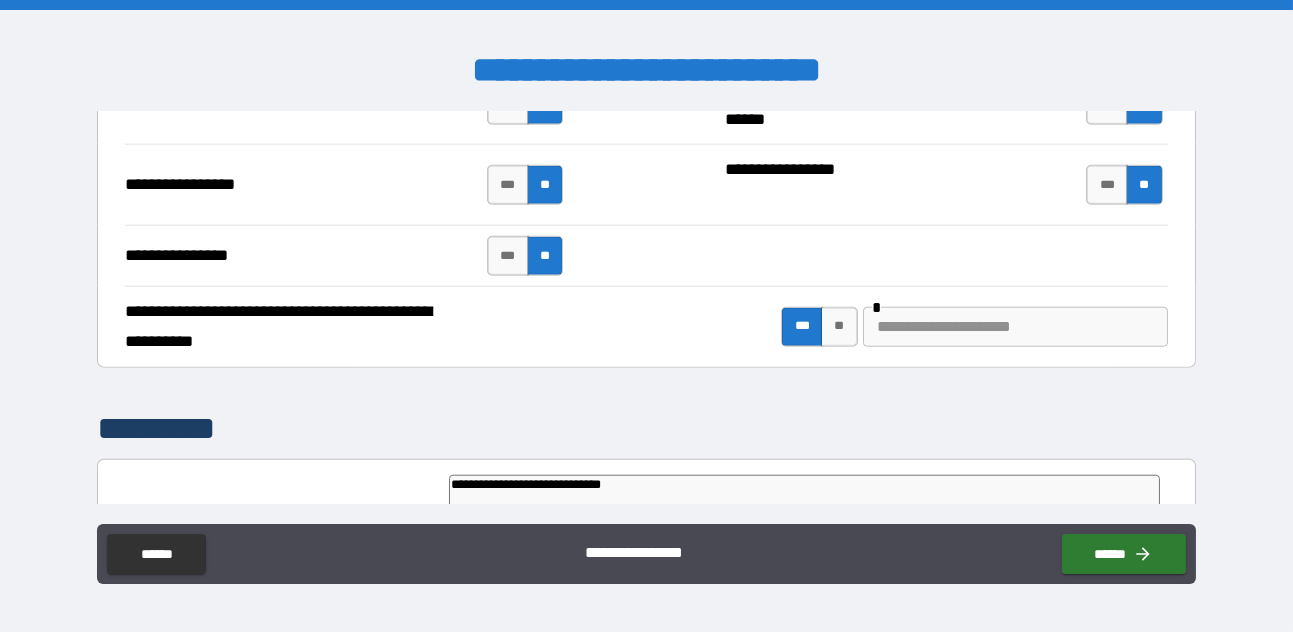 type on "**********" 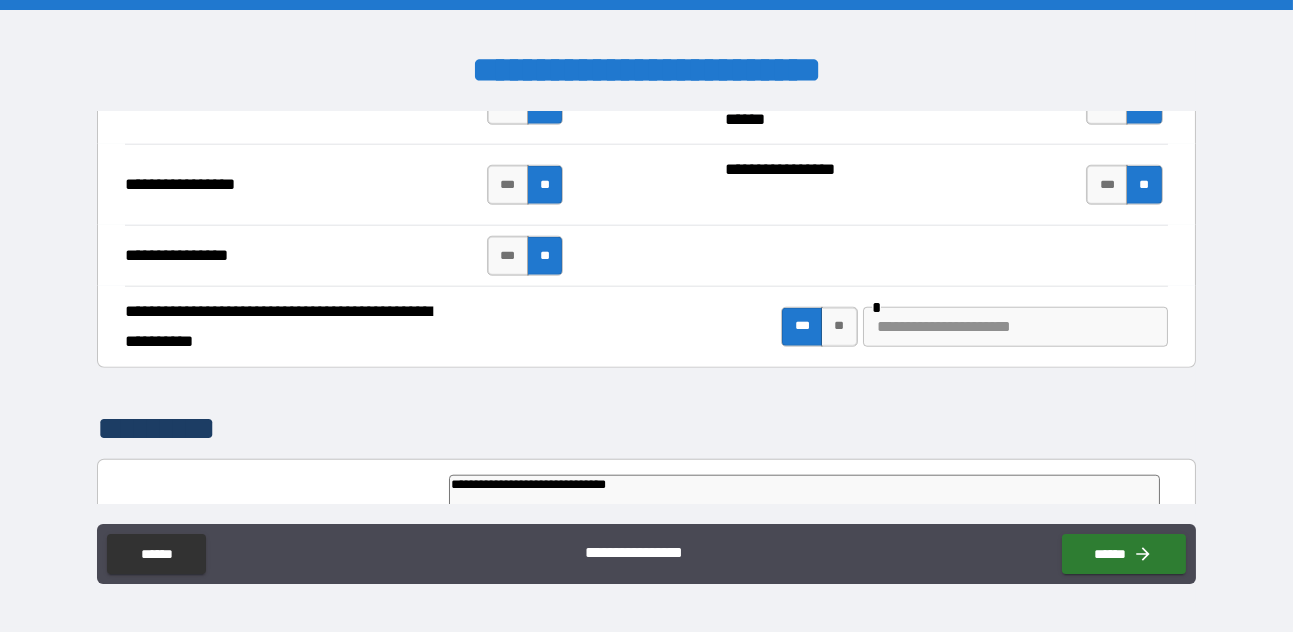 type on "*" 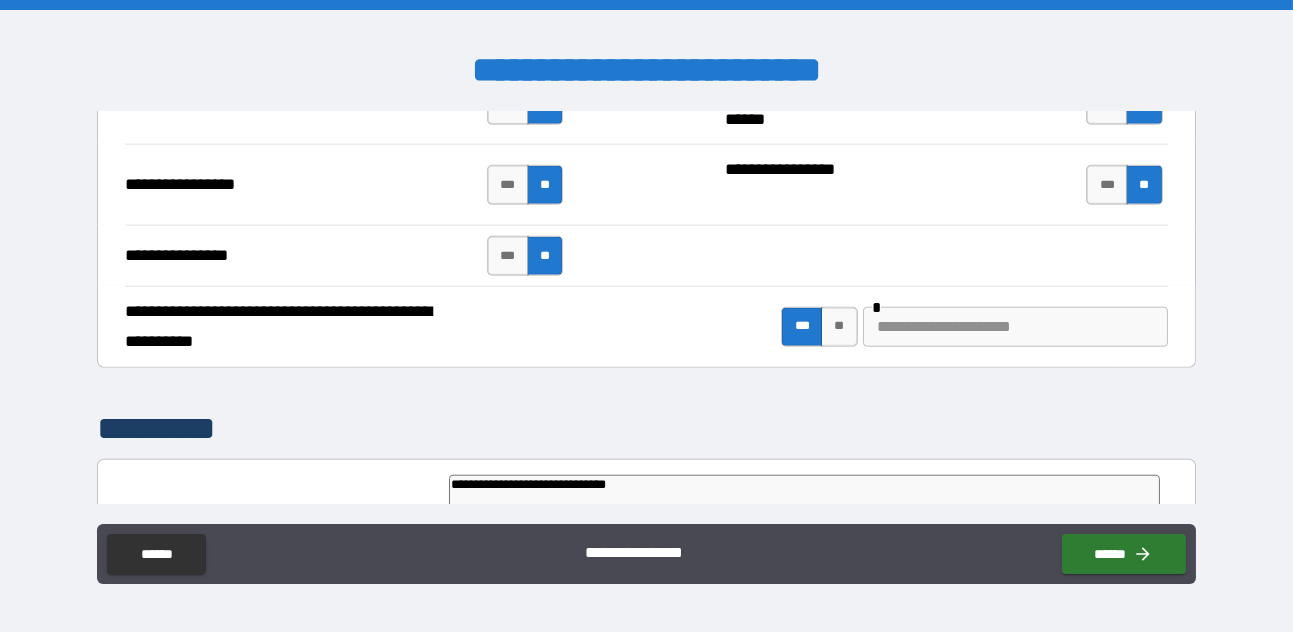 type on "**********" 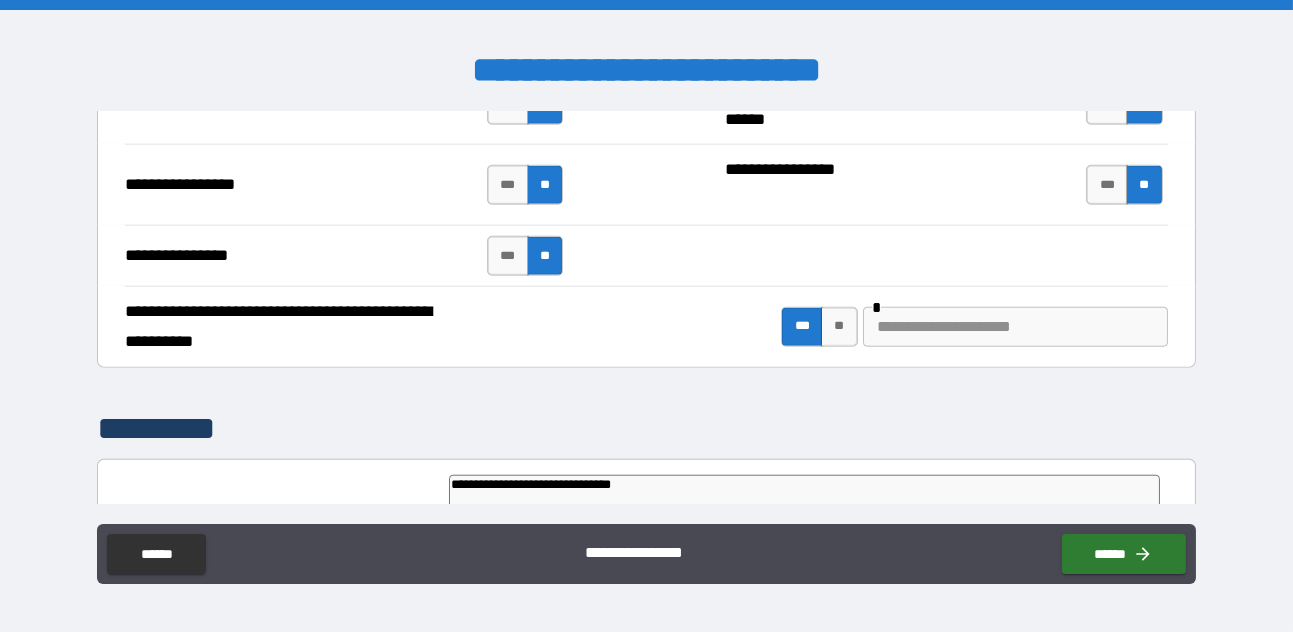 type on "*" 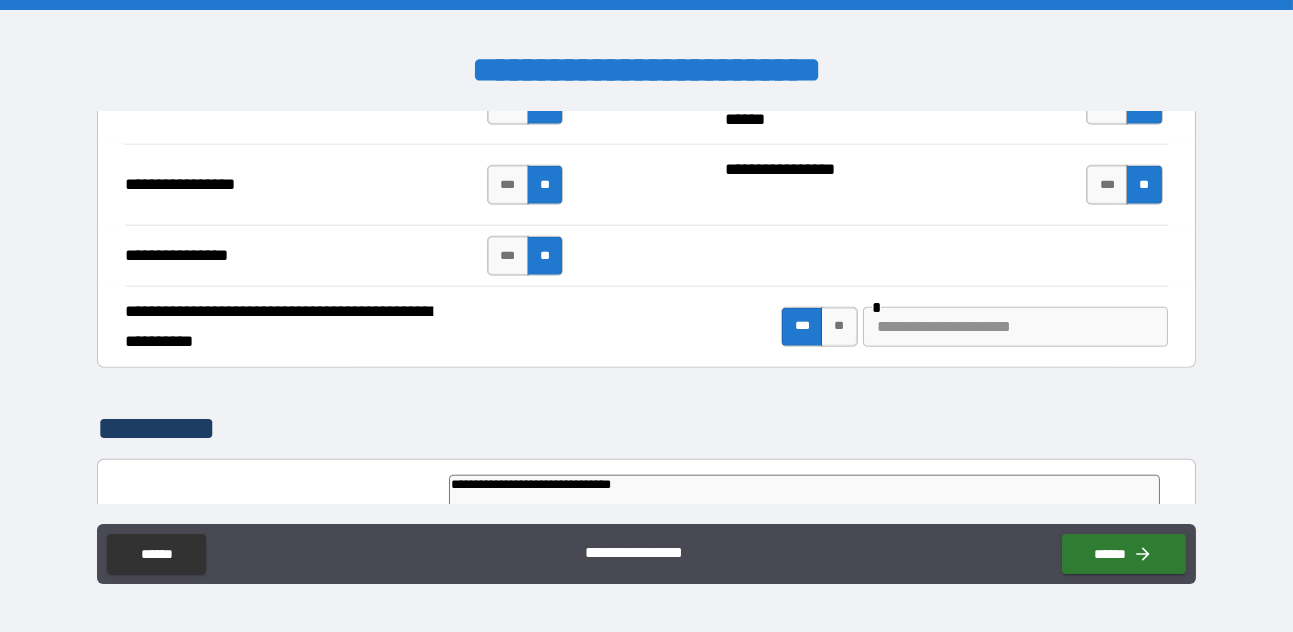 type on "**********" 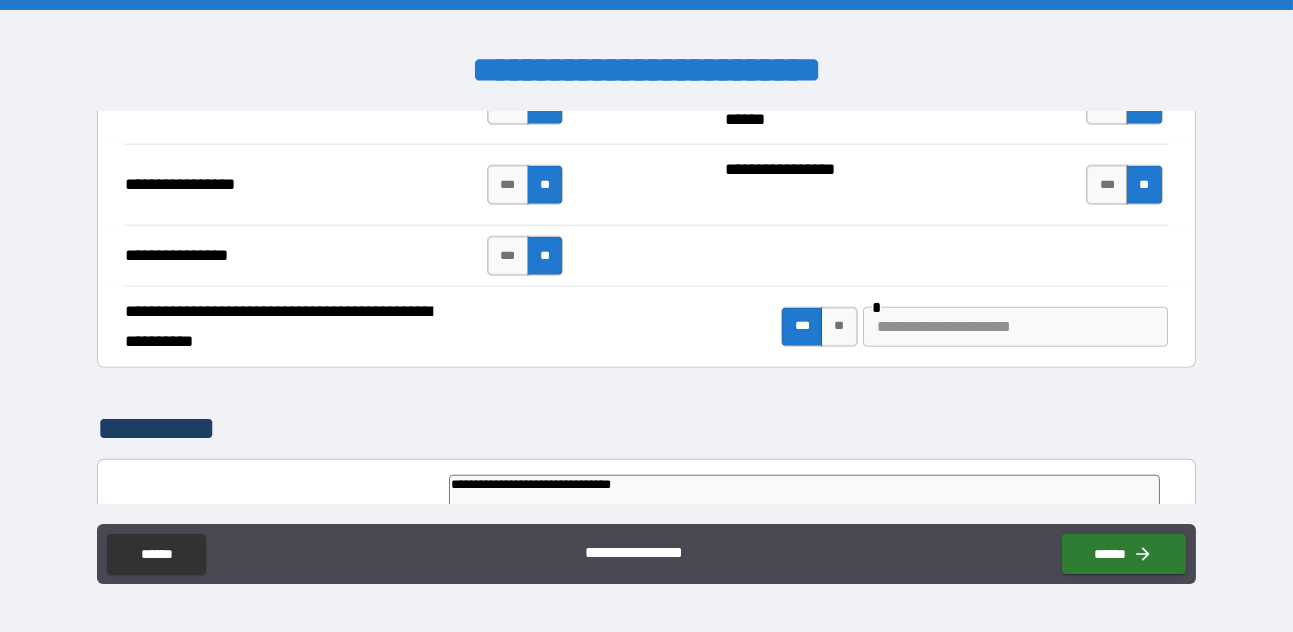 type on "*" 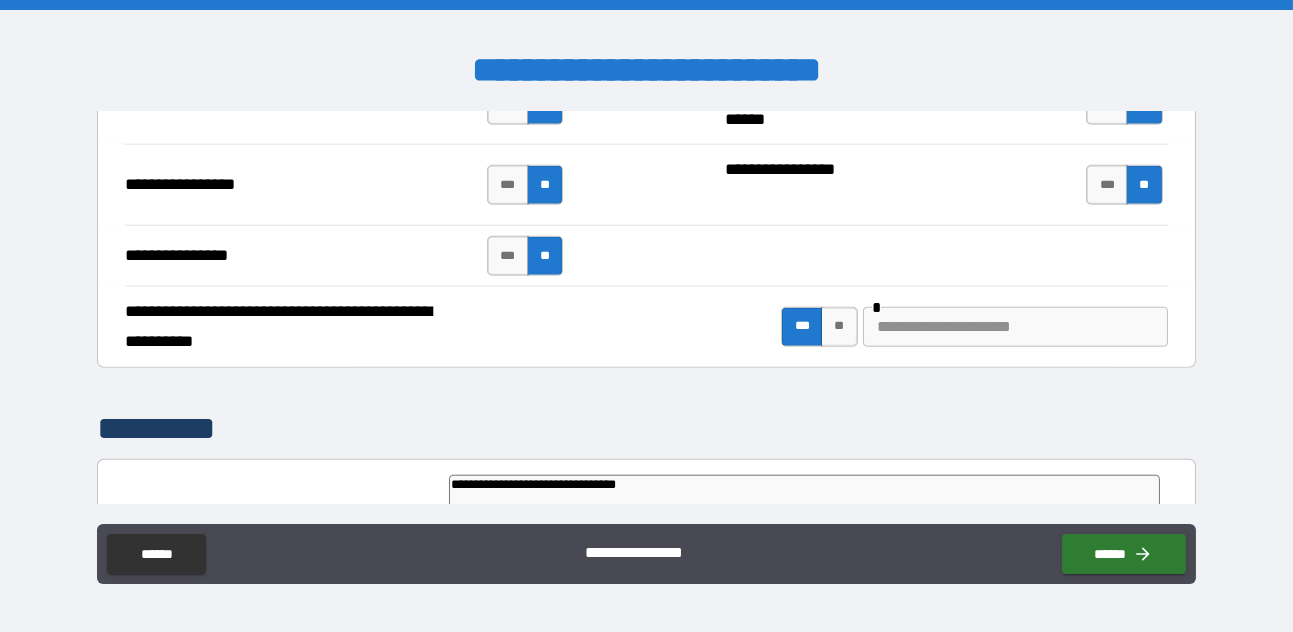 type on "**********" 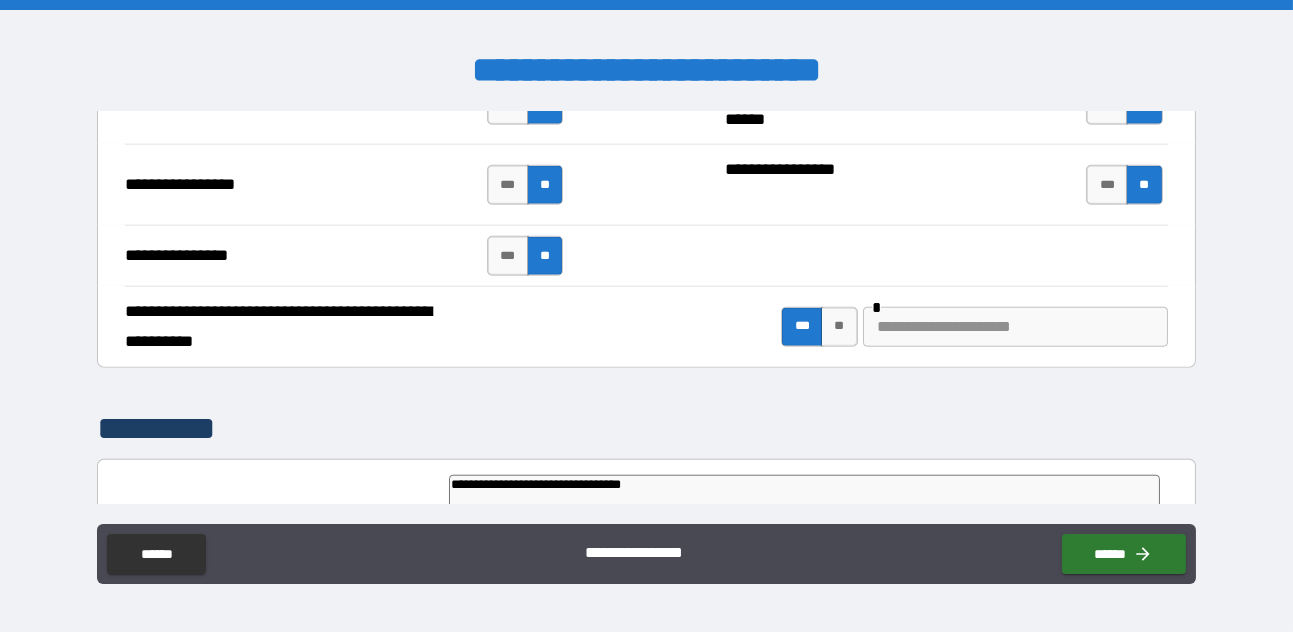 type on "*" 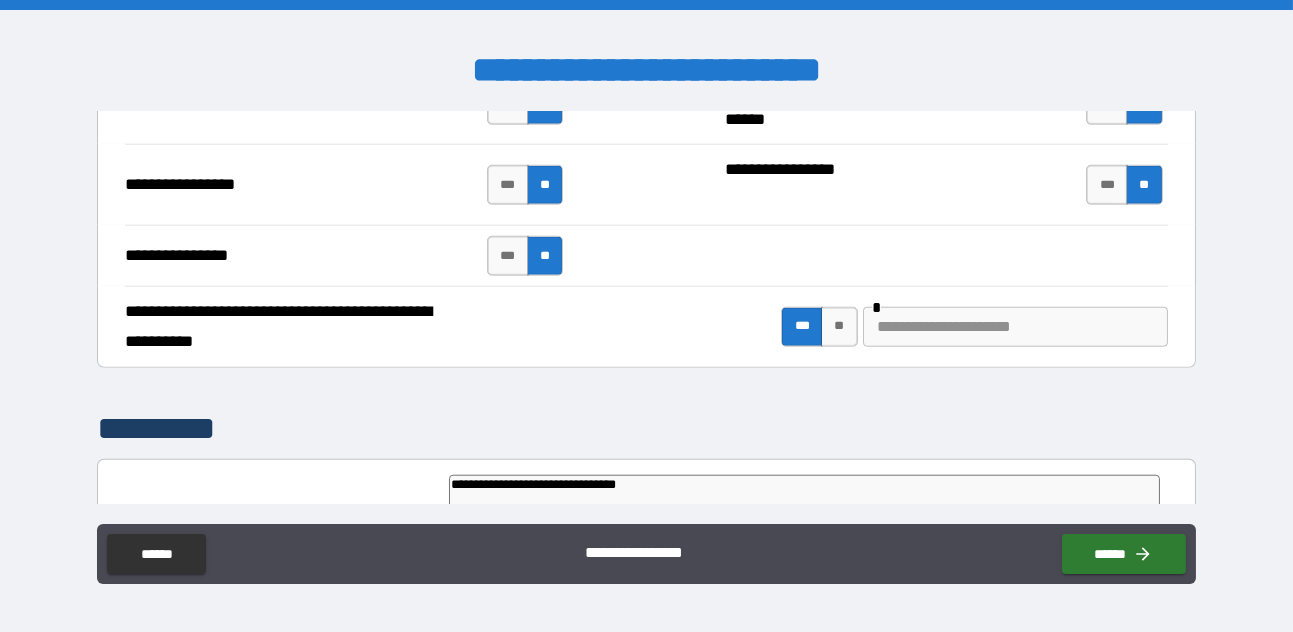 type on "**********" 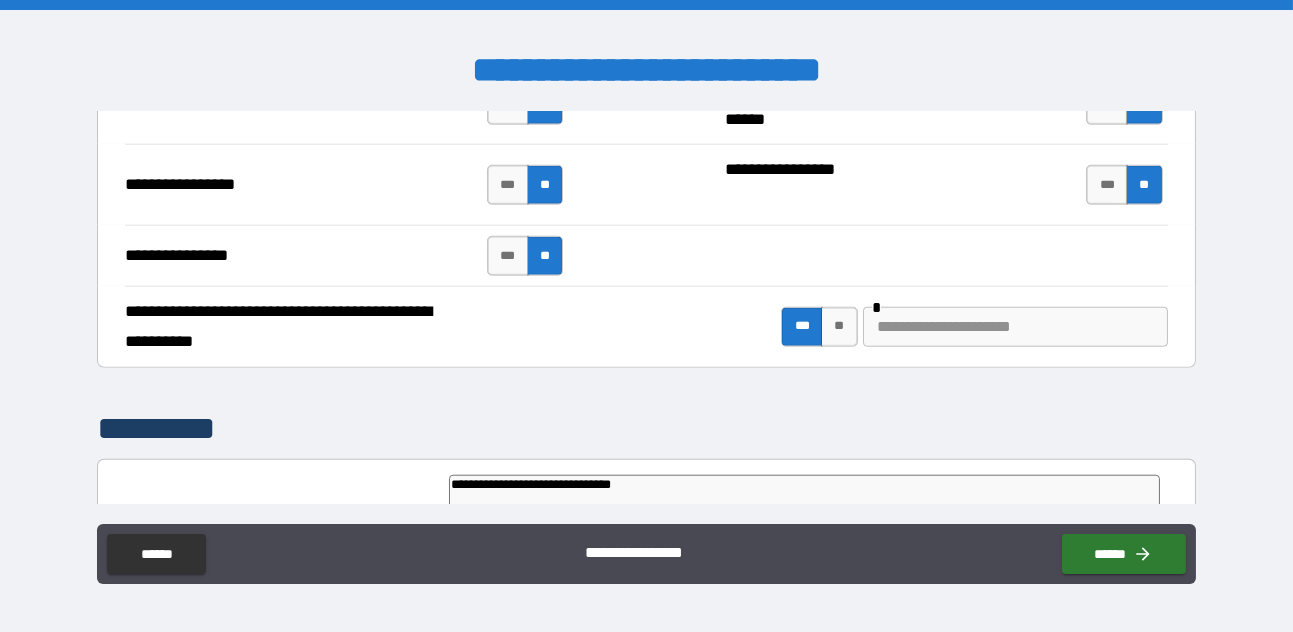 type on "**********" 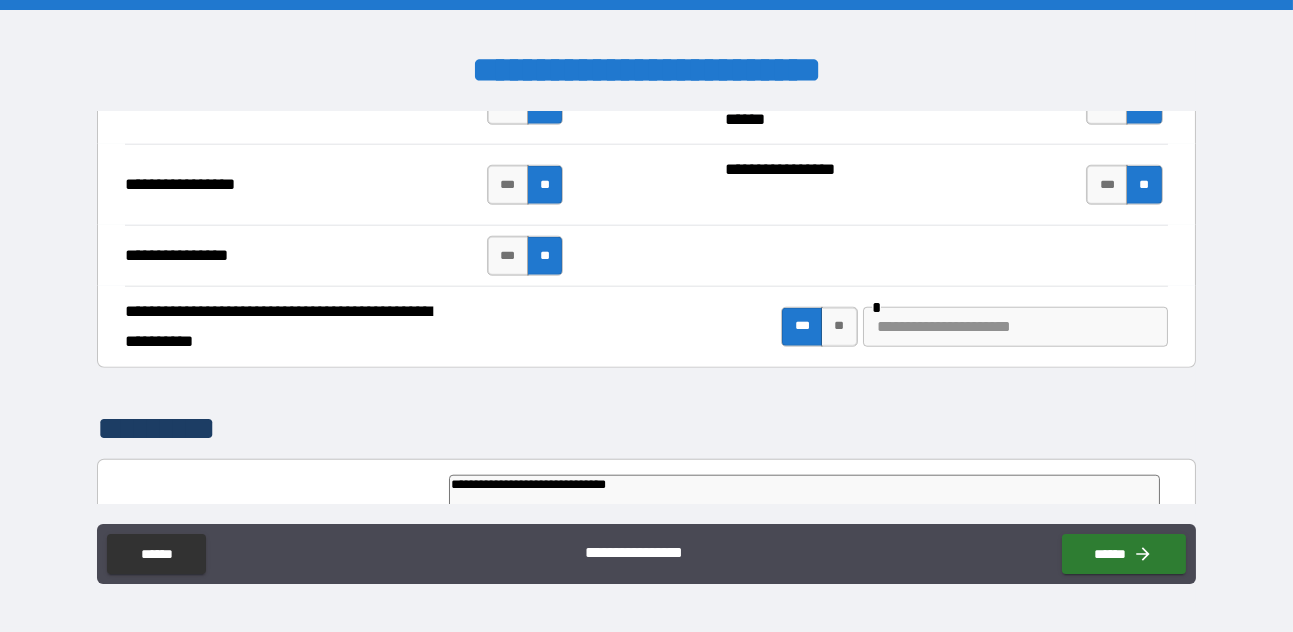 type on "**********" 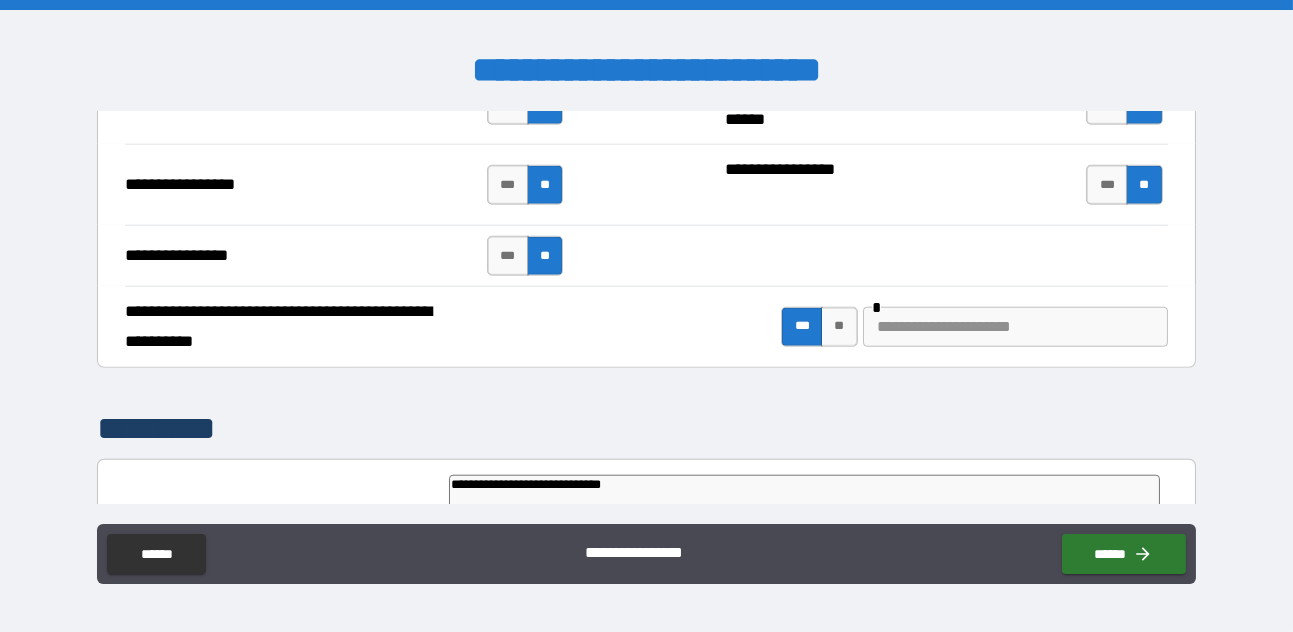 type on "*" 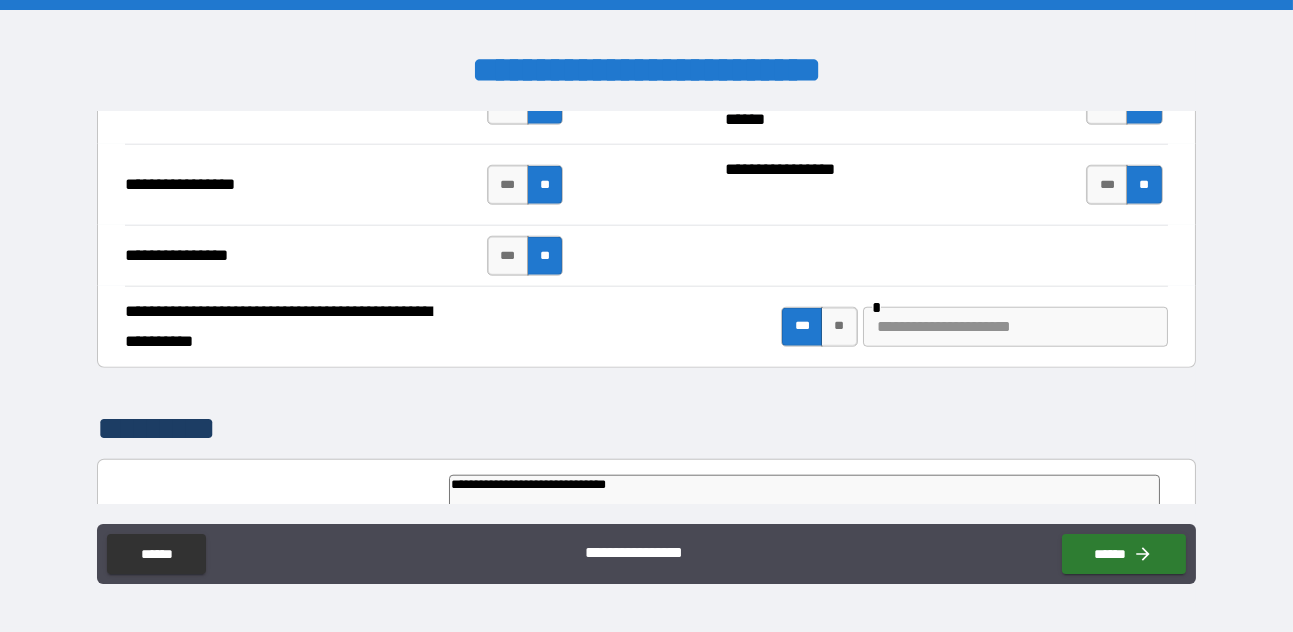 type on "*" 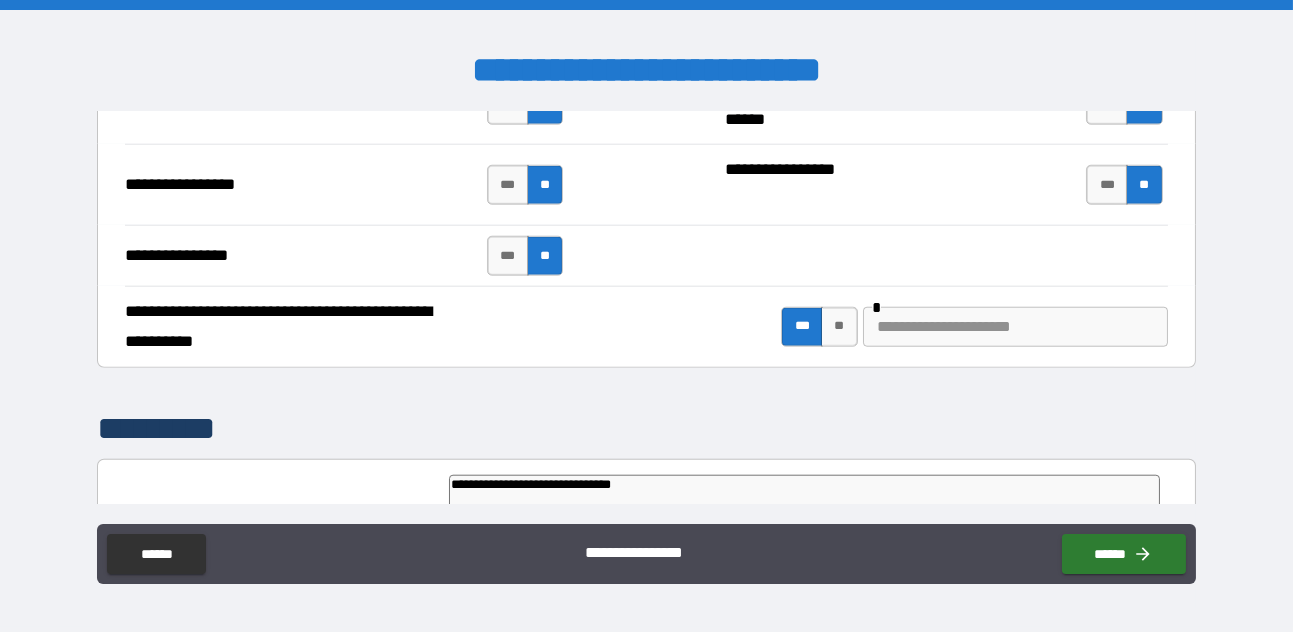 type on "*" 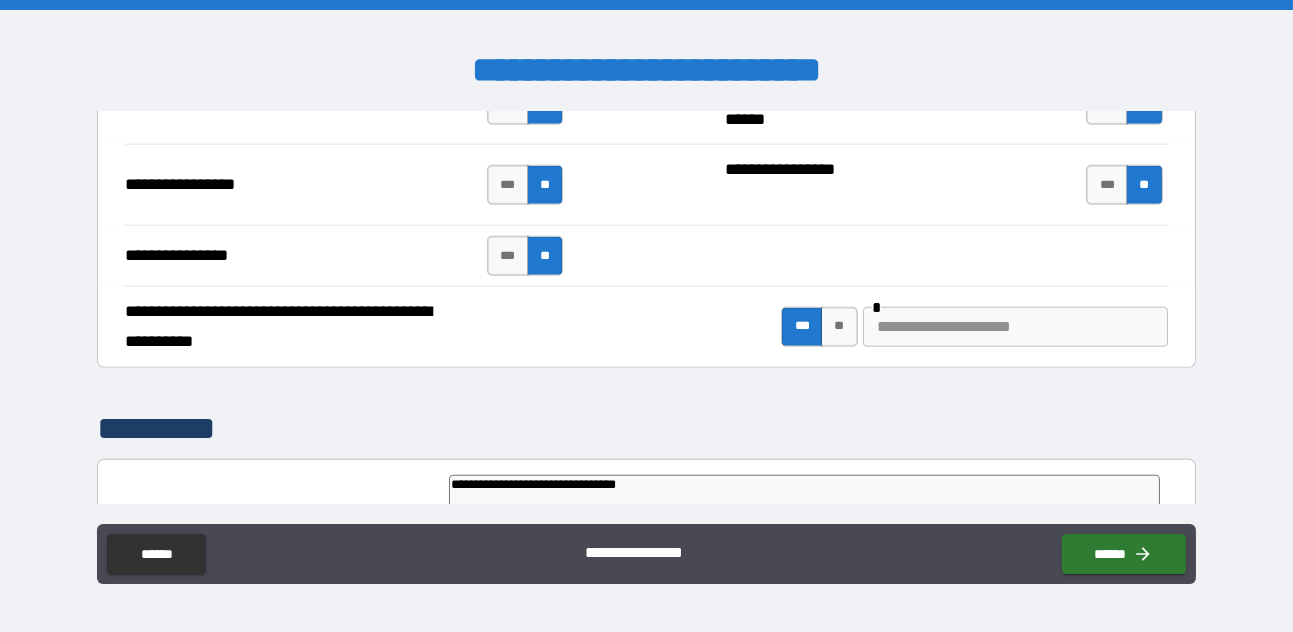 type on "**********" 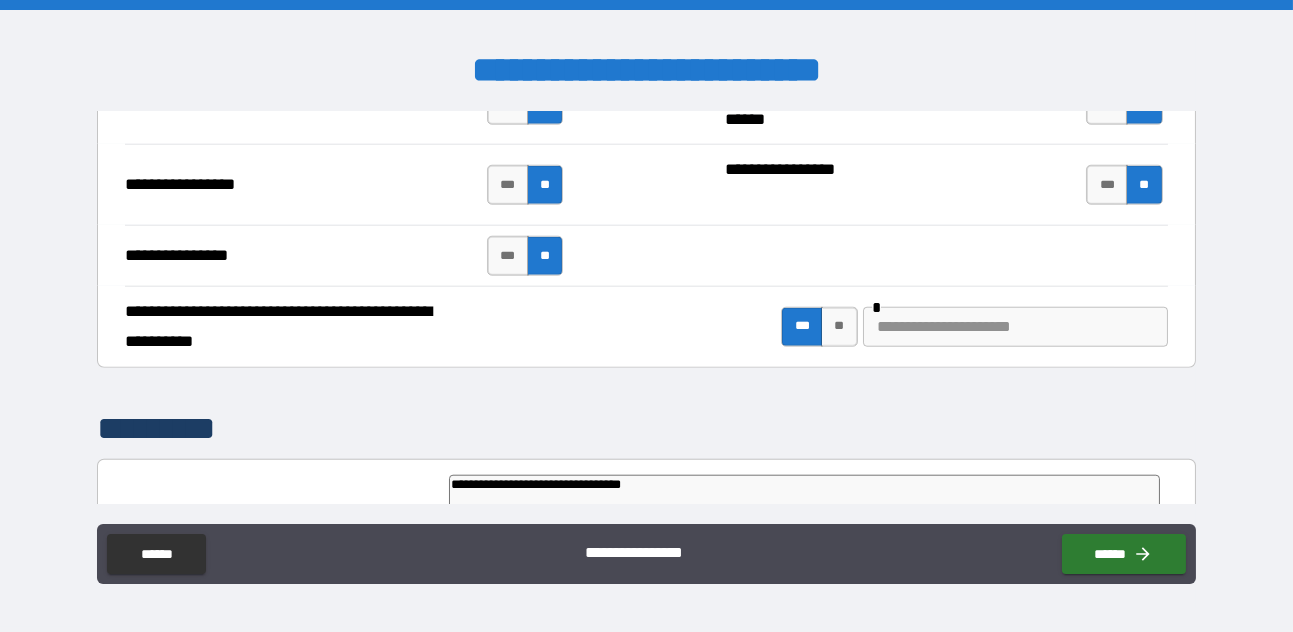 type on "*" 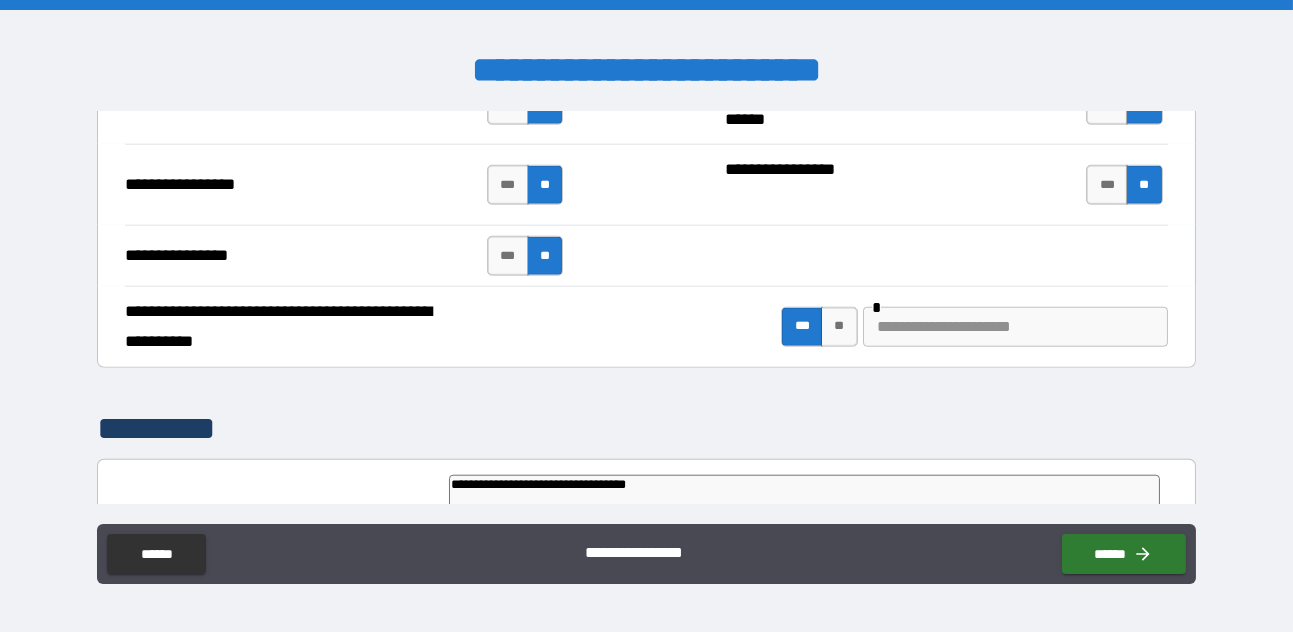 type on "**********" 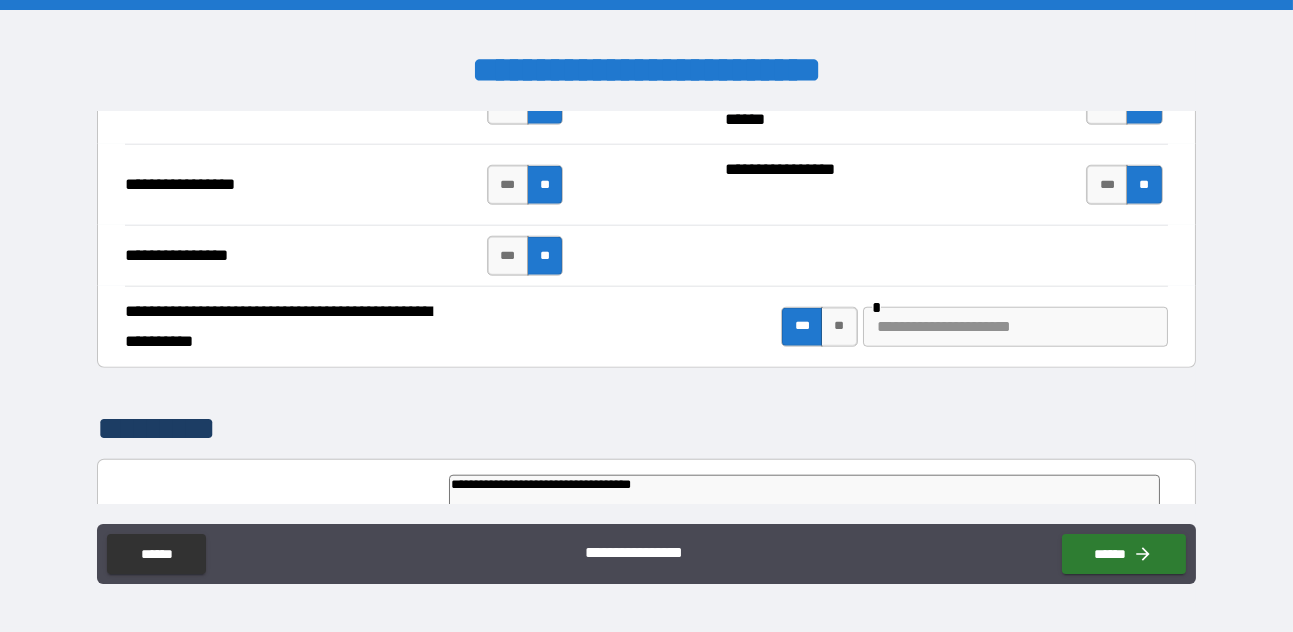 type on "*" 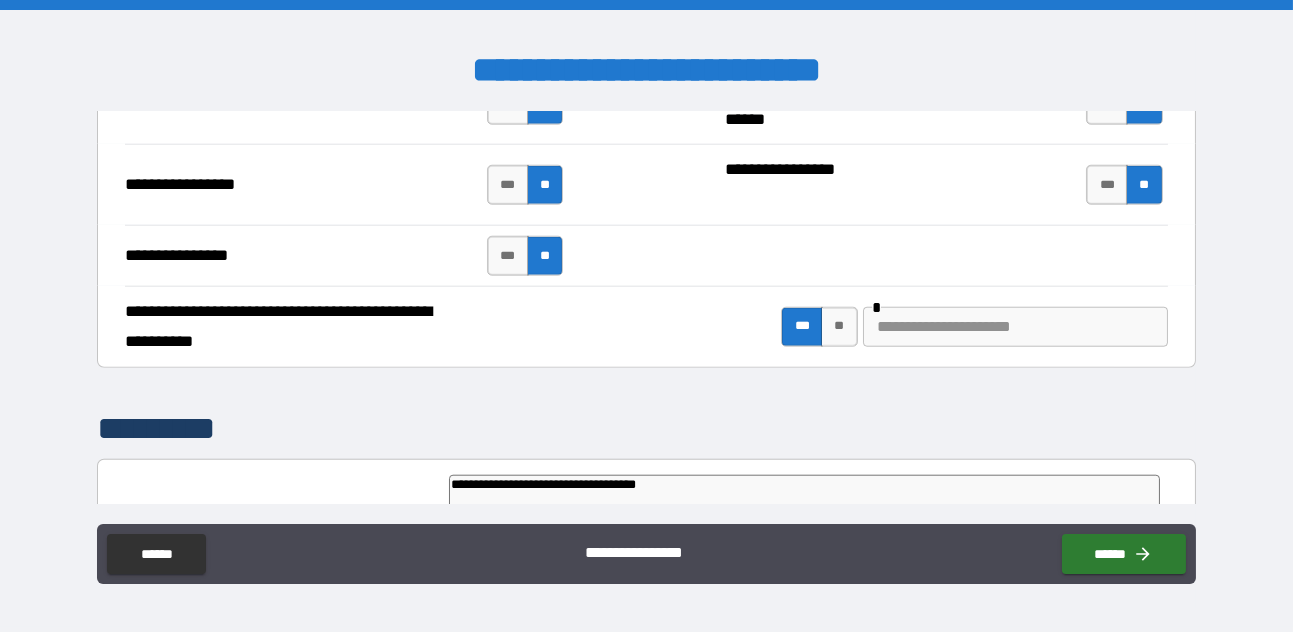 type on "*" 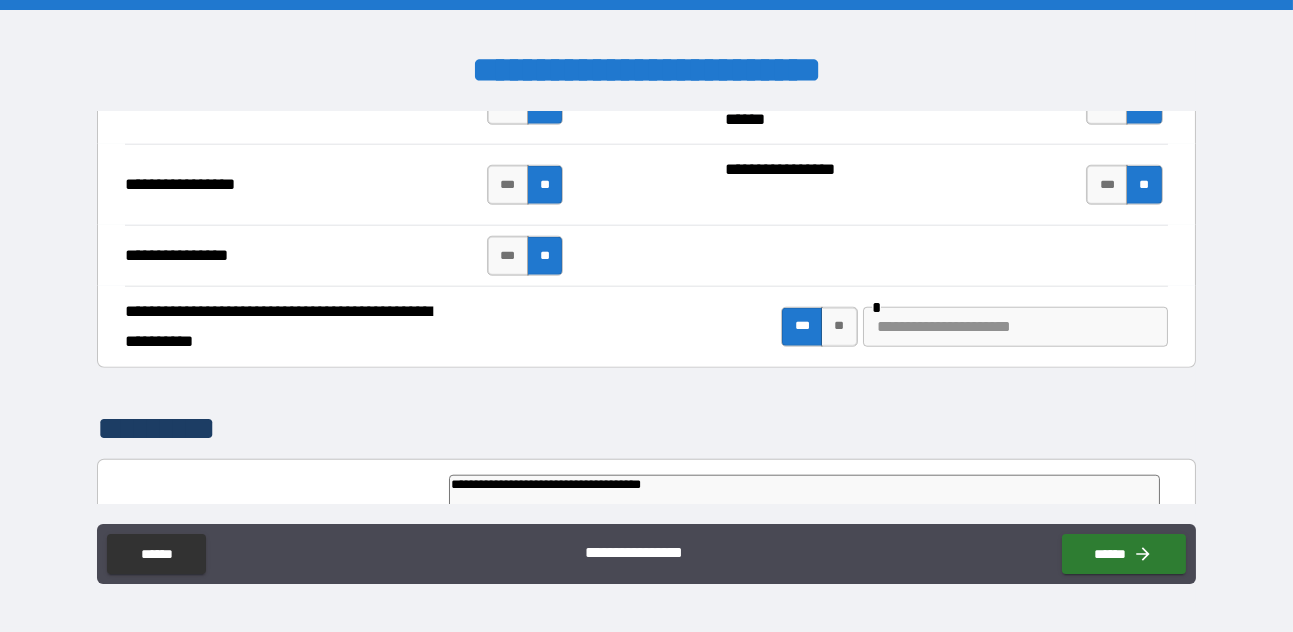 type on "*" 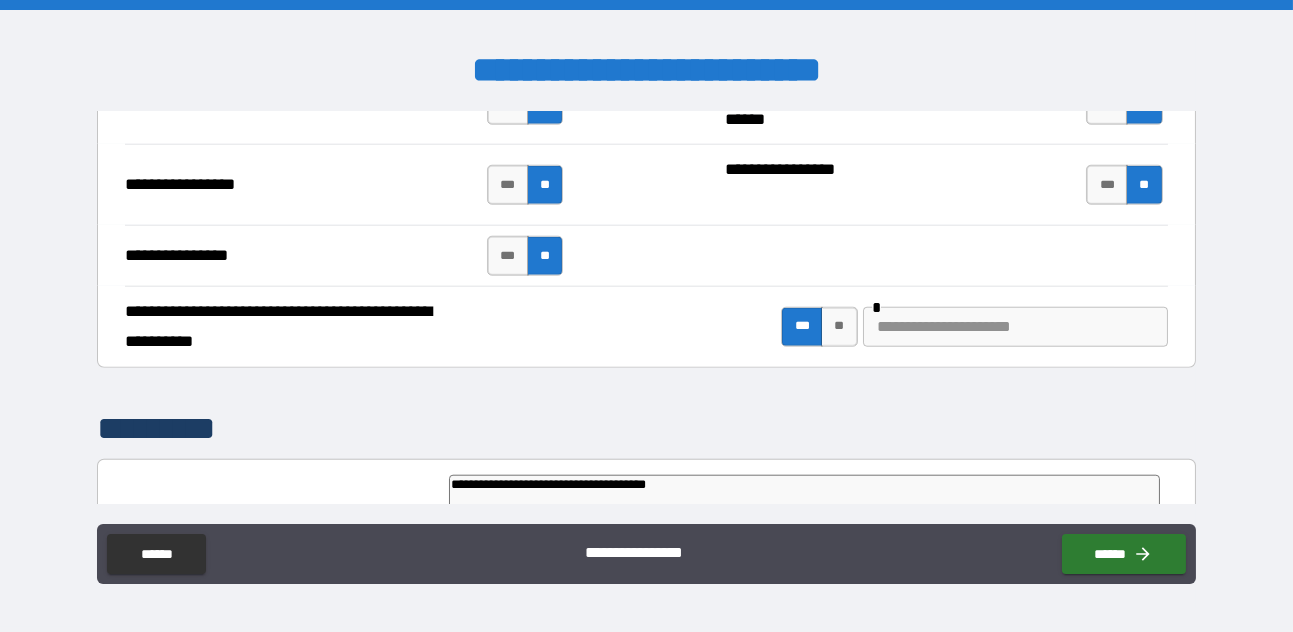 type on "*" 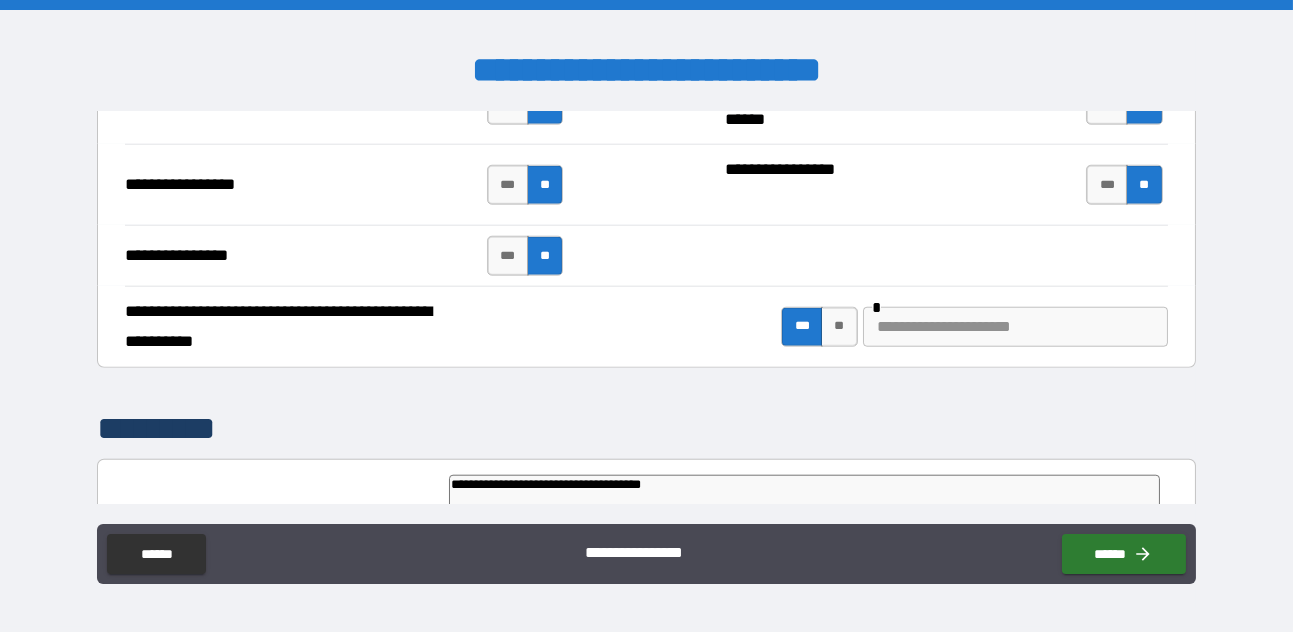 type on "*" 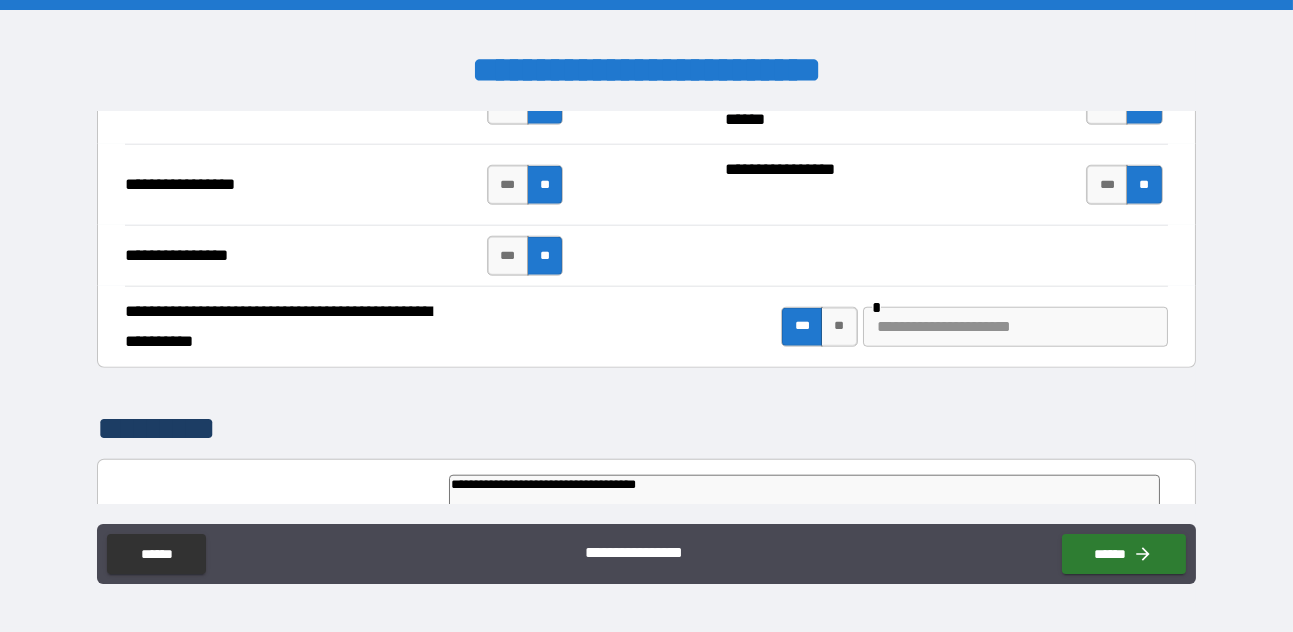 type on "**********" 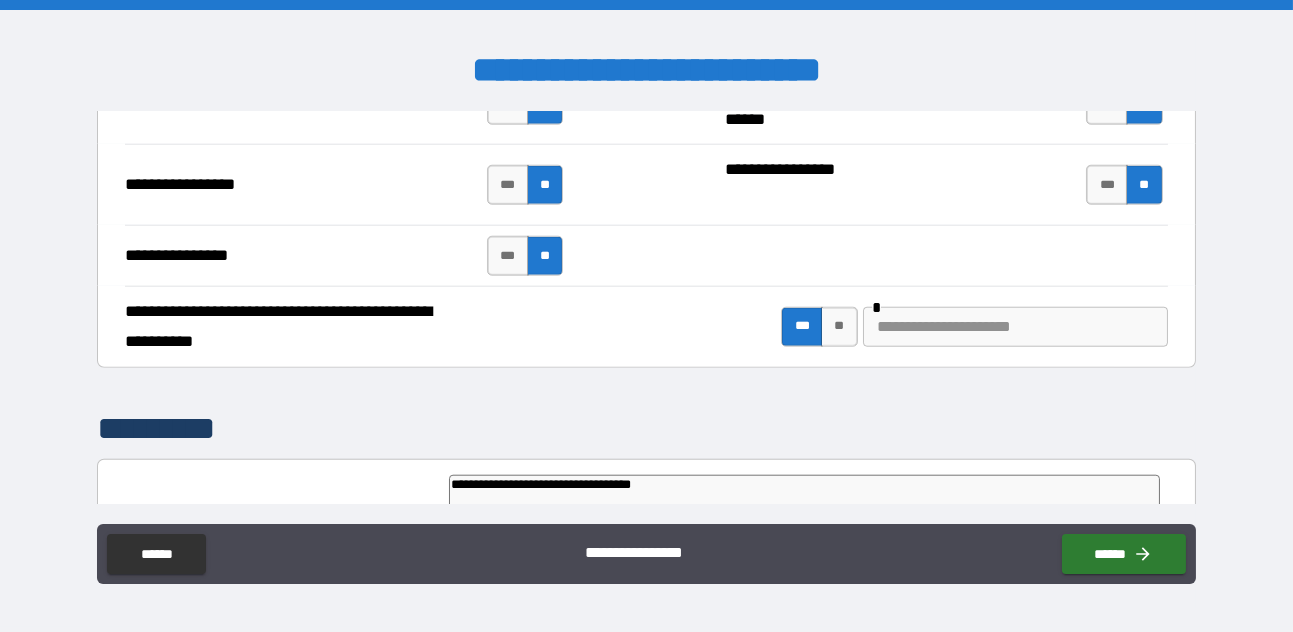 type on "*" 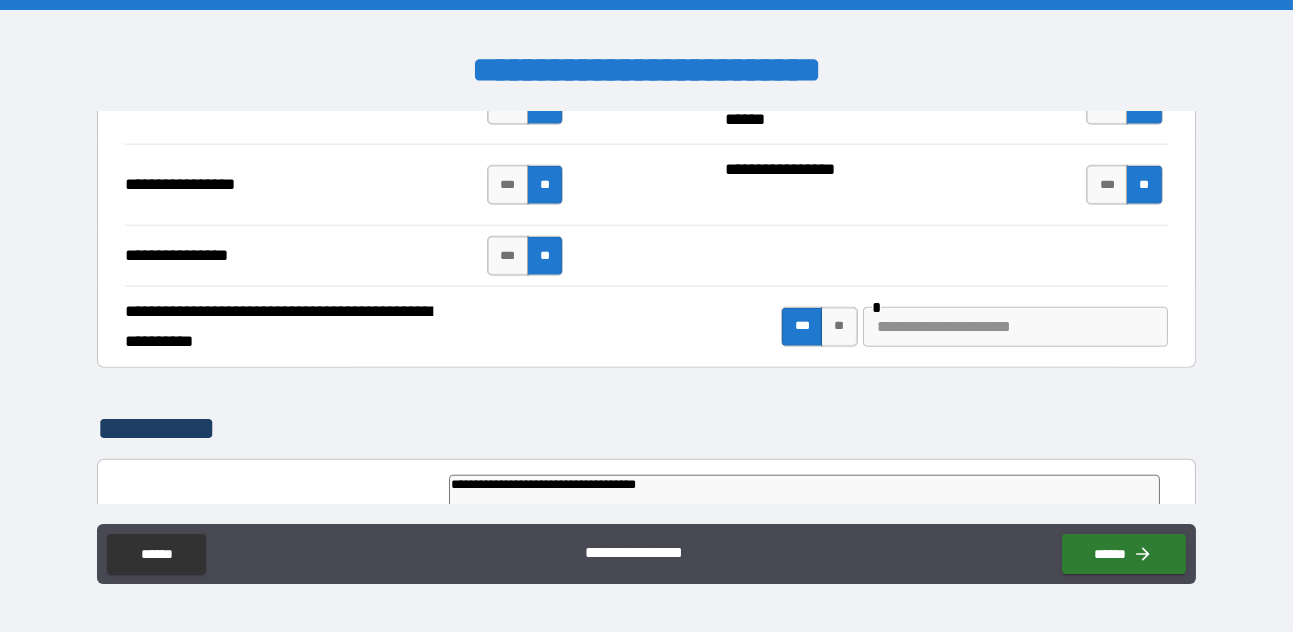 type on "*" 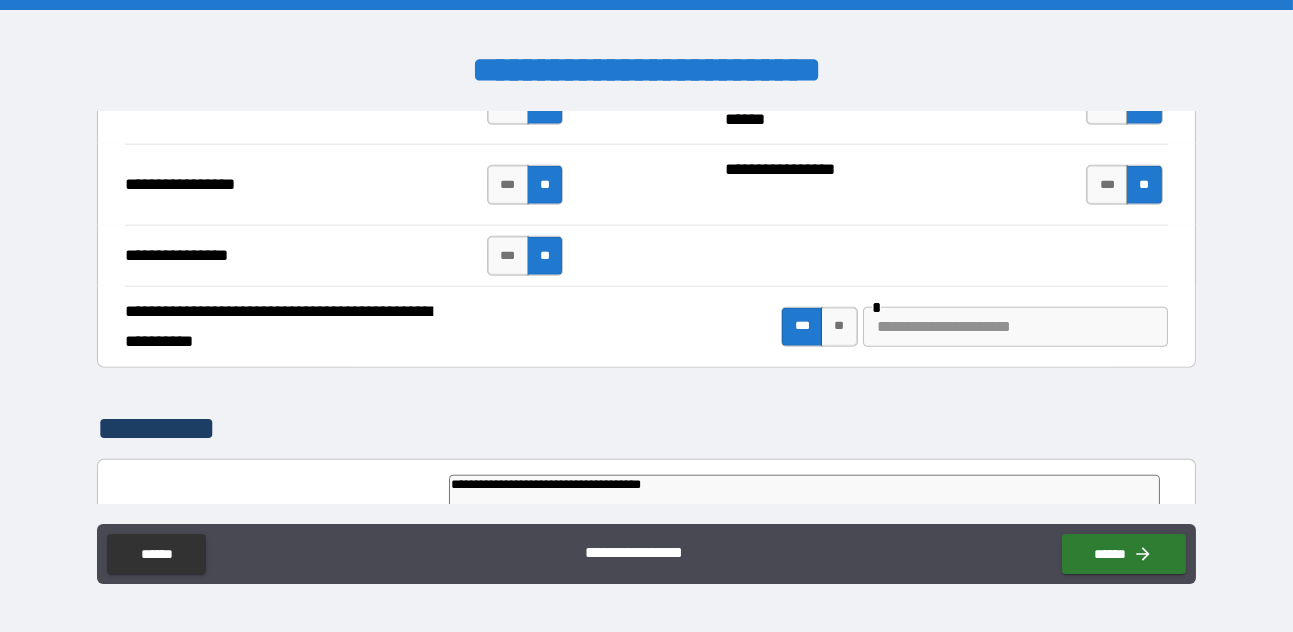 type on "**********" 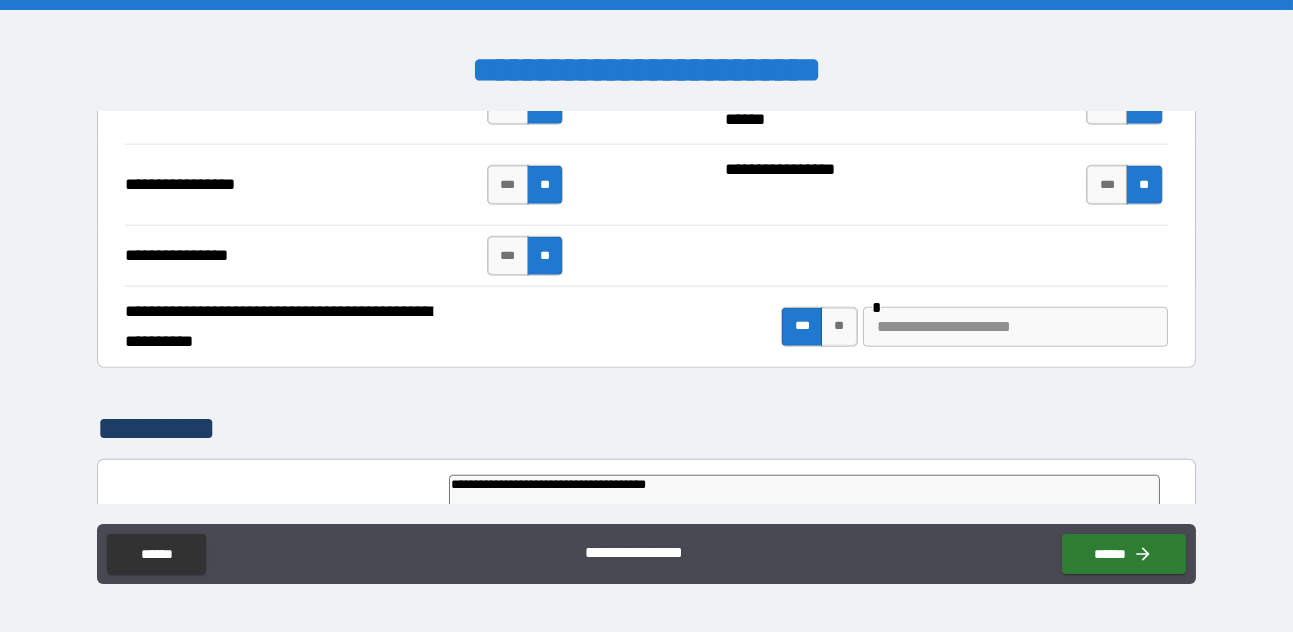 type on "*" 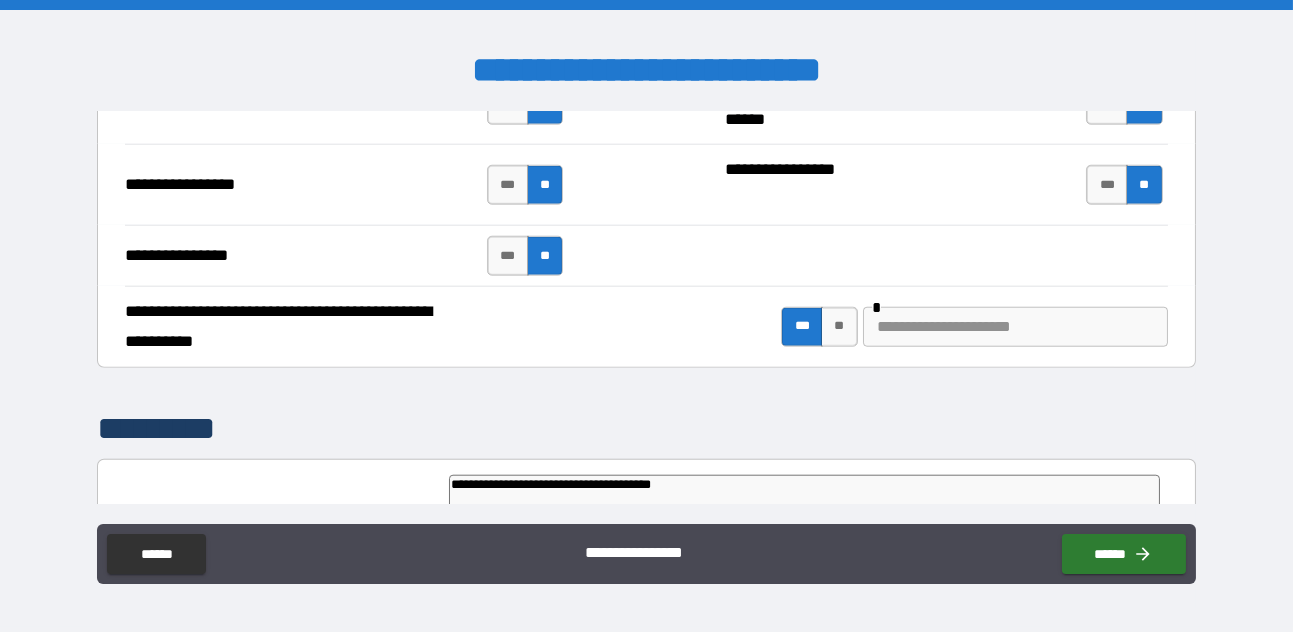 type on "**********" 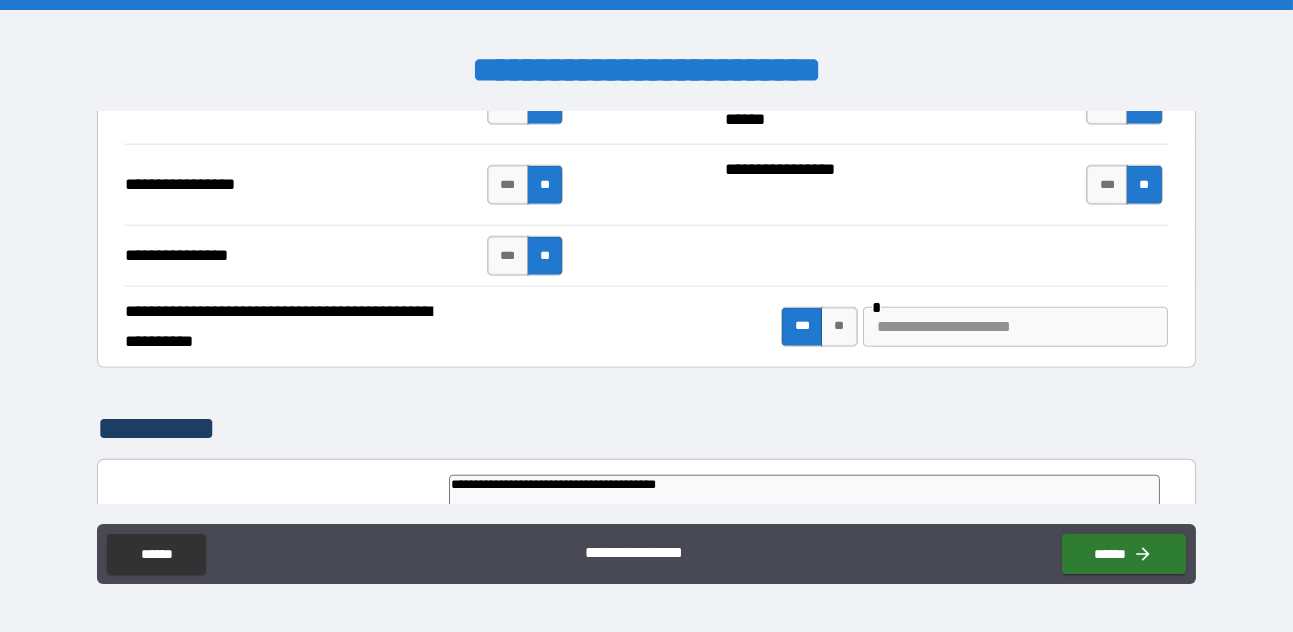 type on "*" 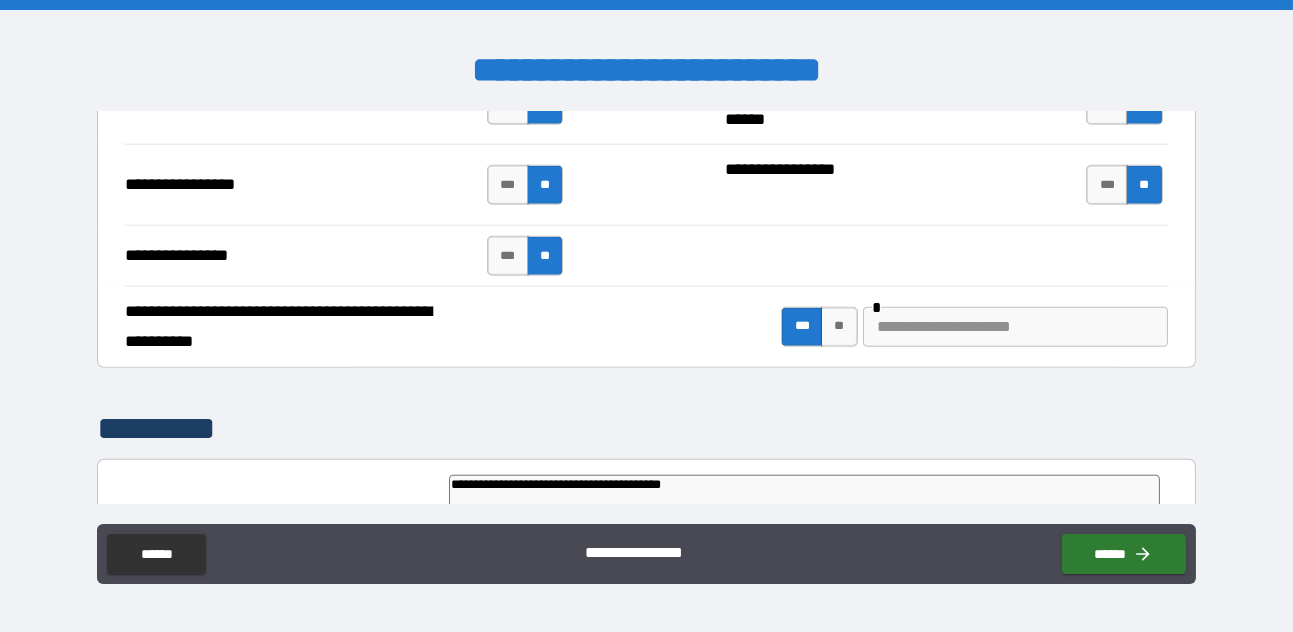type on "**********" 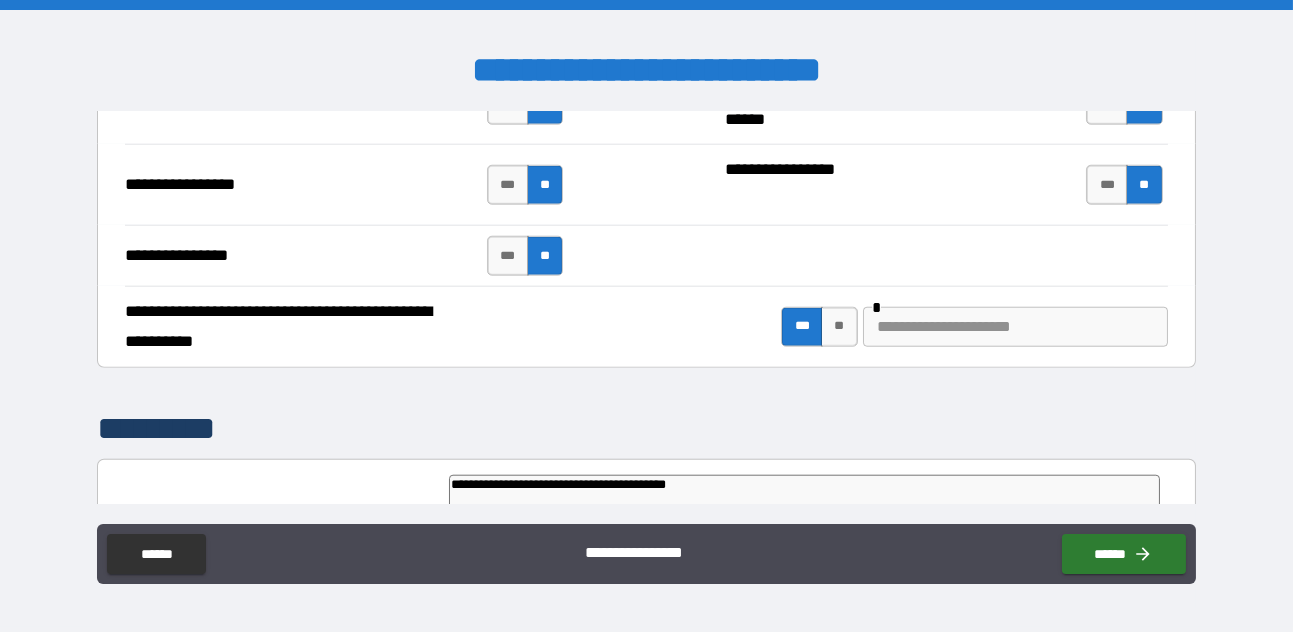 type on "**********" 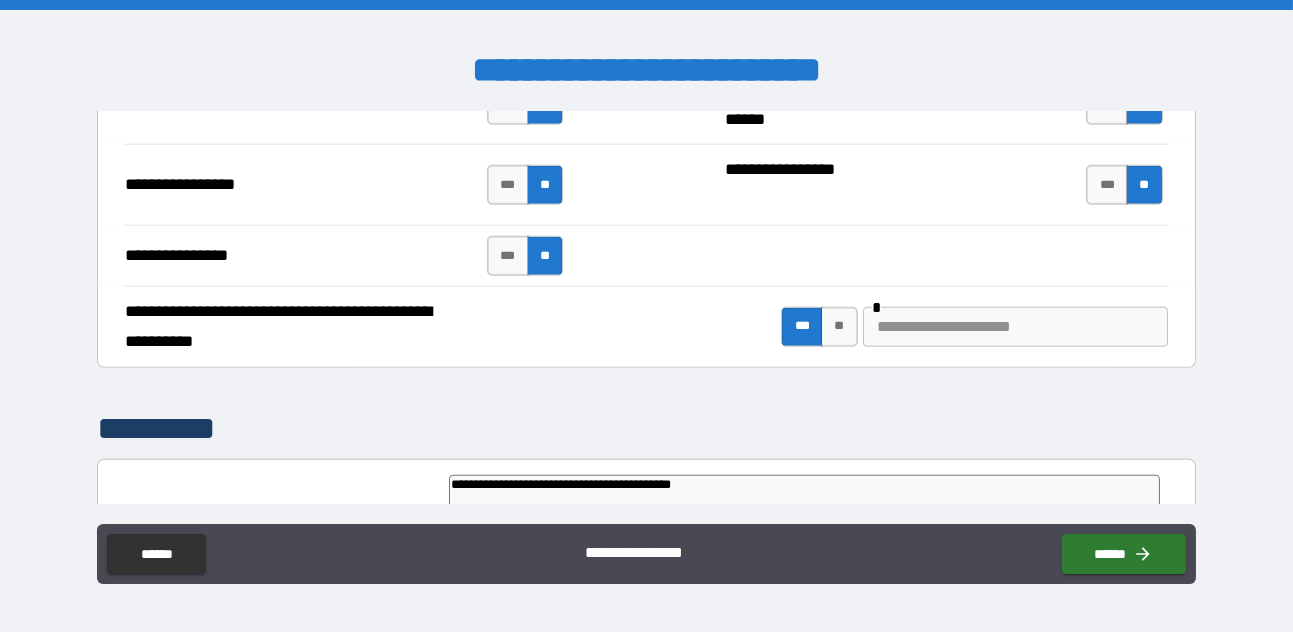 type on "**********" 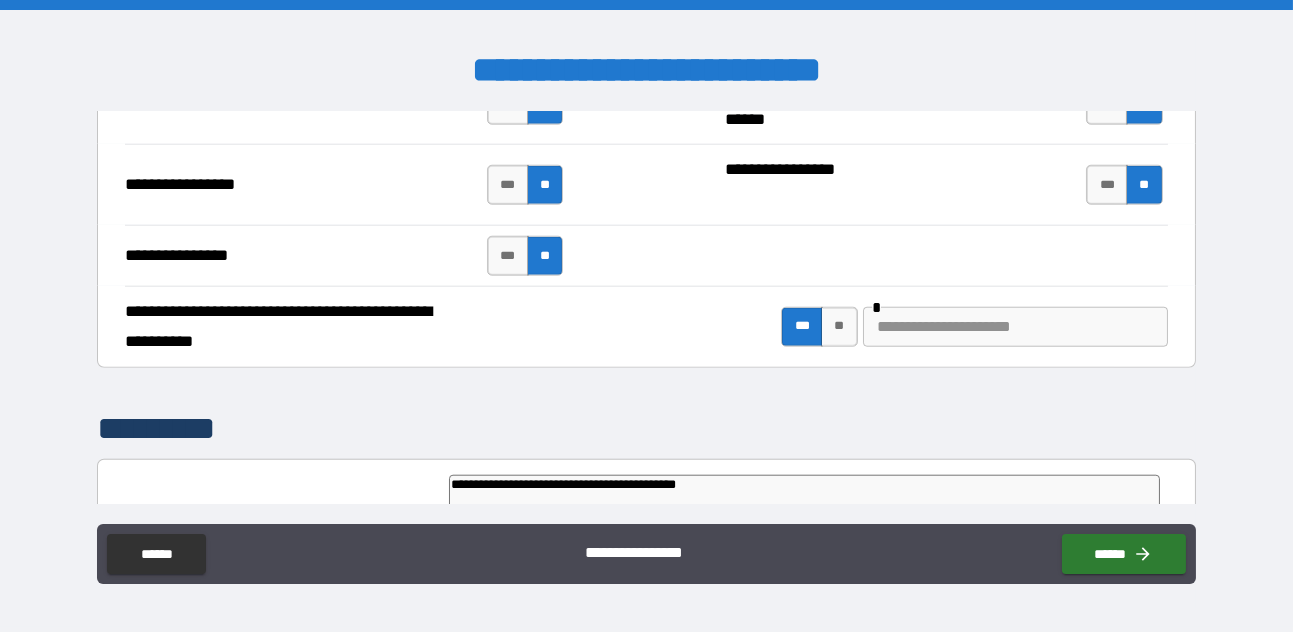 type on "**********" 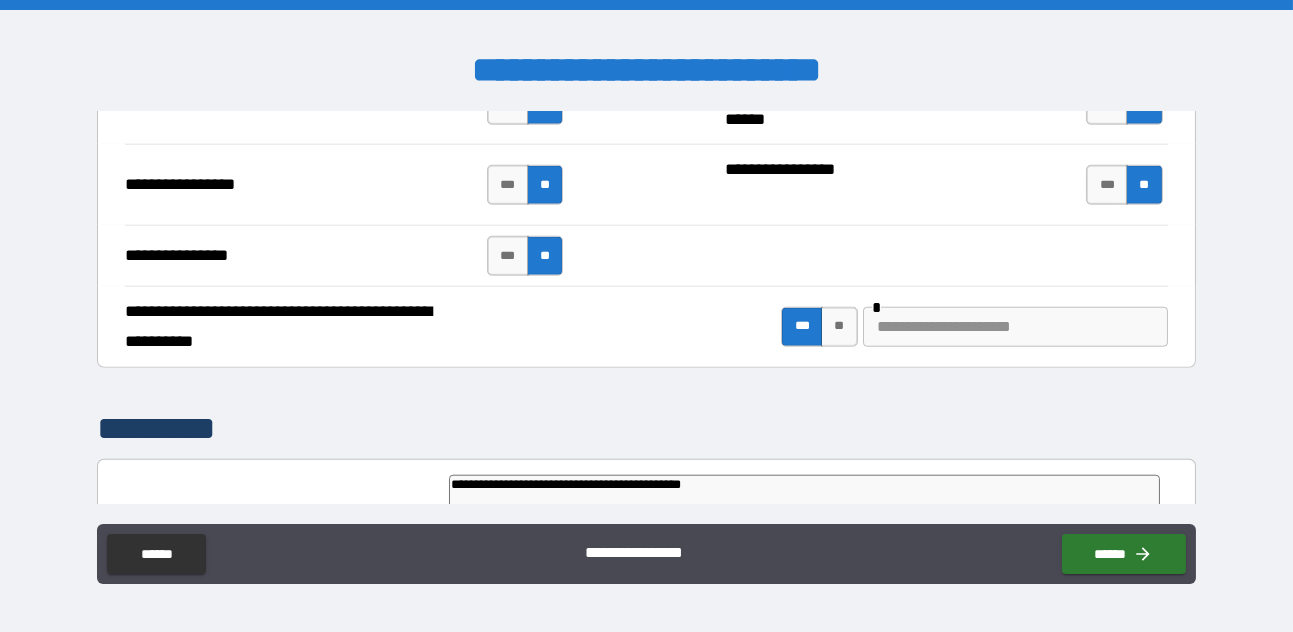 type on "*" 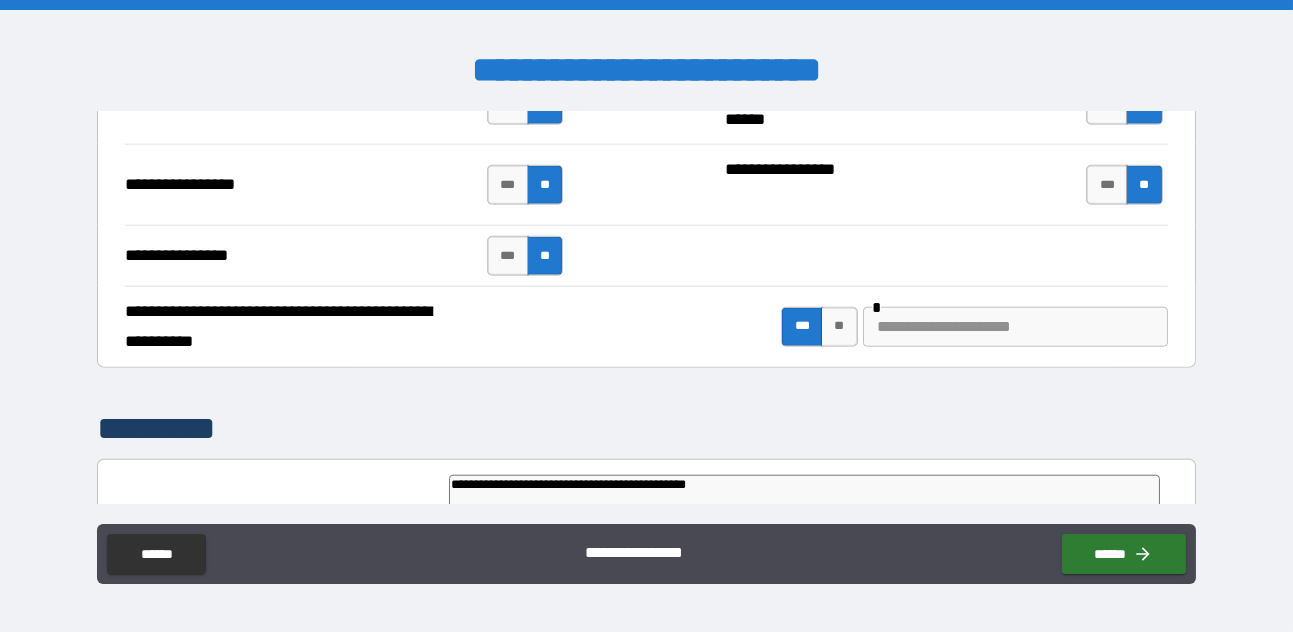 type on "*" 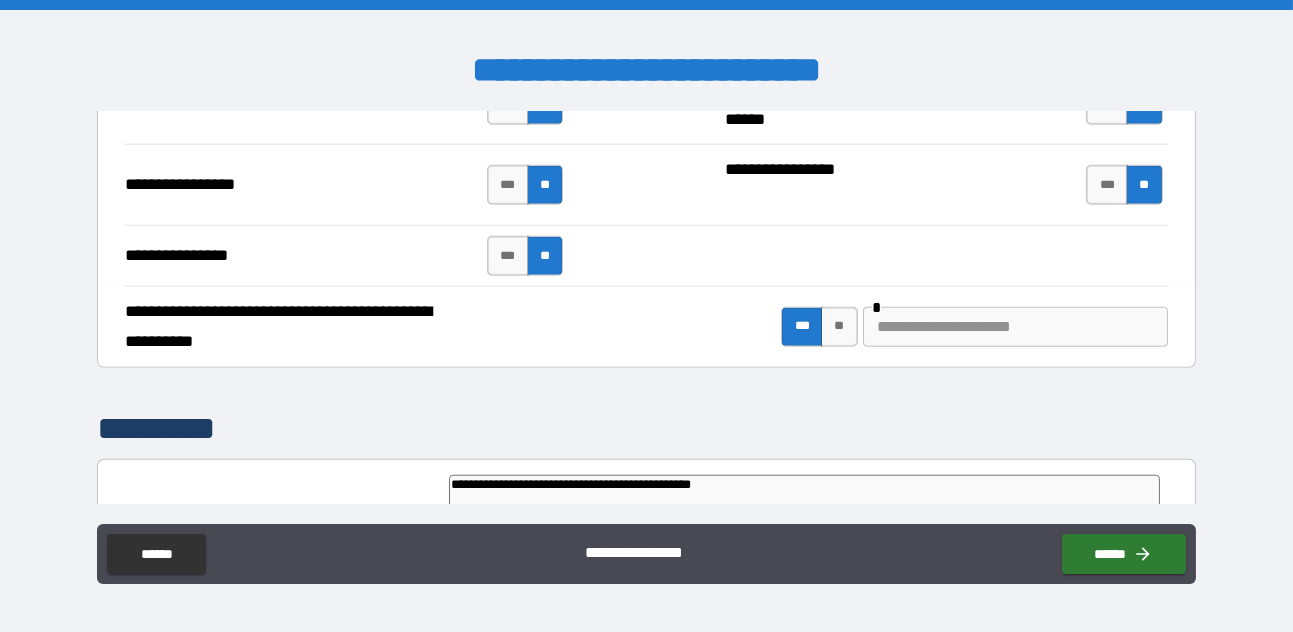 type on "*" 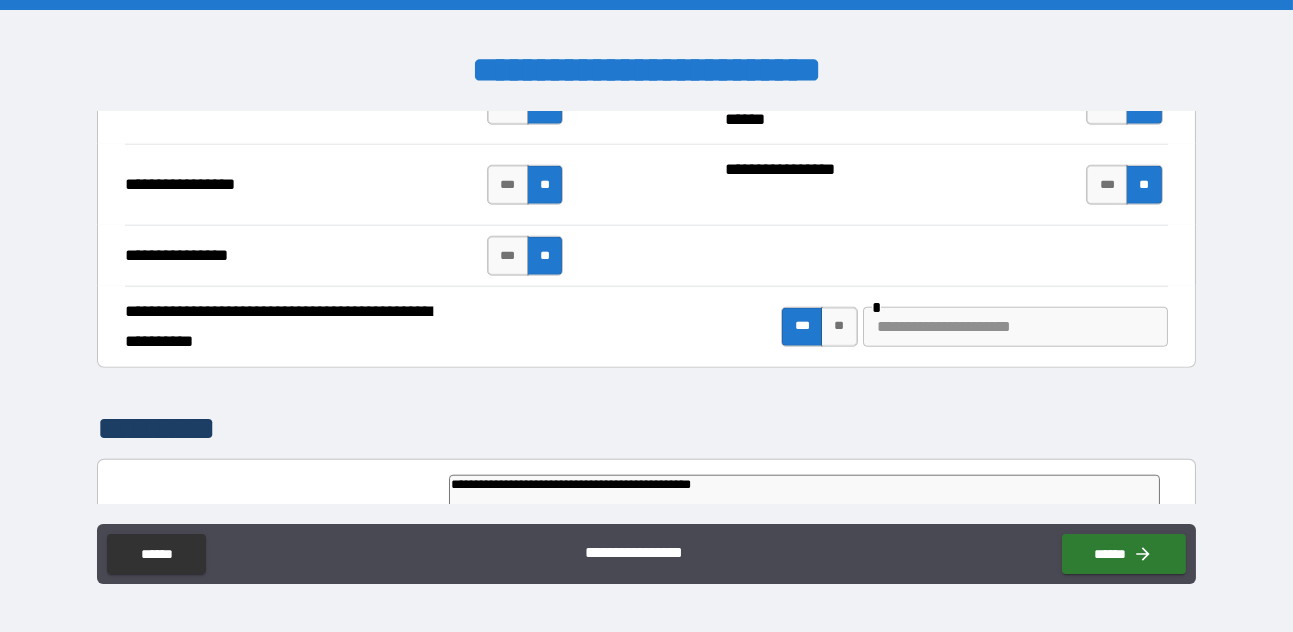 type on "**********" 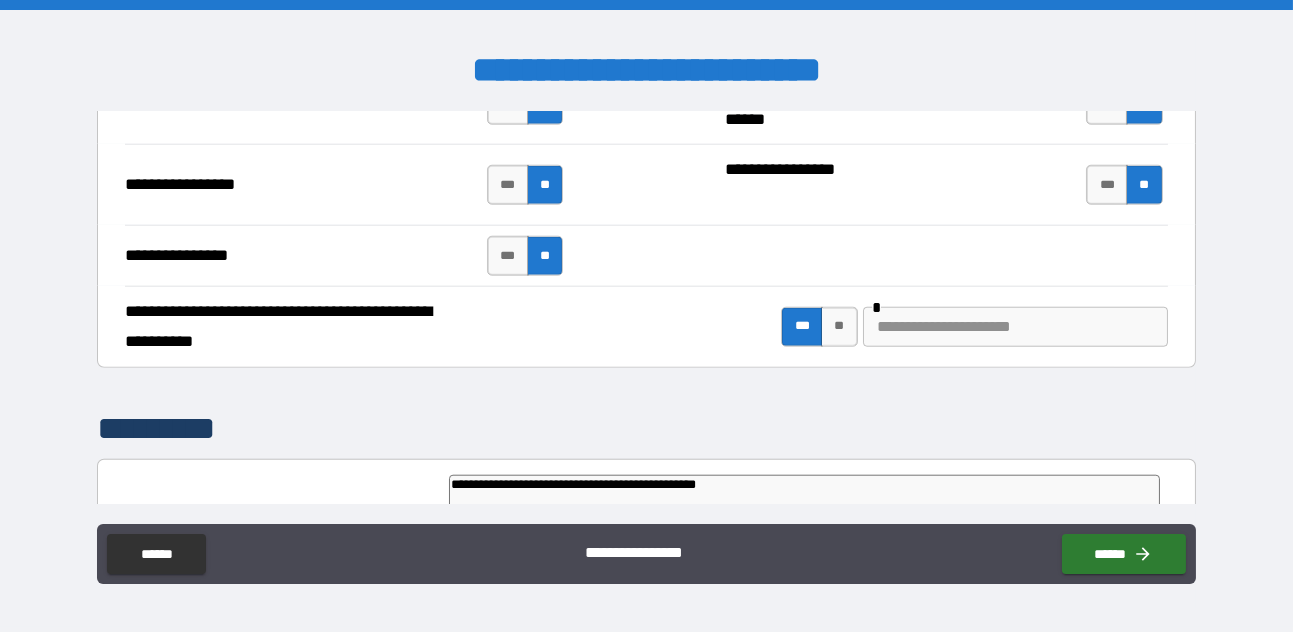 type on "*" 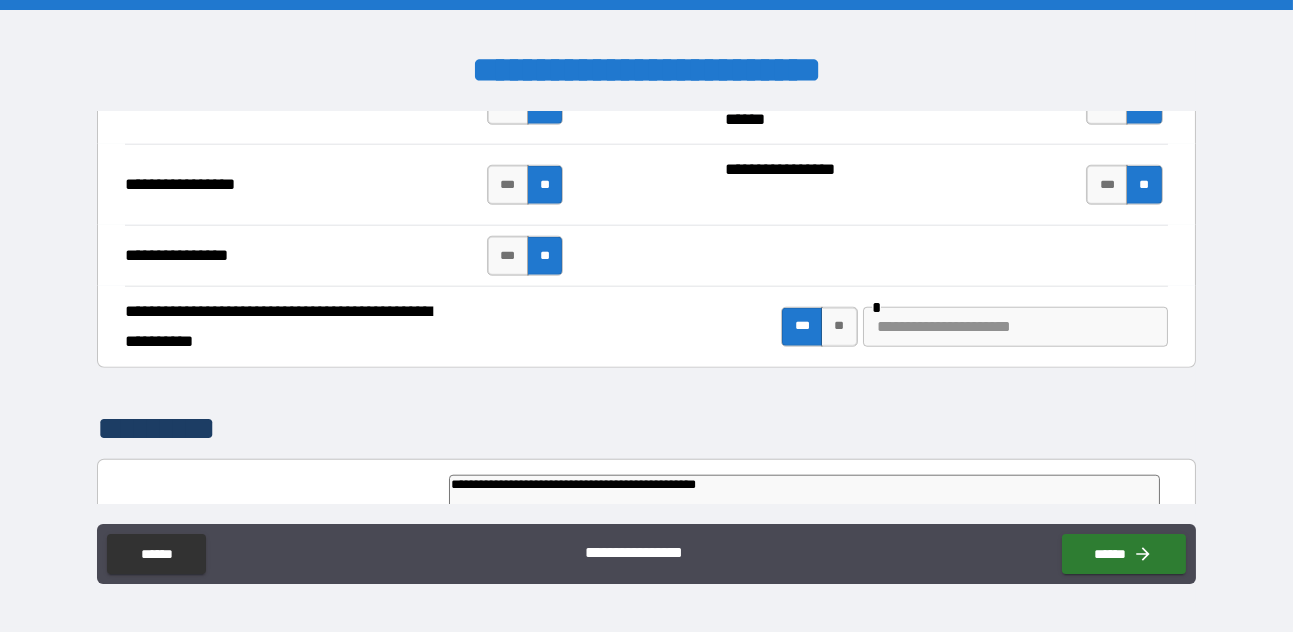 type on "**********" 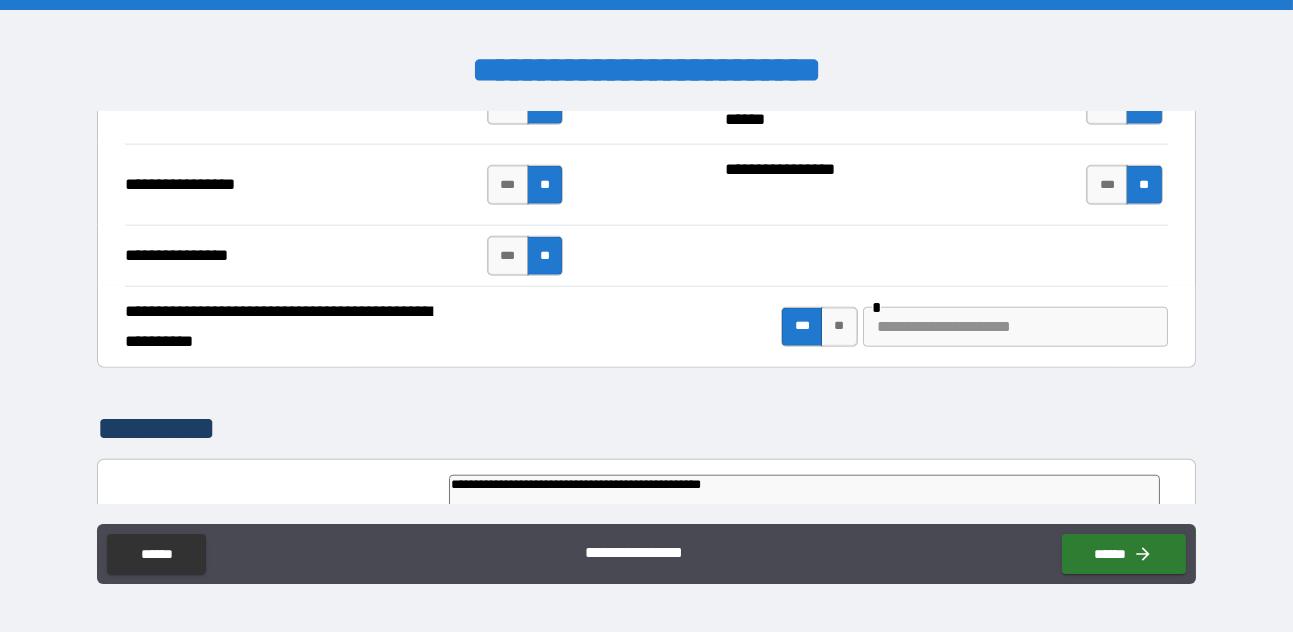 type on "**********" 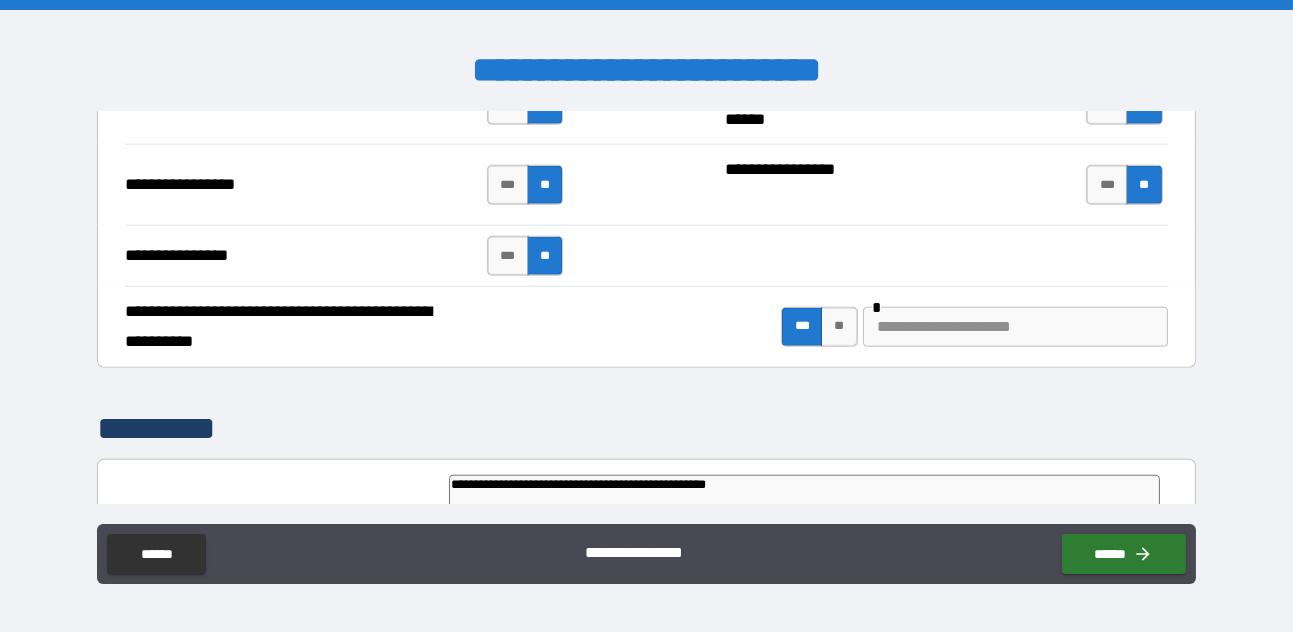 type on "**********" 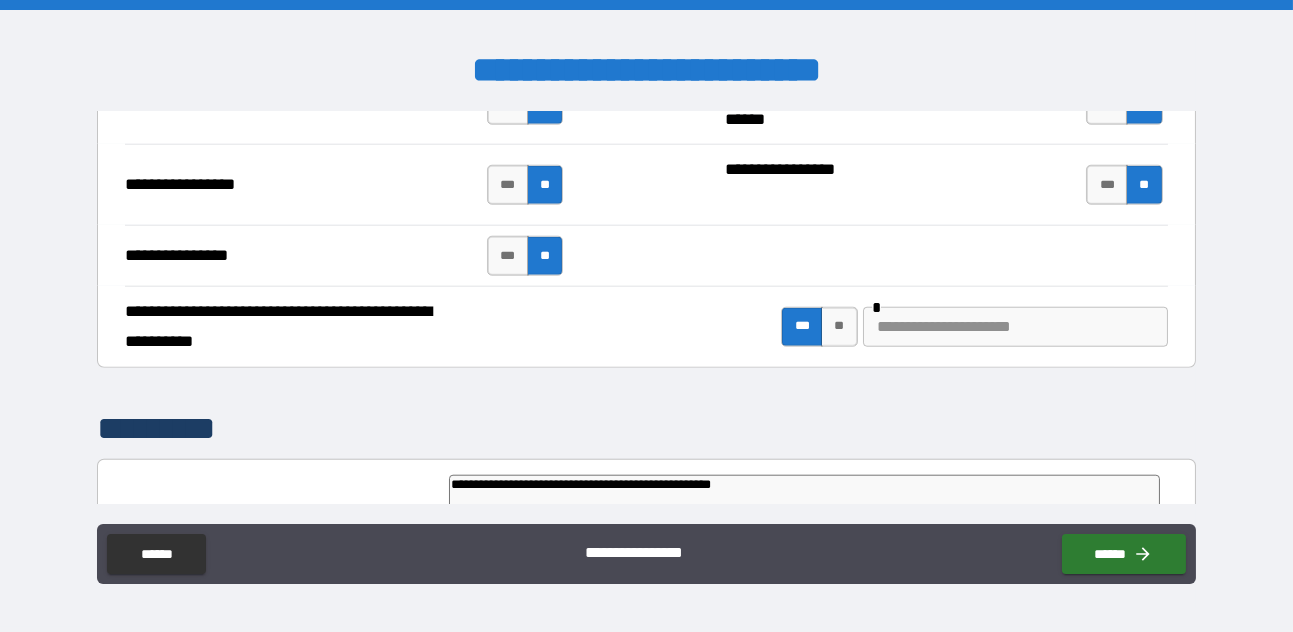 type on "*" 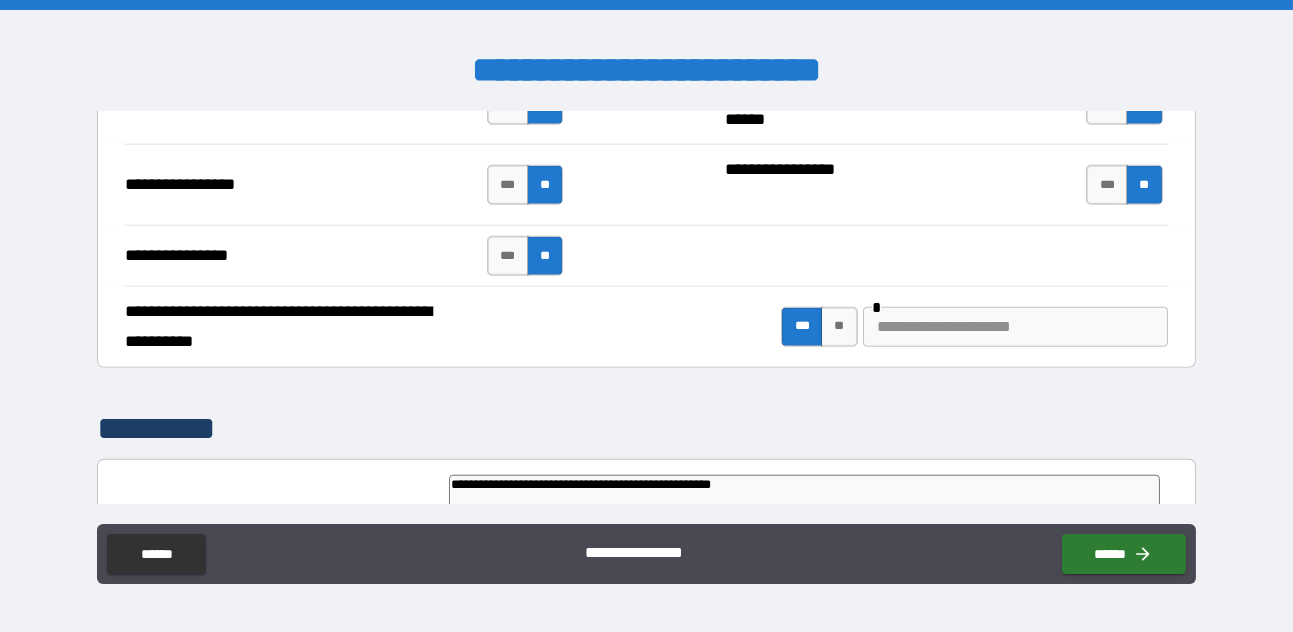 type on "**********" 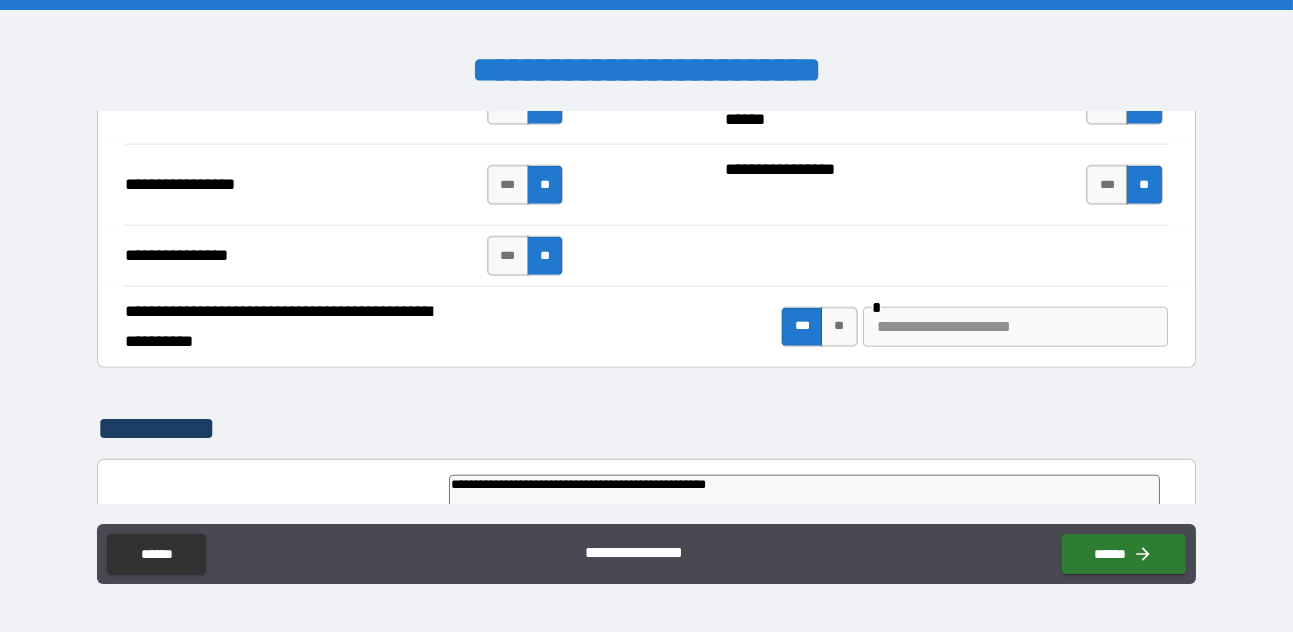 type on "*" 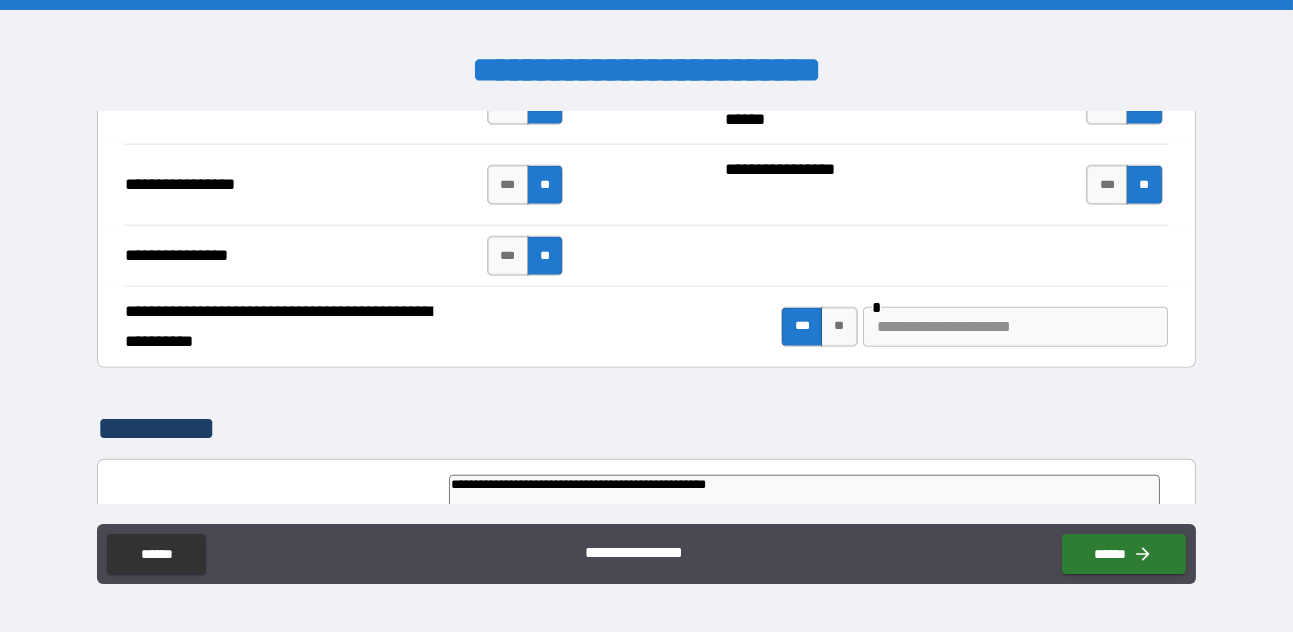type on "**********" 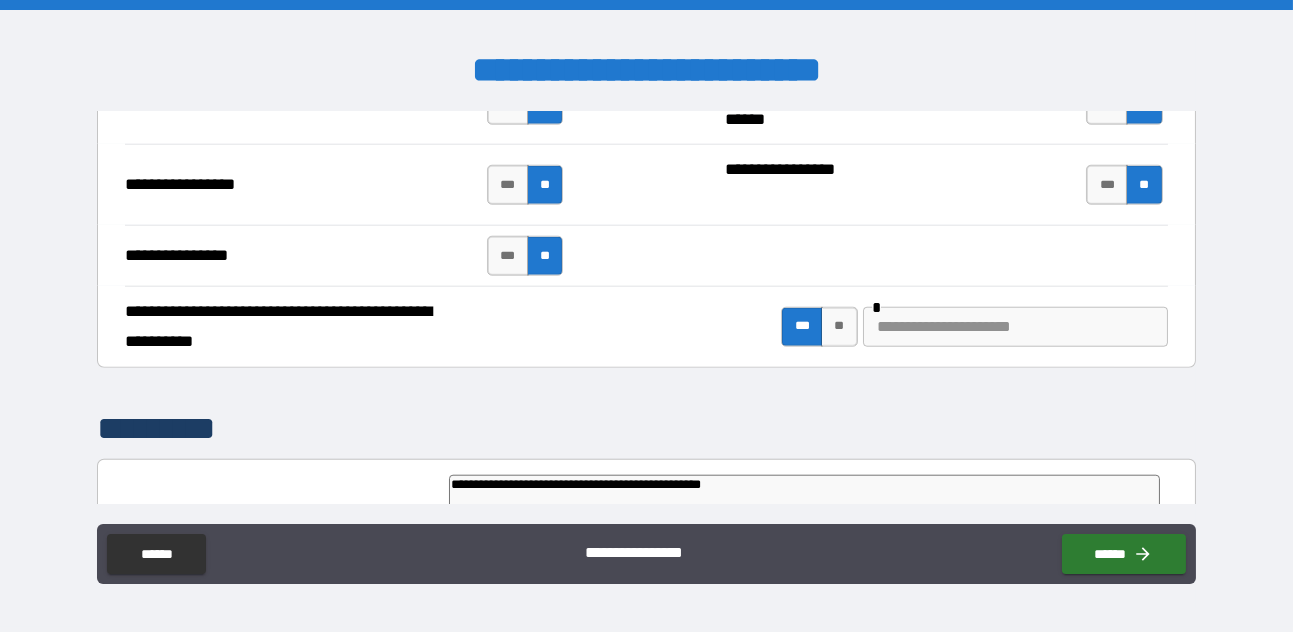 type on "*" 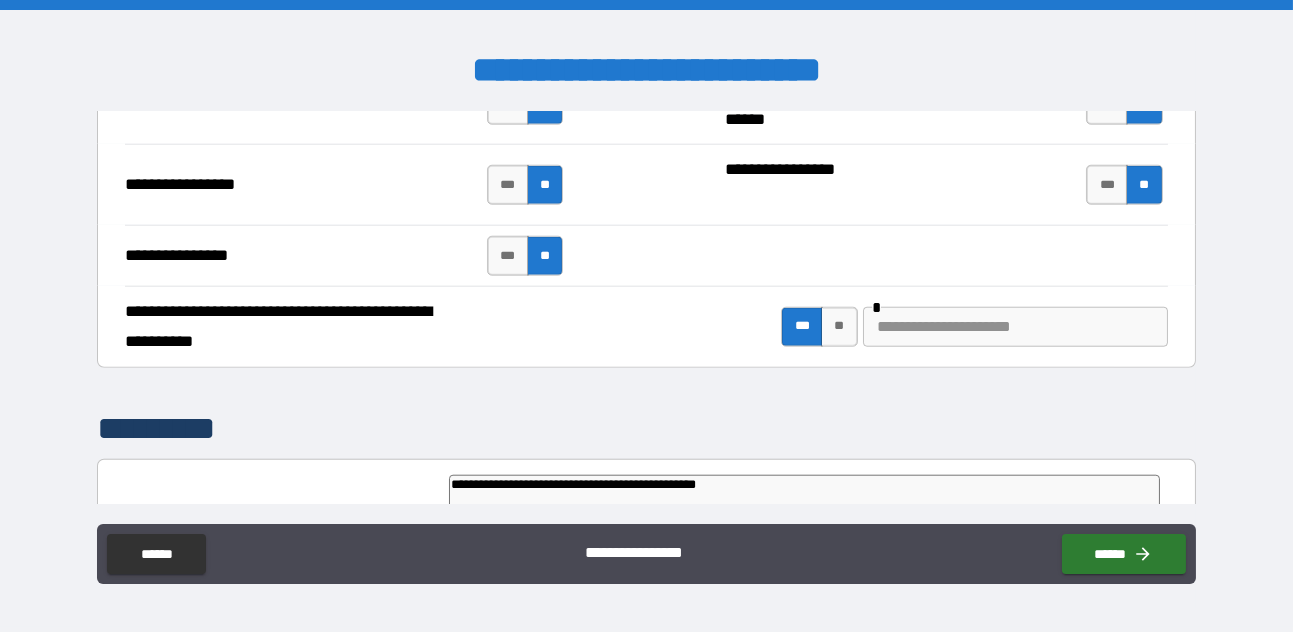 type on "*" 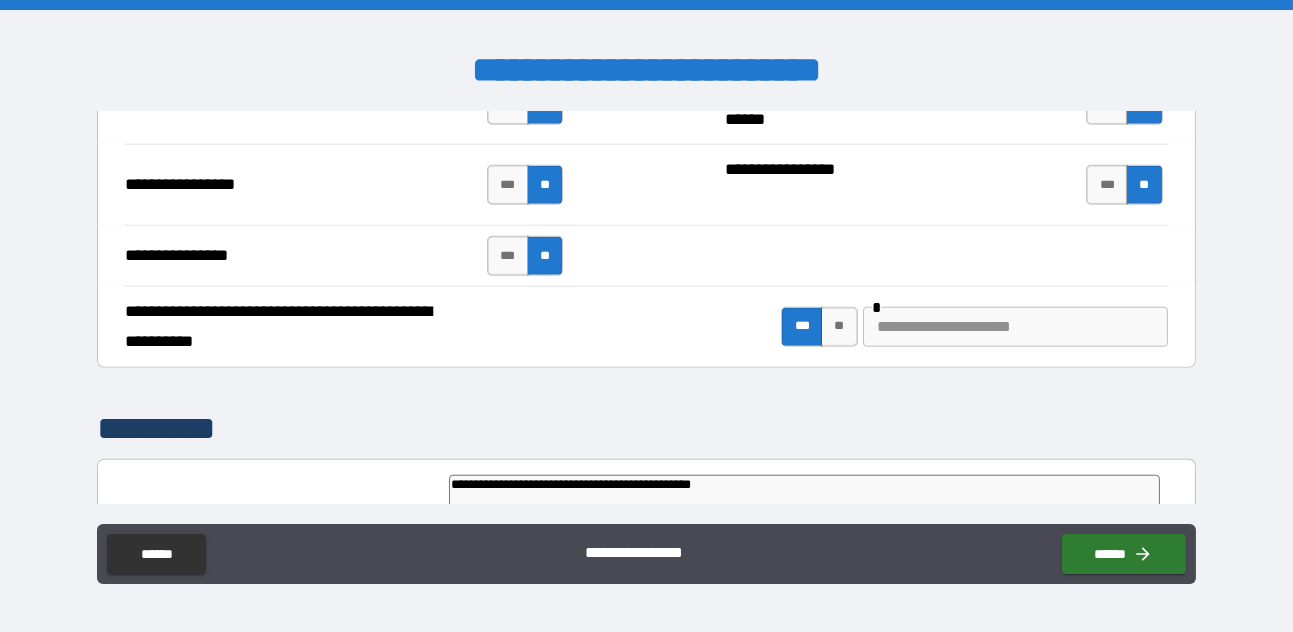 type on "*" 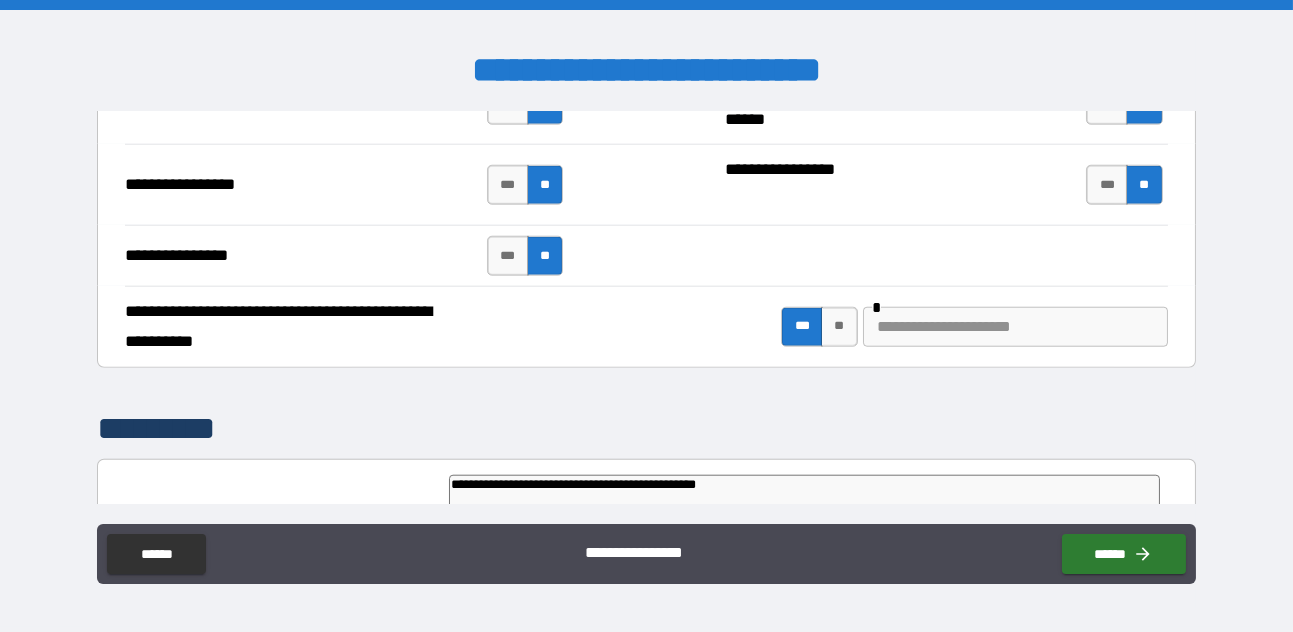 type on "*" 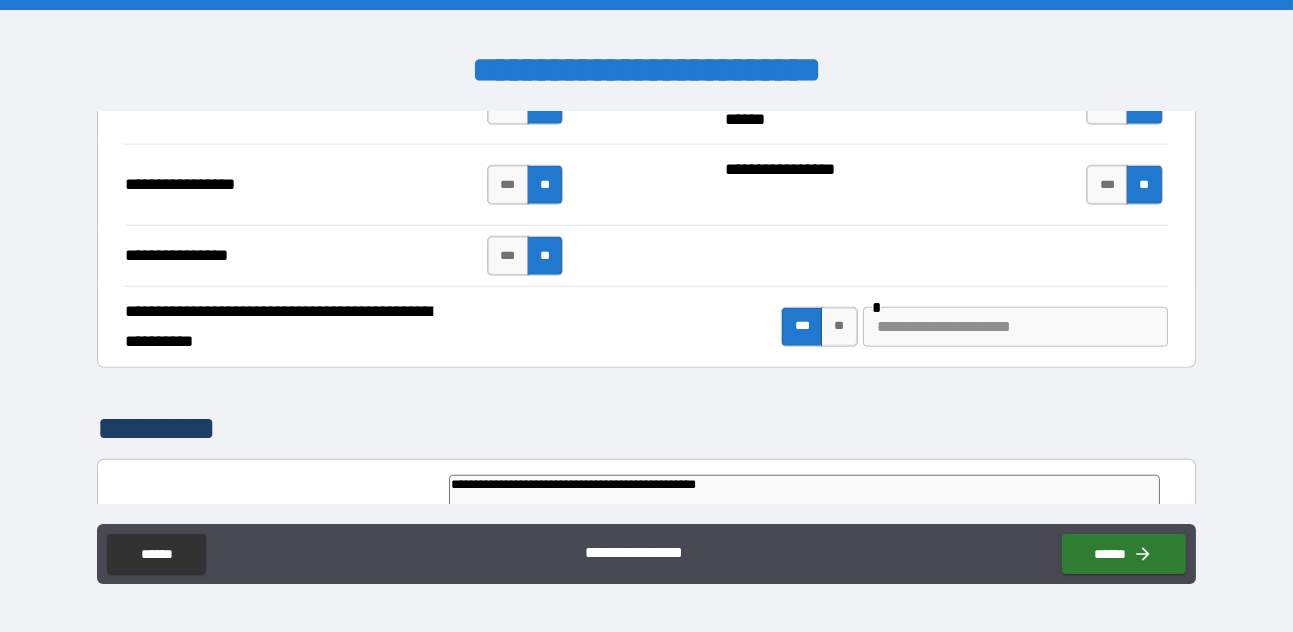 type on "**********" 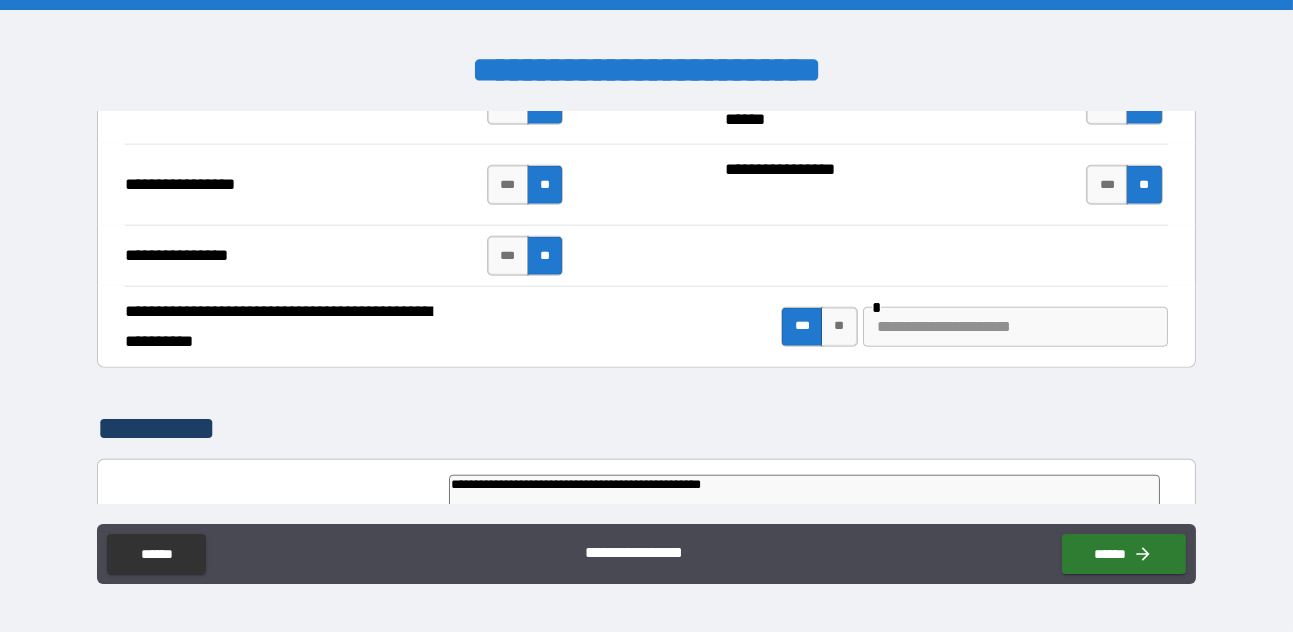 type on "*" 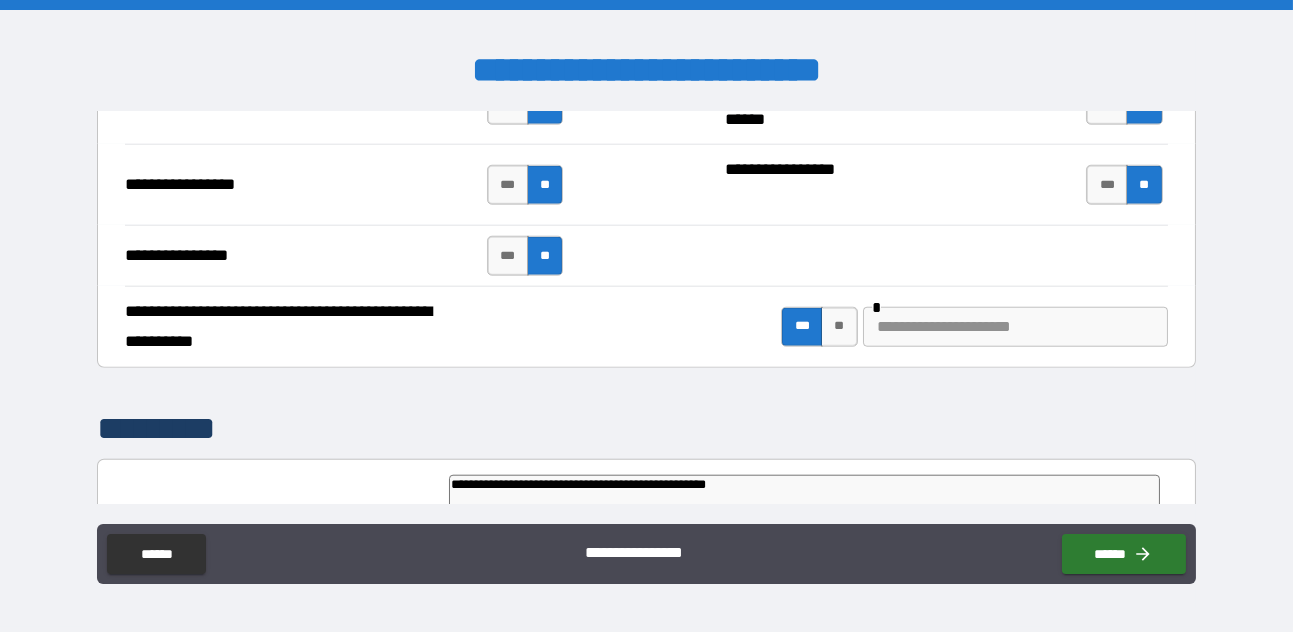 type on "*" 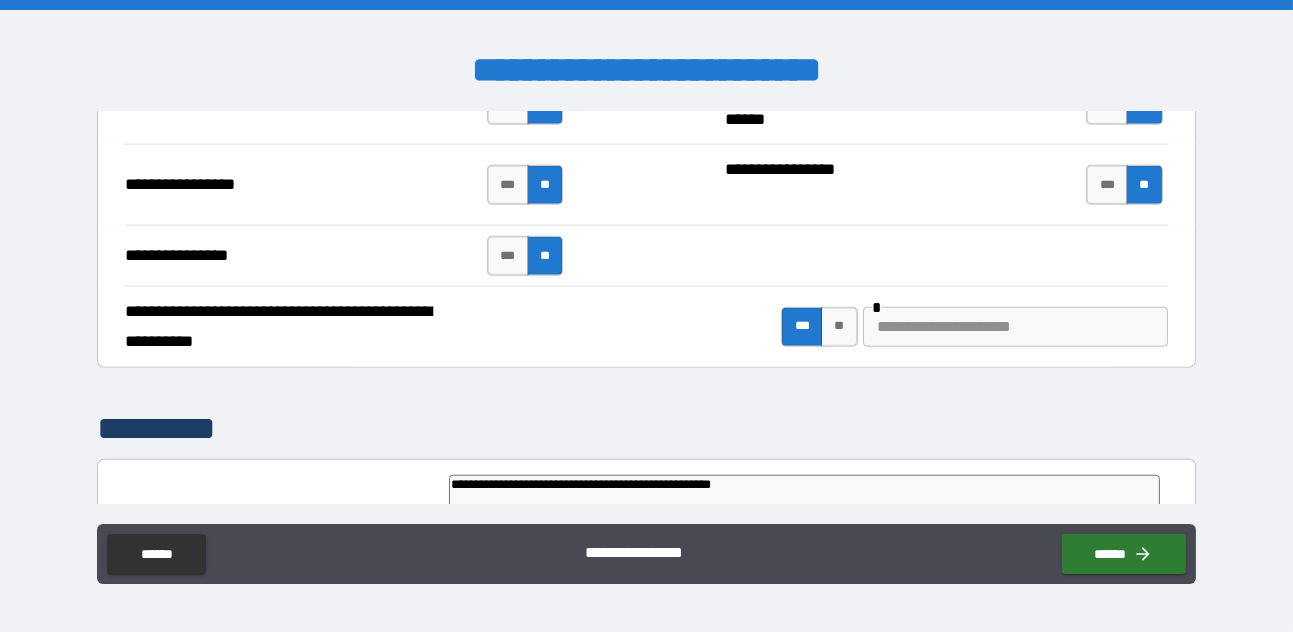 type on "*" 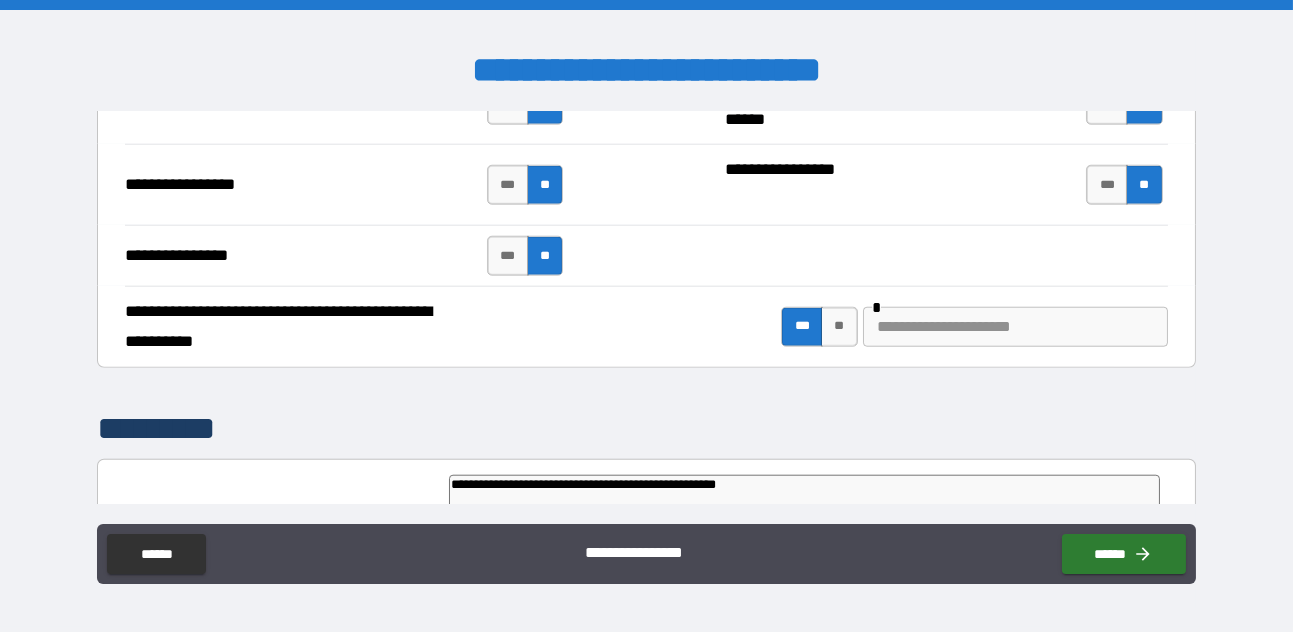 type on "*" 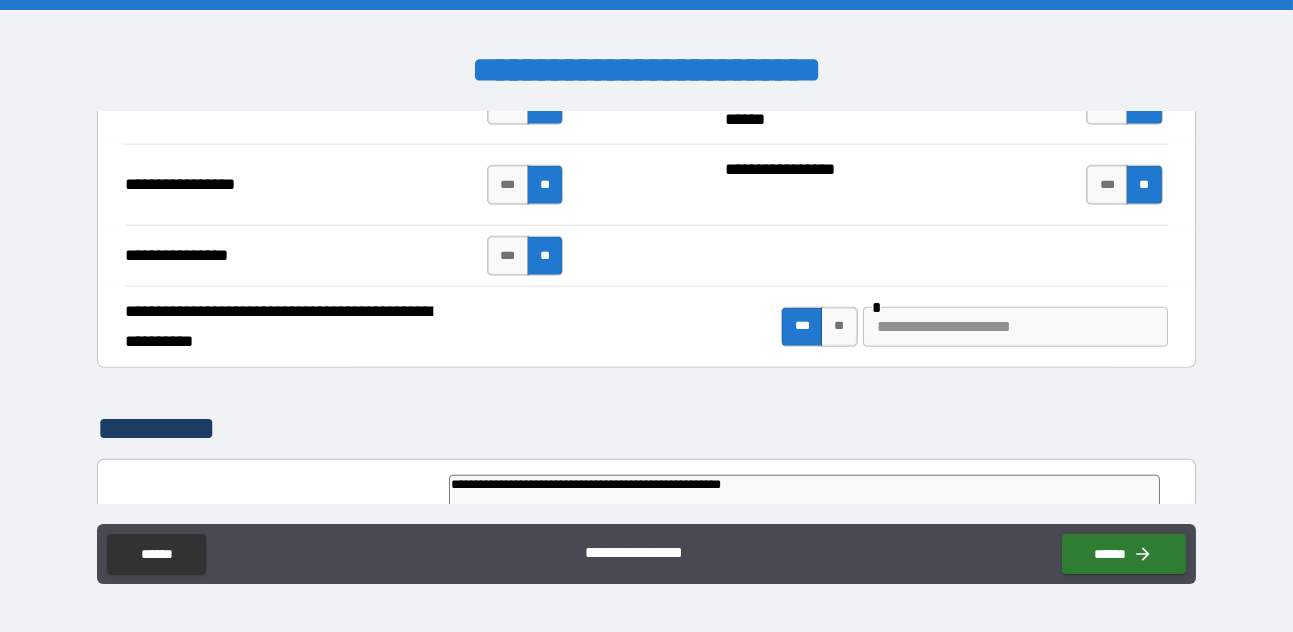 type on "**********" 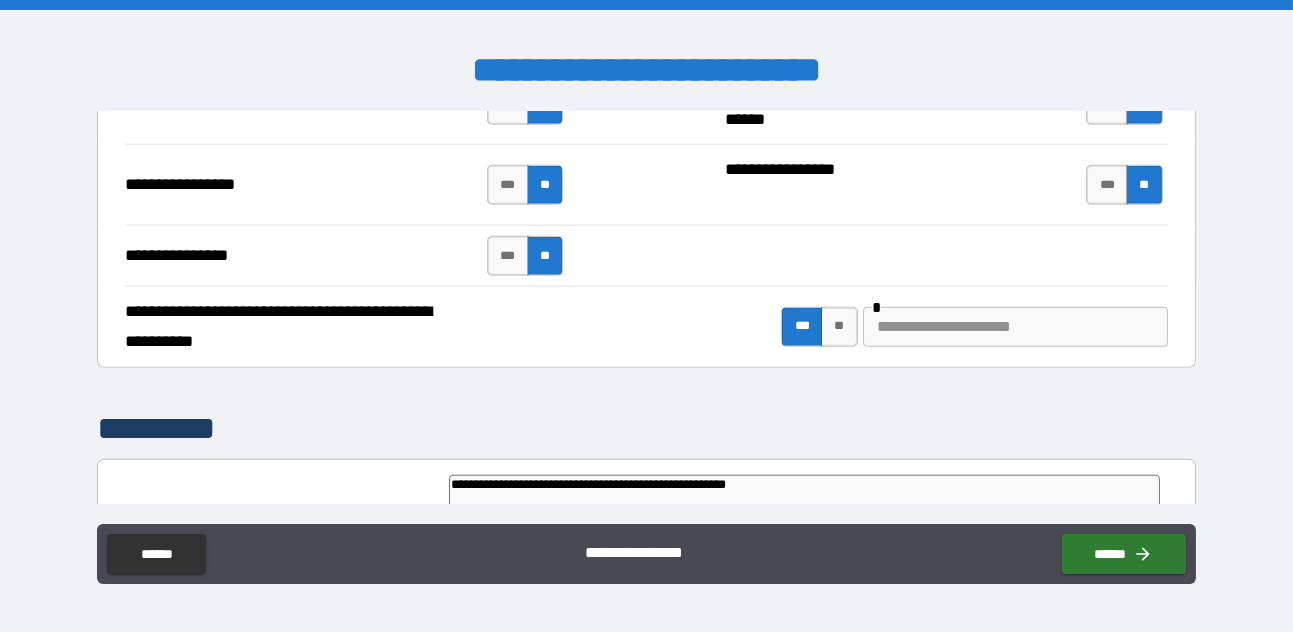 type on "*" 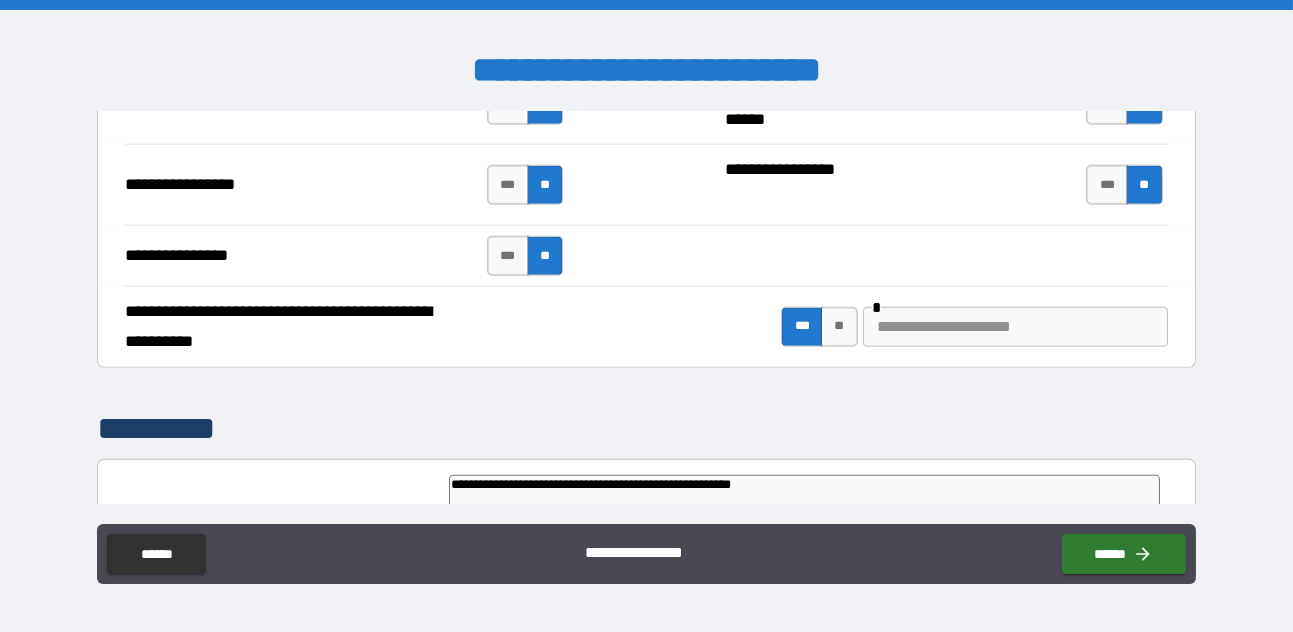 type on "**********" 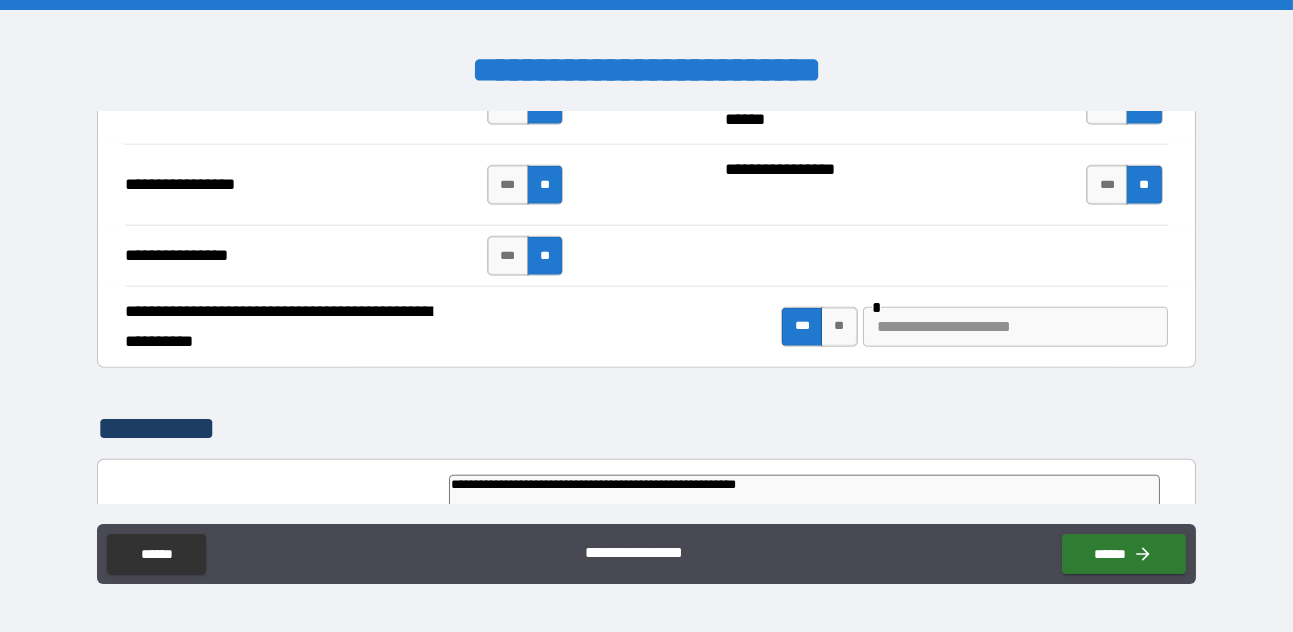 type on "**********" 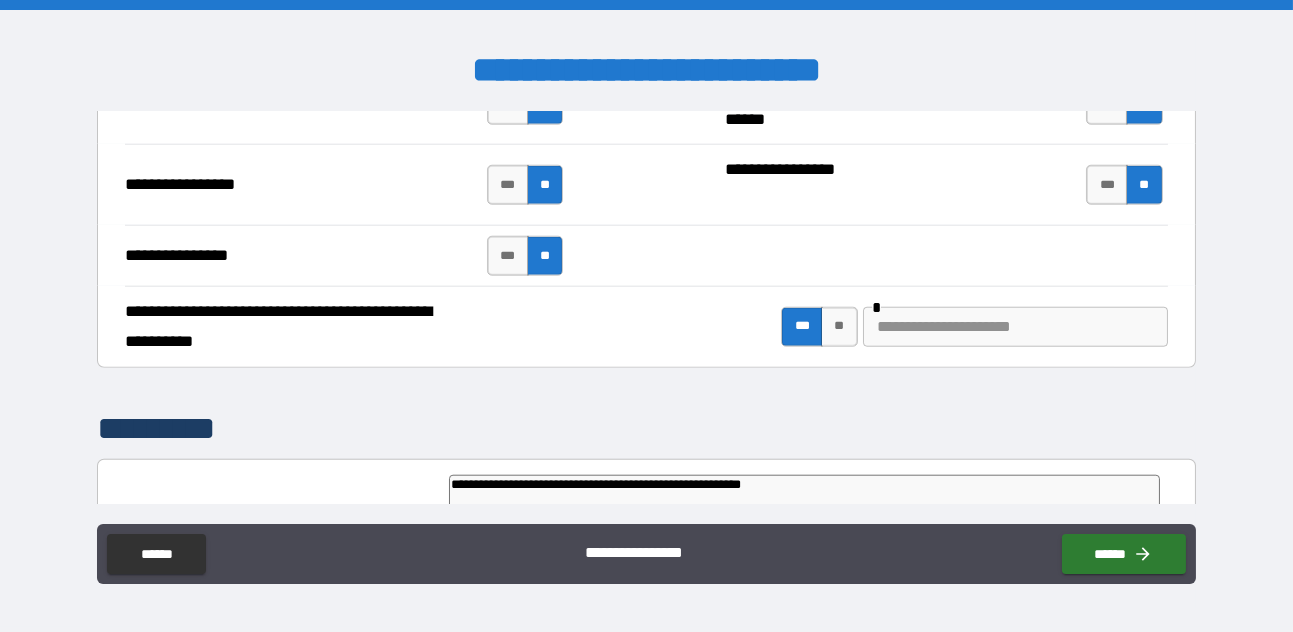 type on "**********" 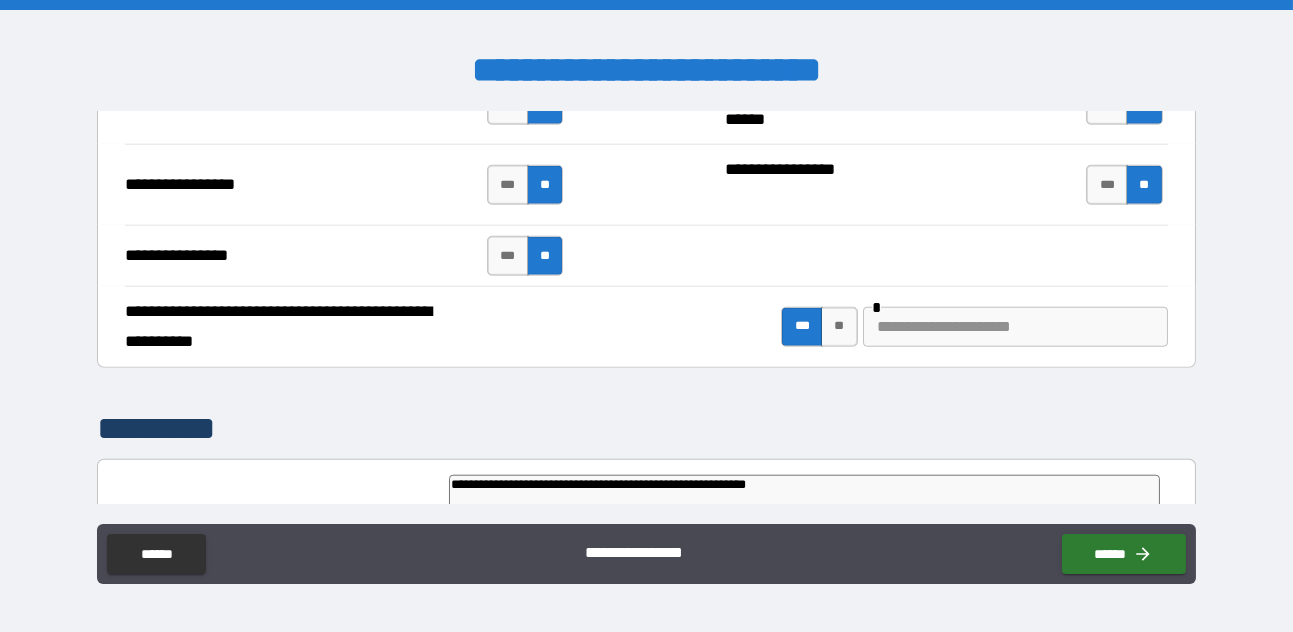 type on "**********" 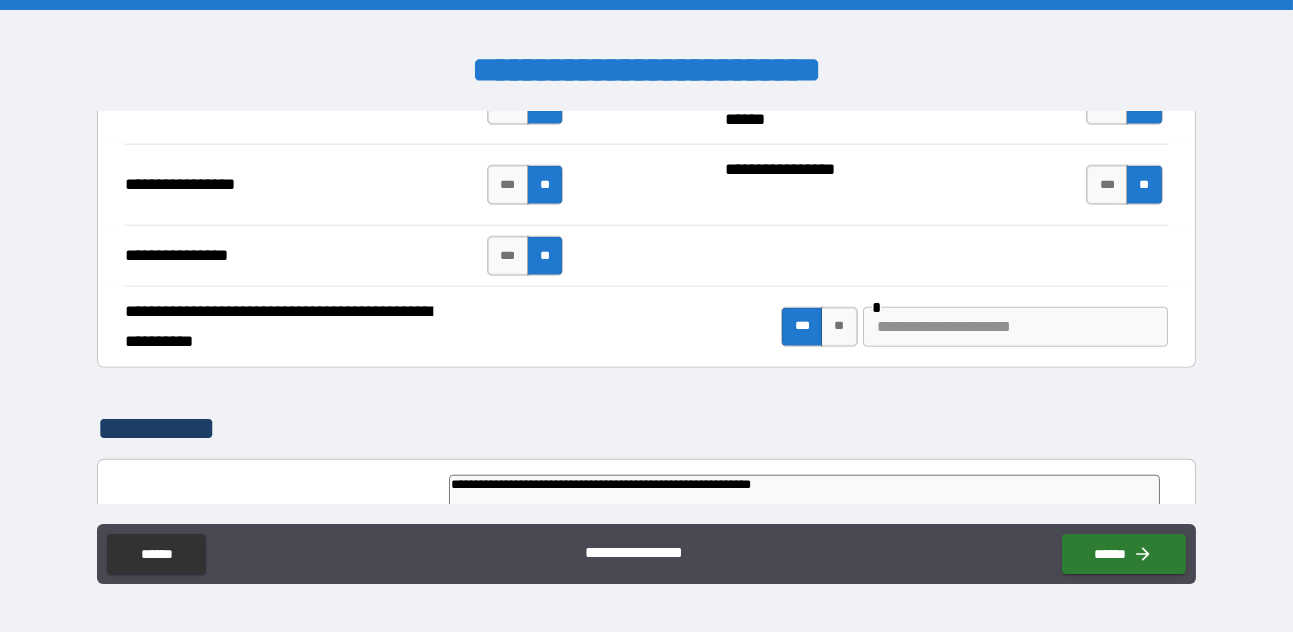 type on "**********" 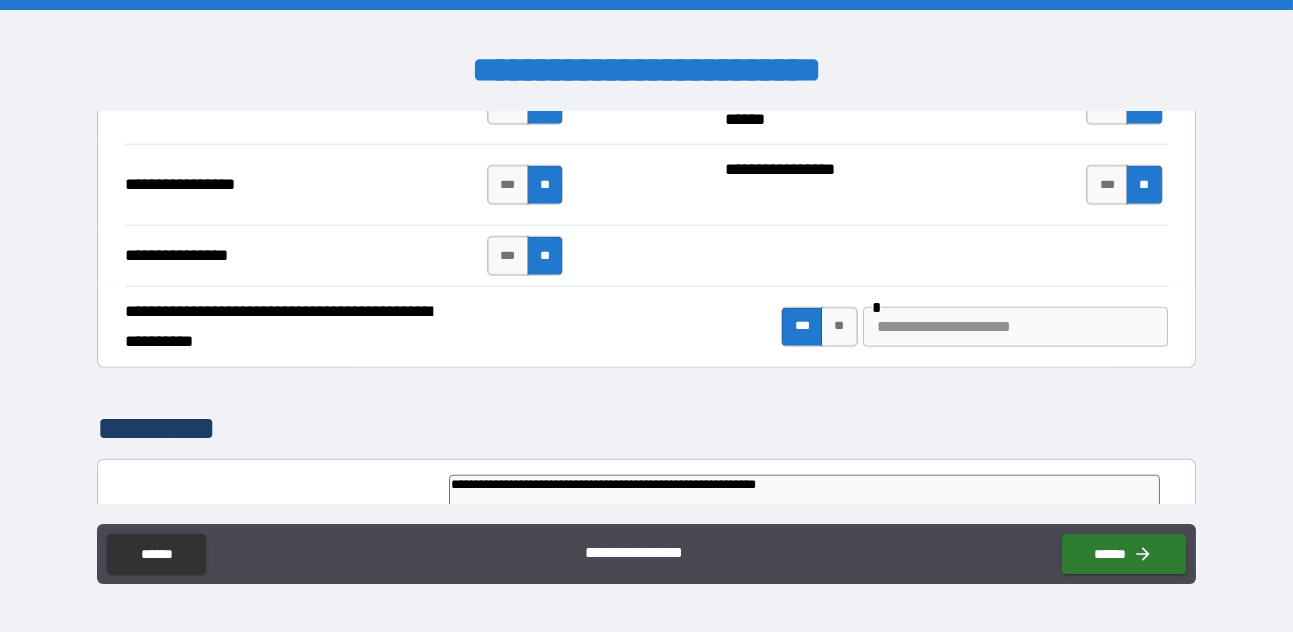 type on "*" 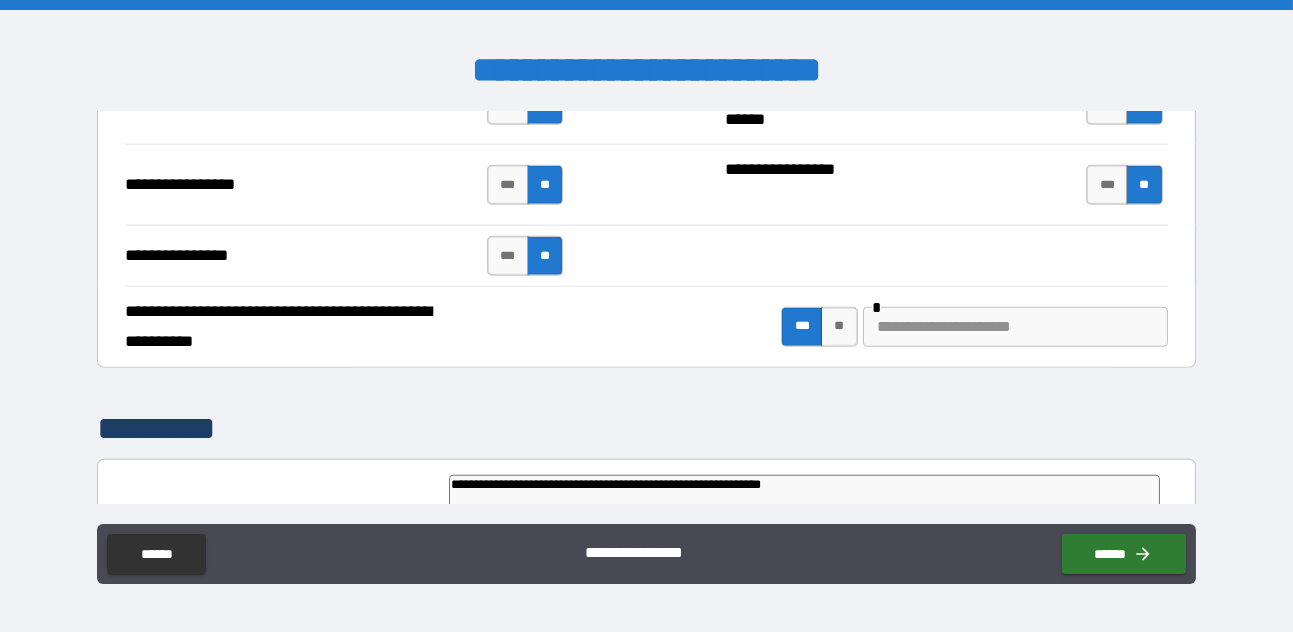type on "*" 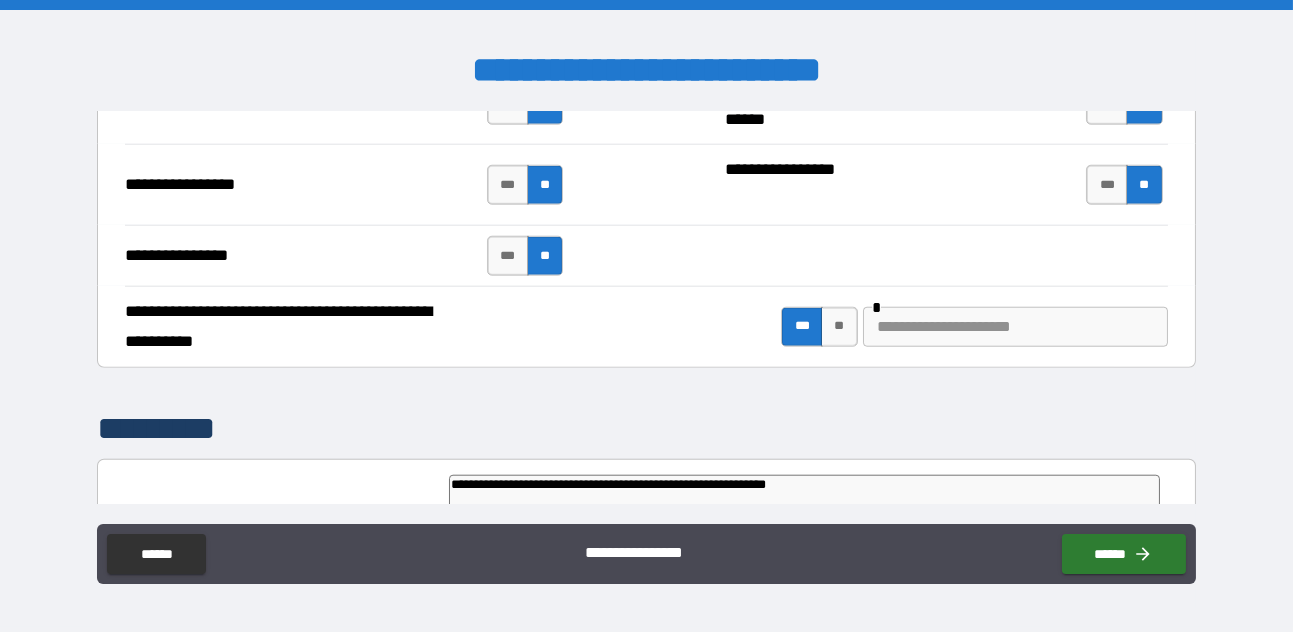 type on "**********" 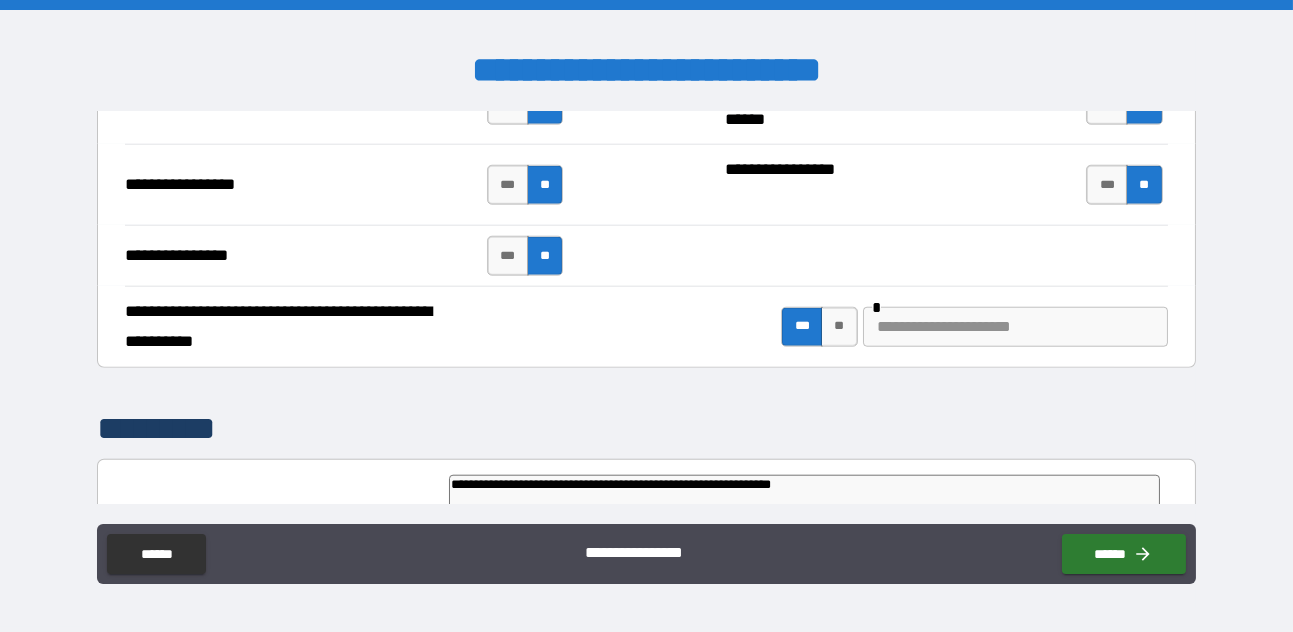 type on "*" 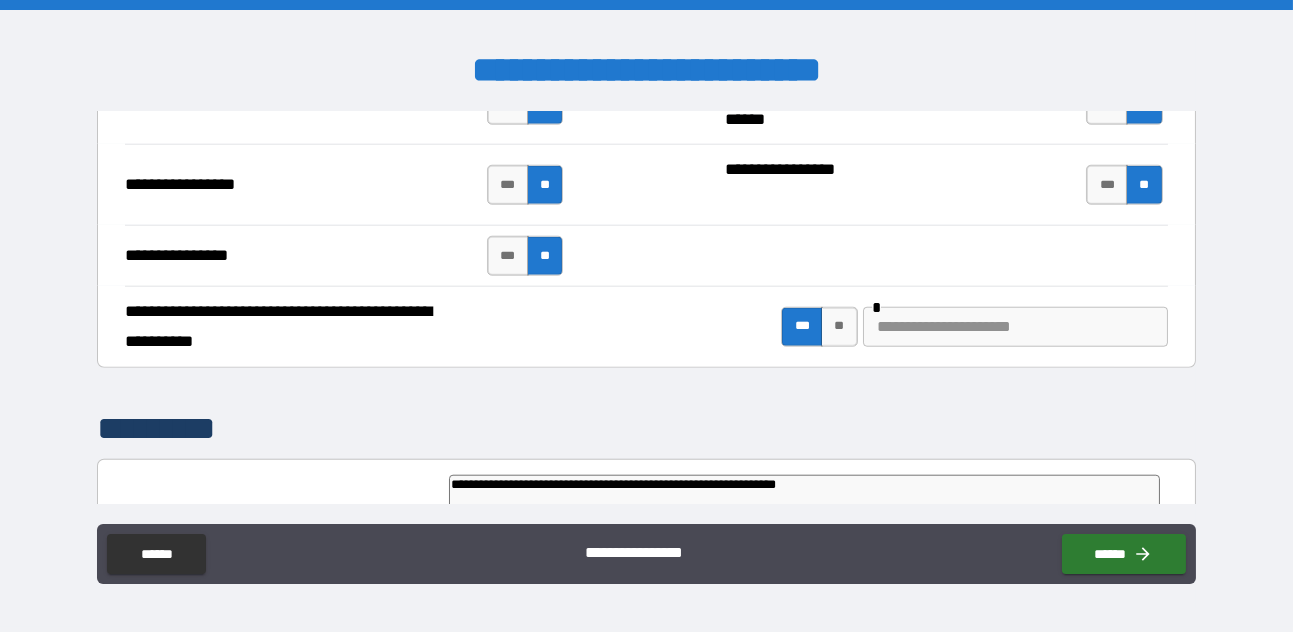 type on "**********" 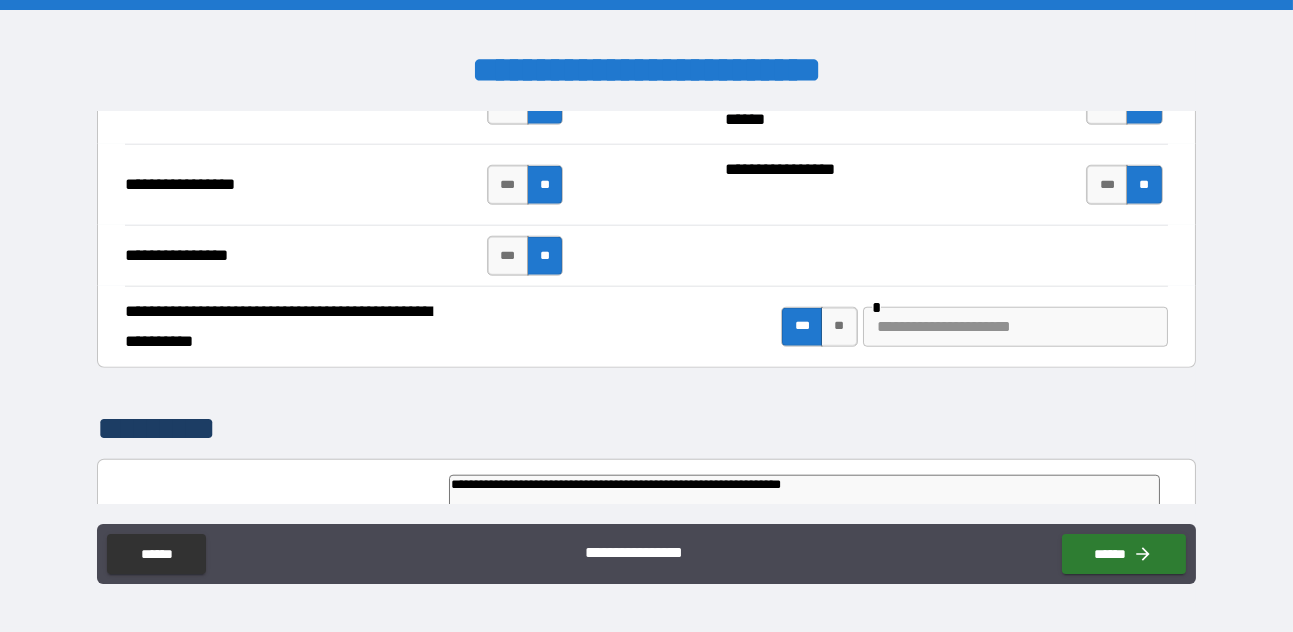 type on "**********" 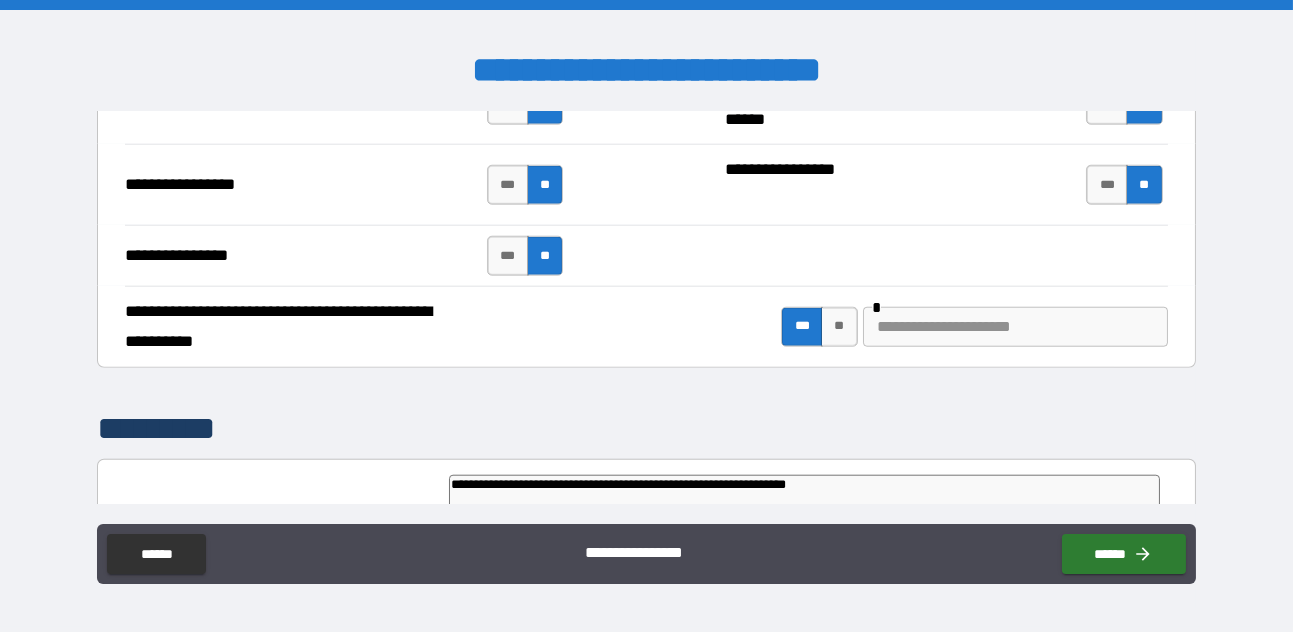 type on "*" 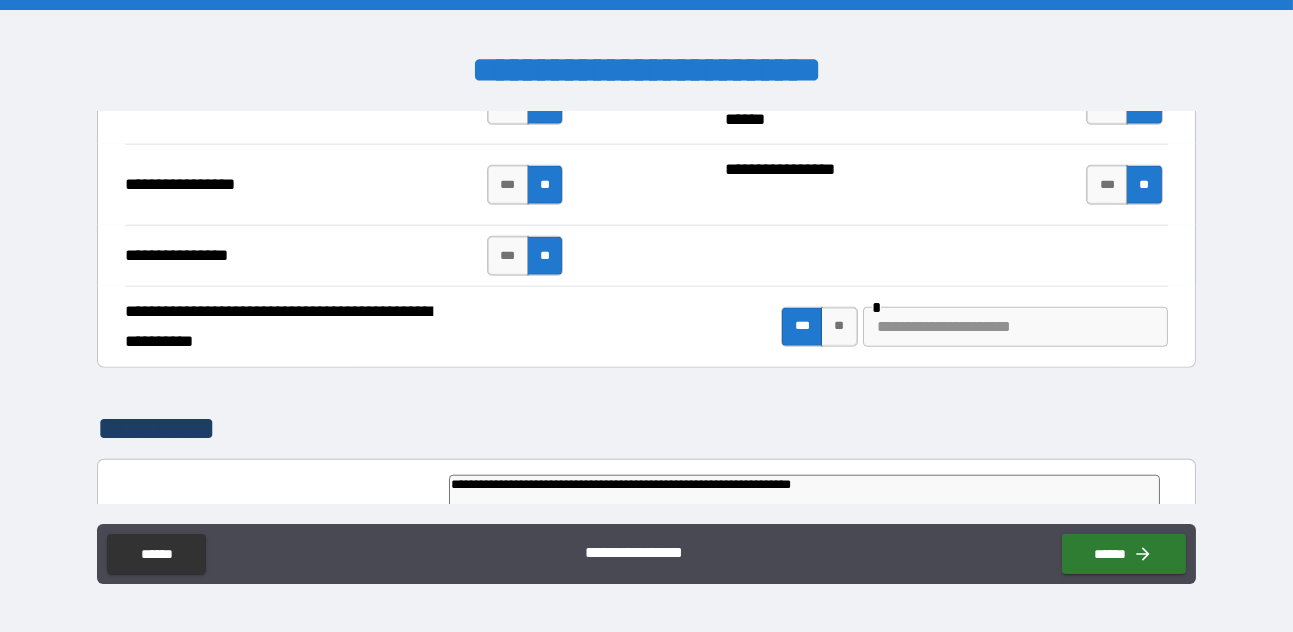 type on "**********" 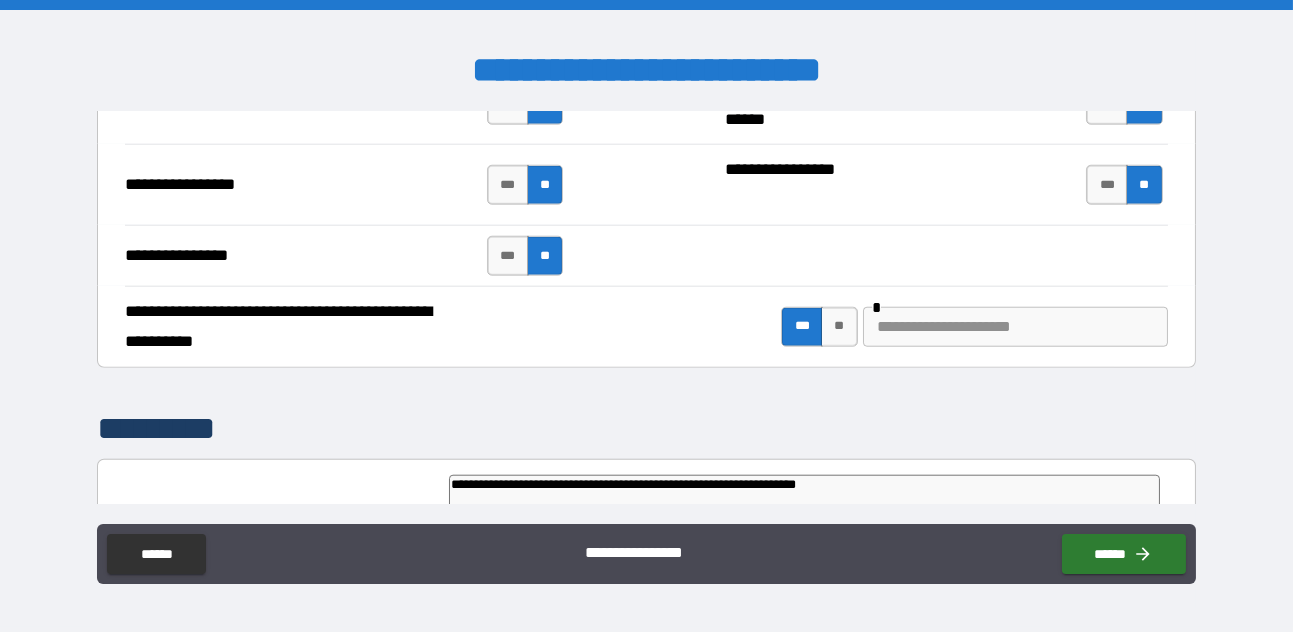 type on "**********" 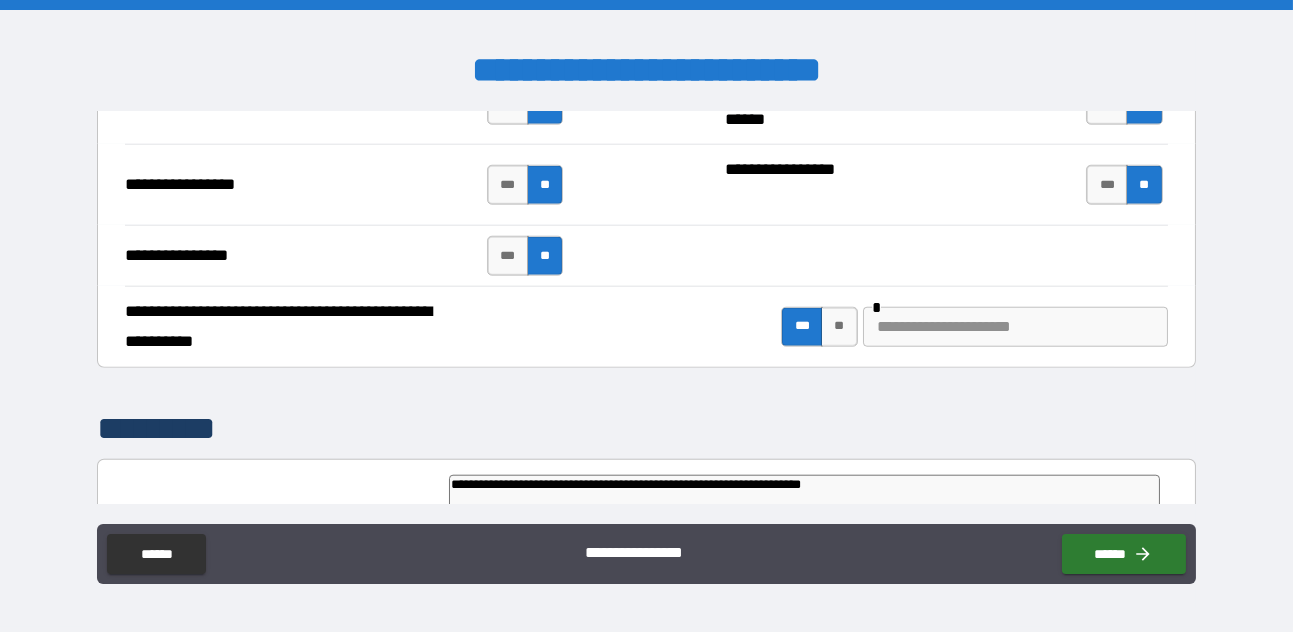 type on "*" 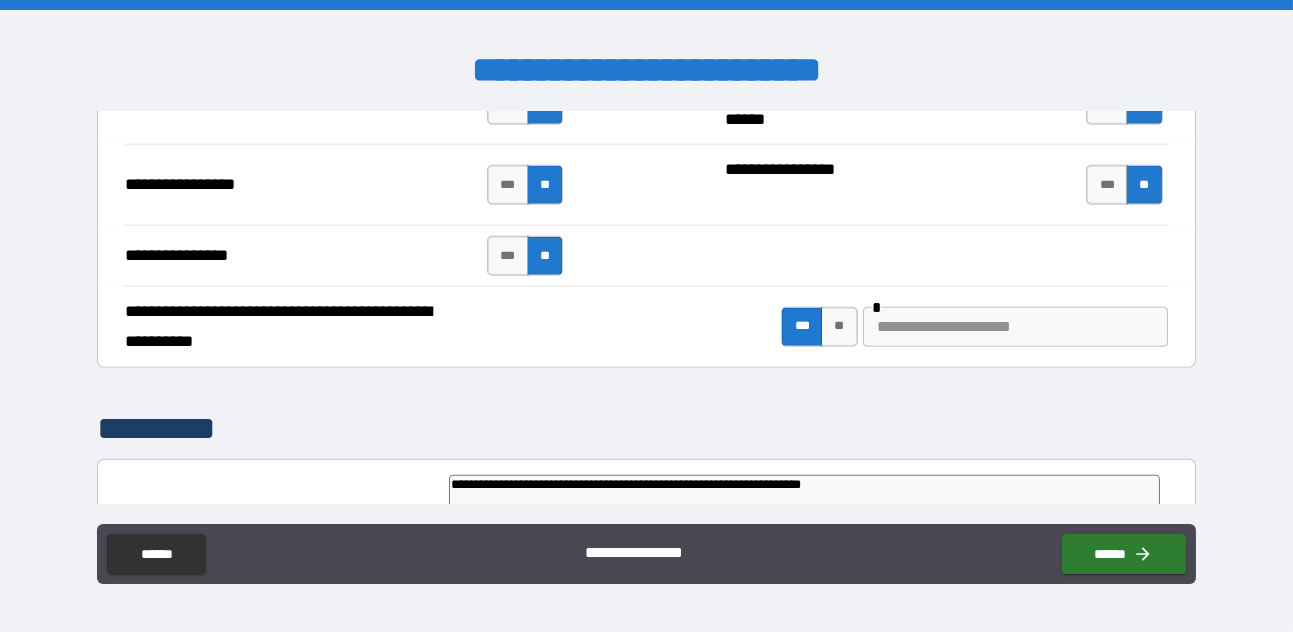 type on "**********" 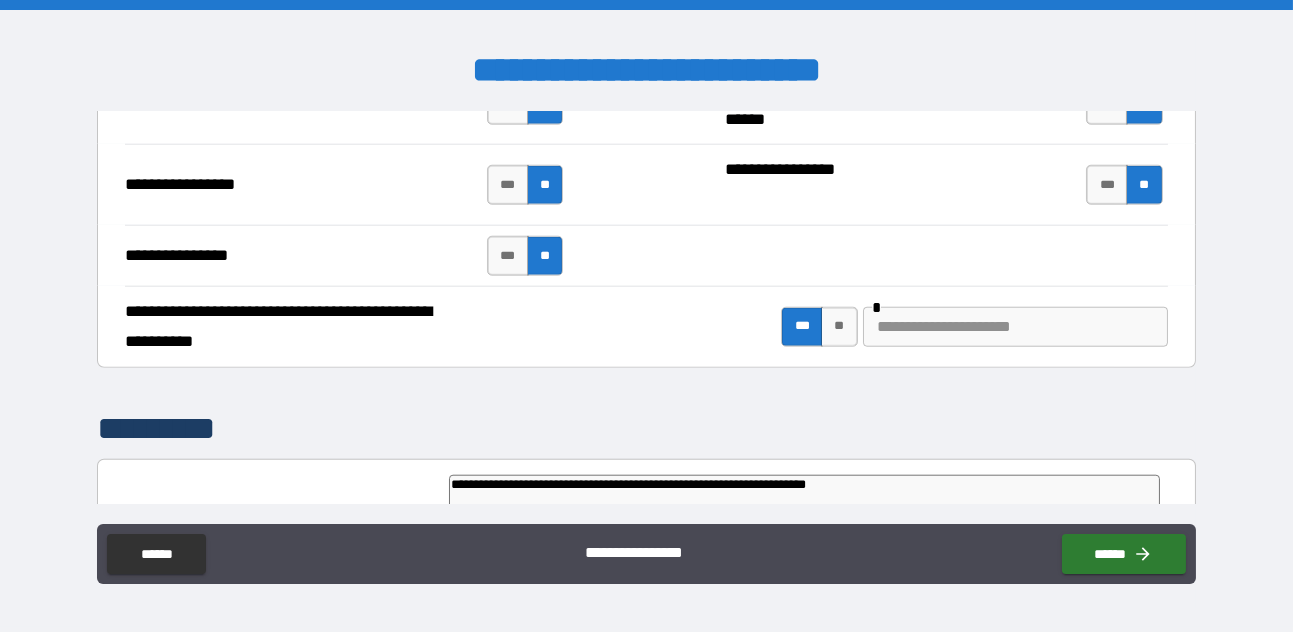 type on "**********" 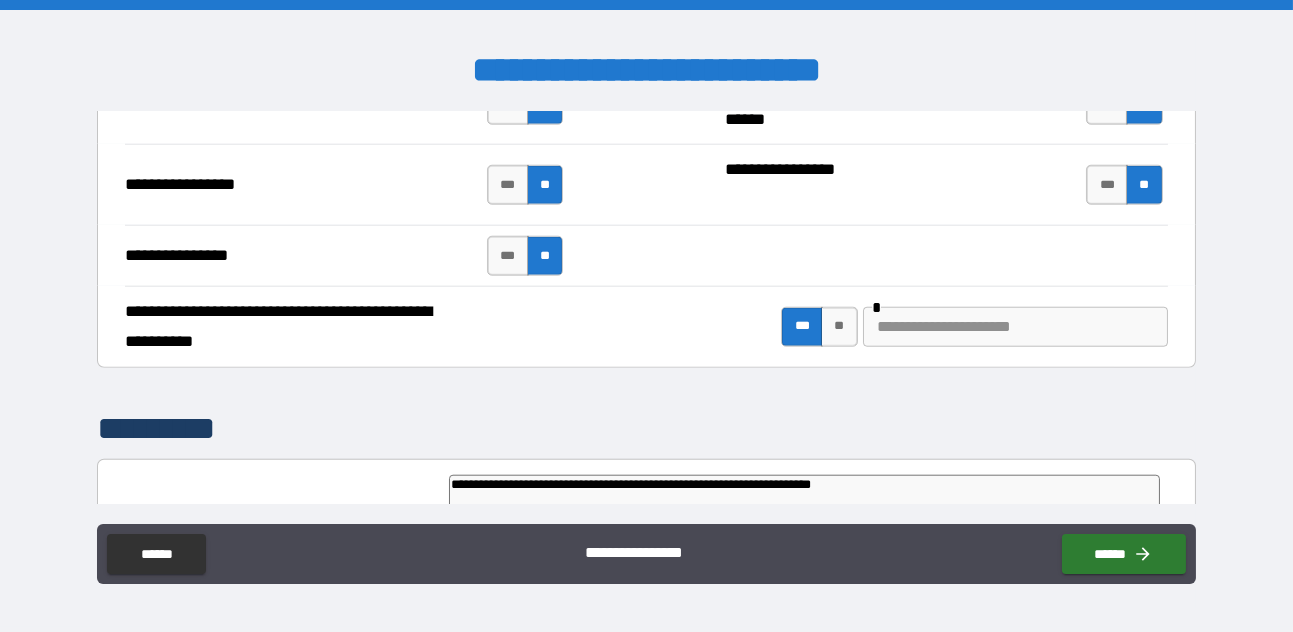 type on "*" 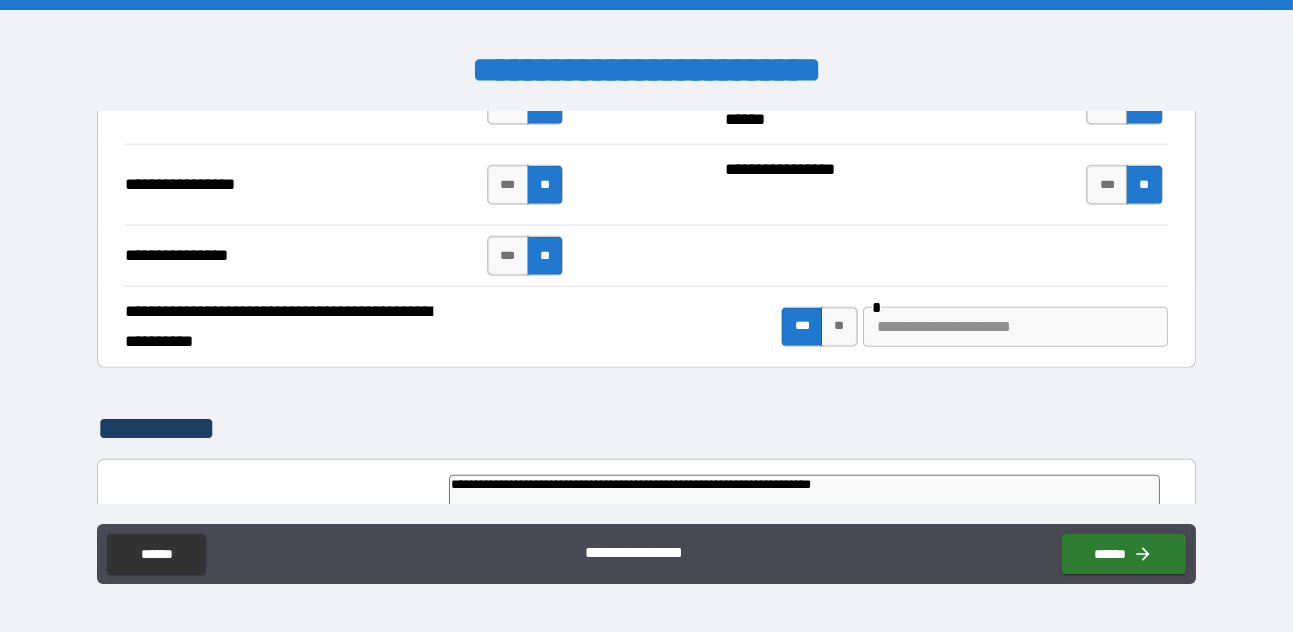 type on "**********" 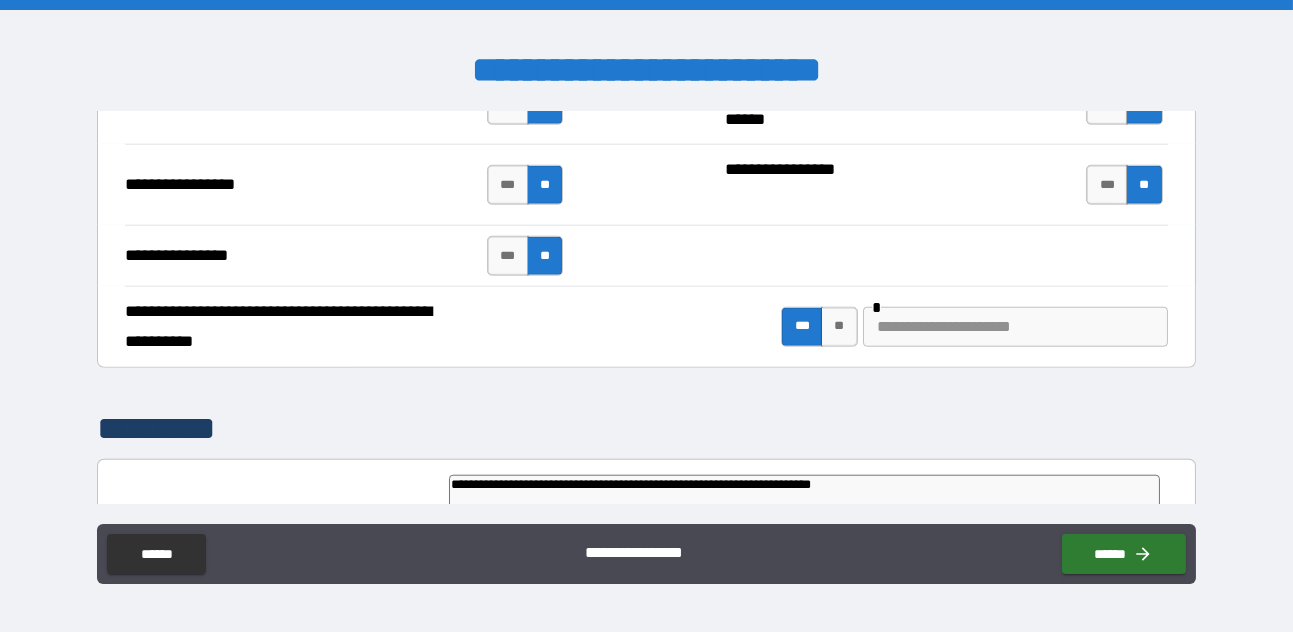 type on "*" 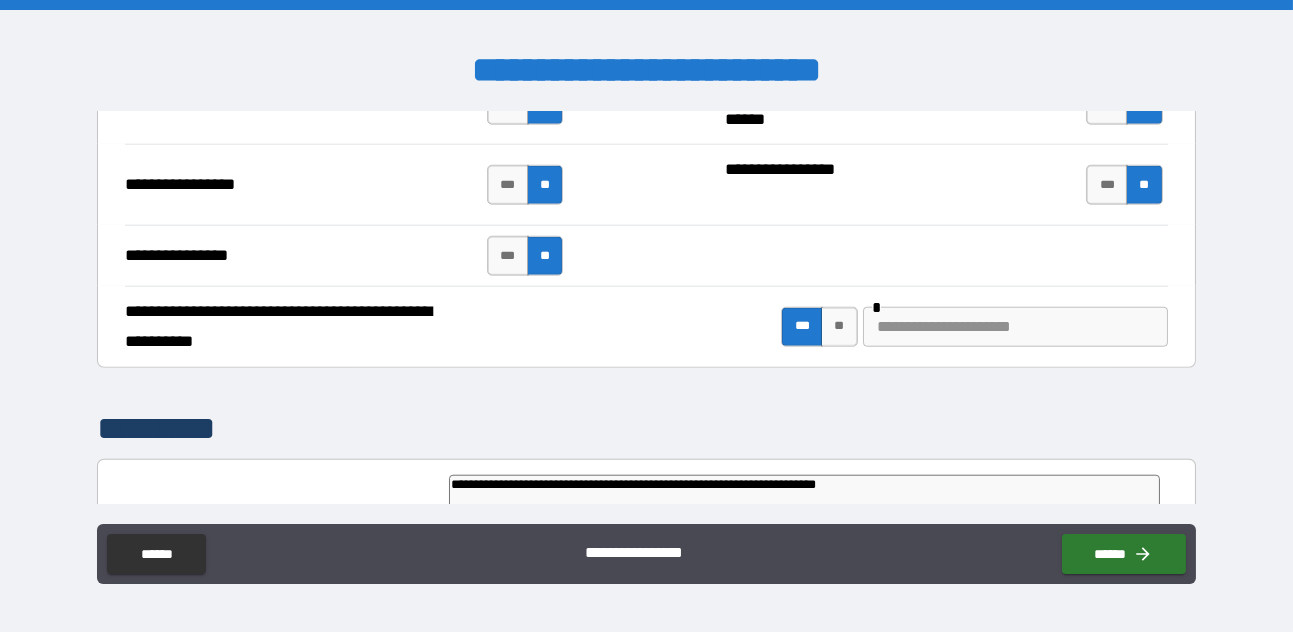type on "**********" 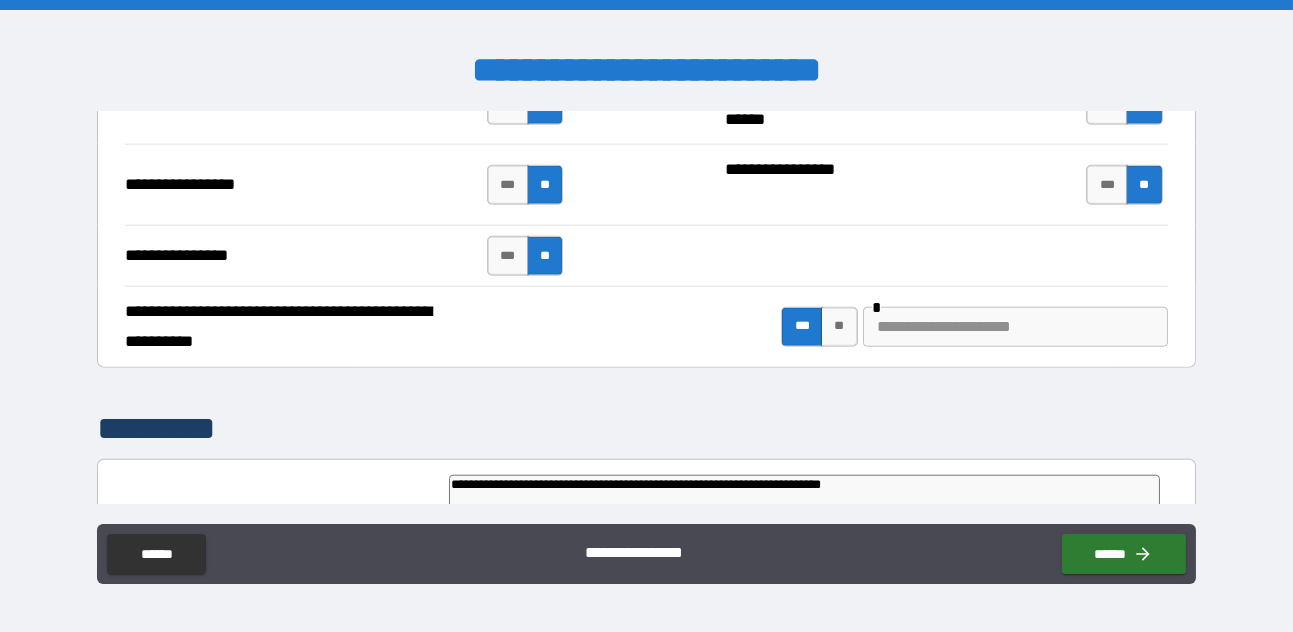 type on "*" 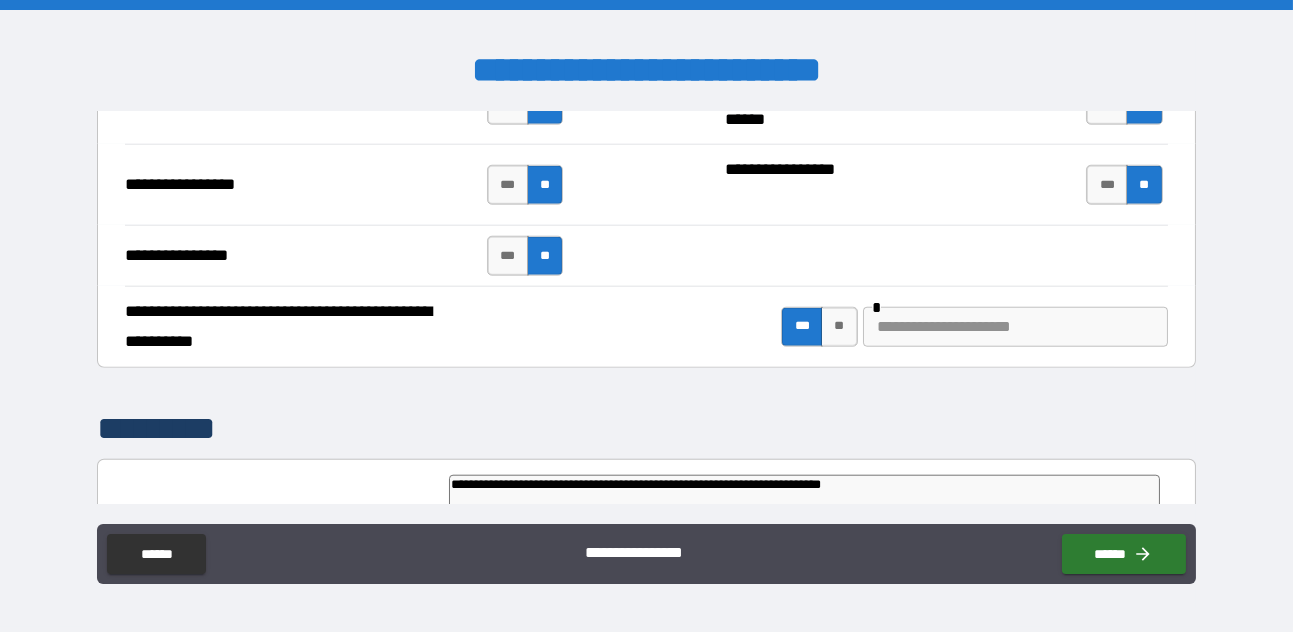 type on "**********" 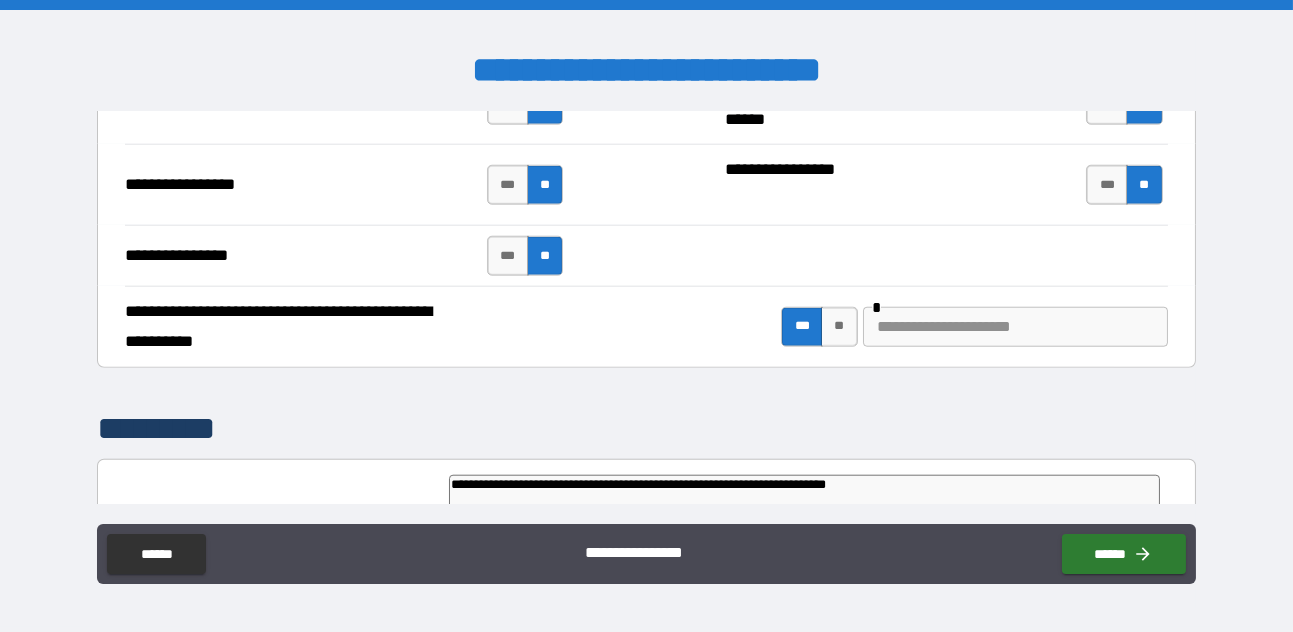 type 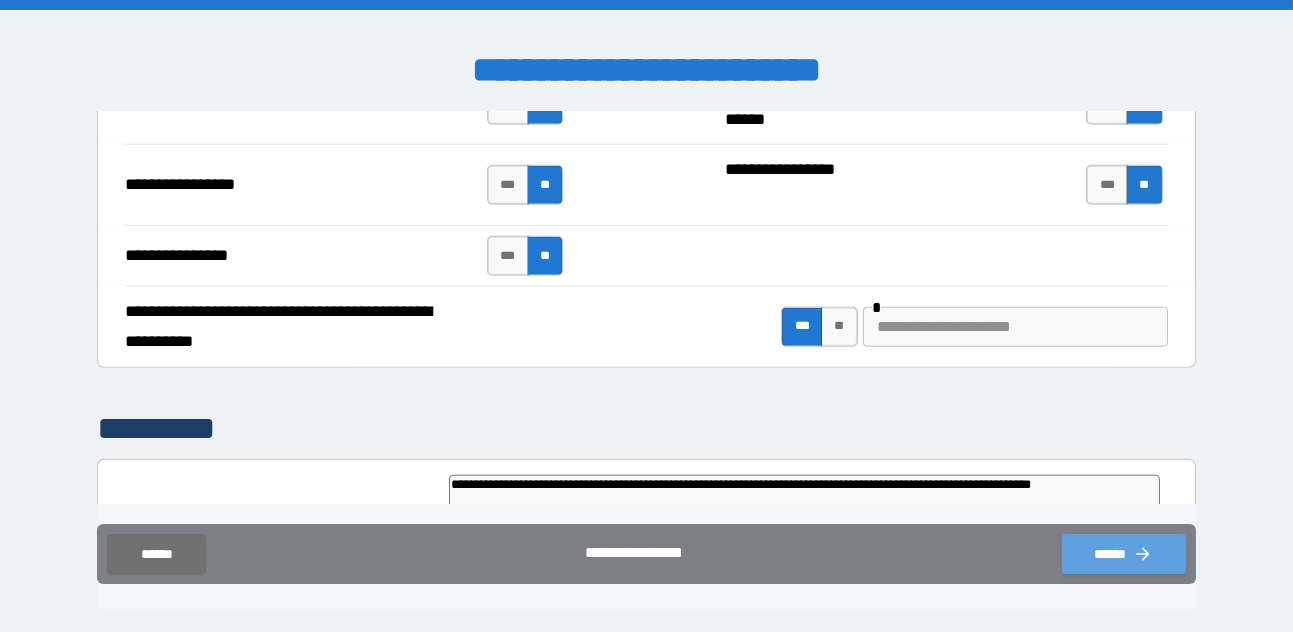 click on "******" at bounding box center [1124, 554] 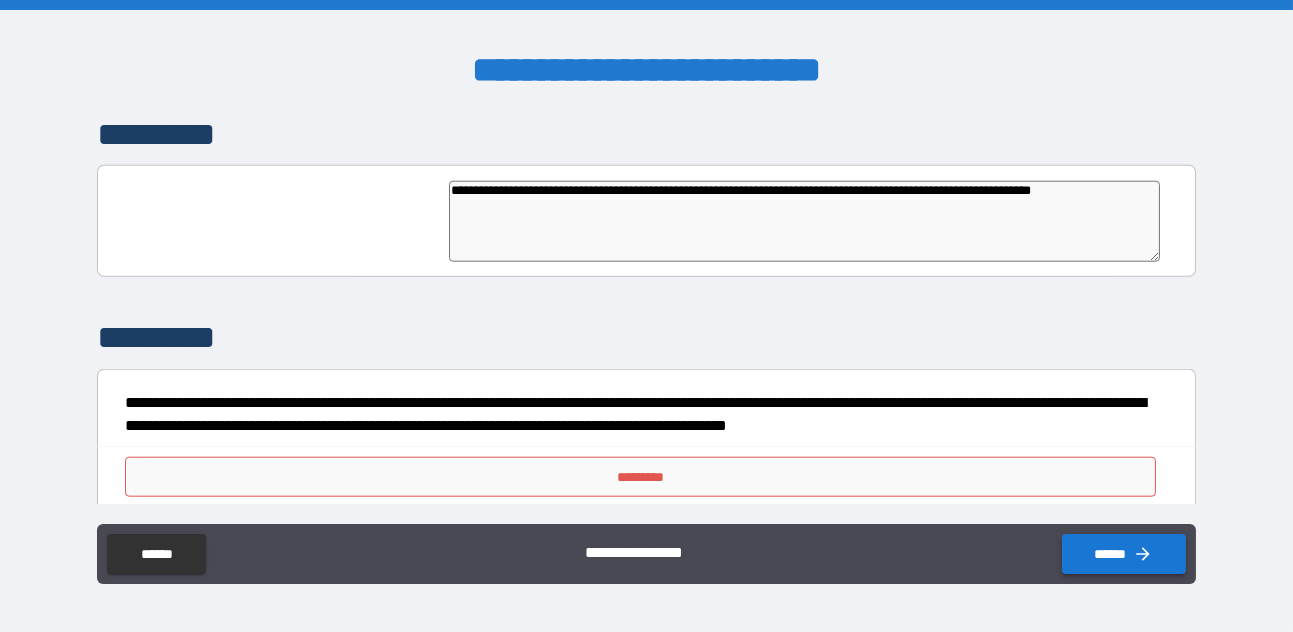 scroll, scrollTop: 4970, scrollLeft: 0, axis: vertical 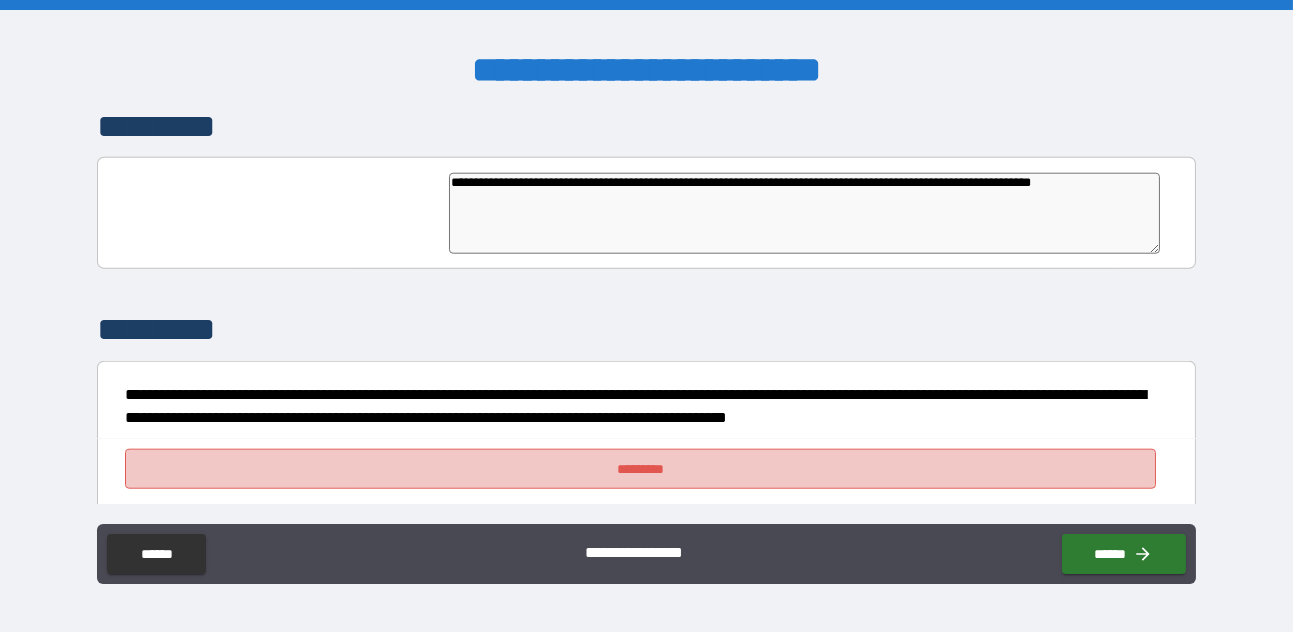 click on "*********" at bounding box center [640, 469] 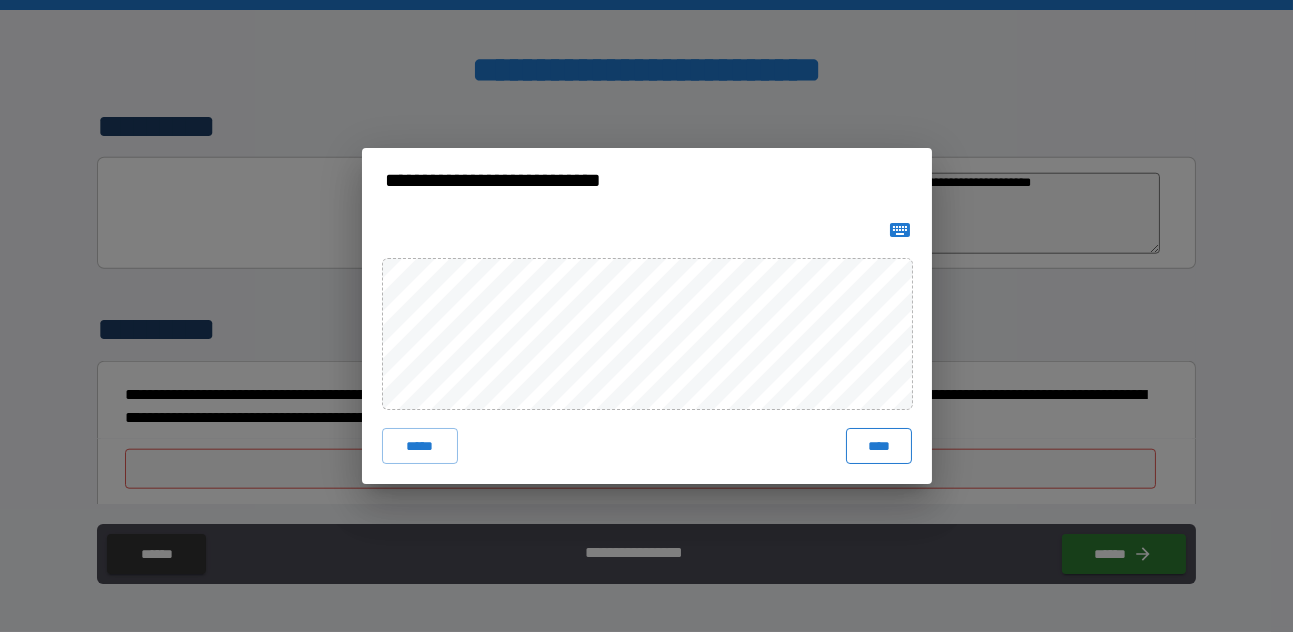click on "****" at bounding box center [878, 446] 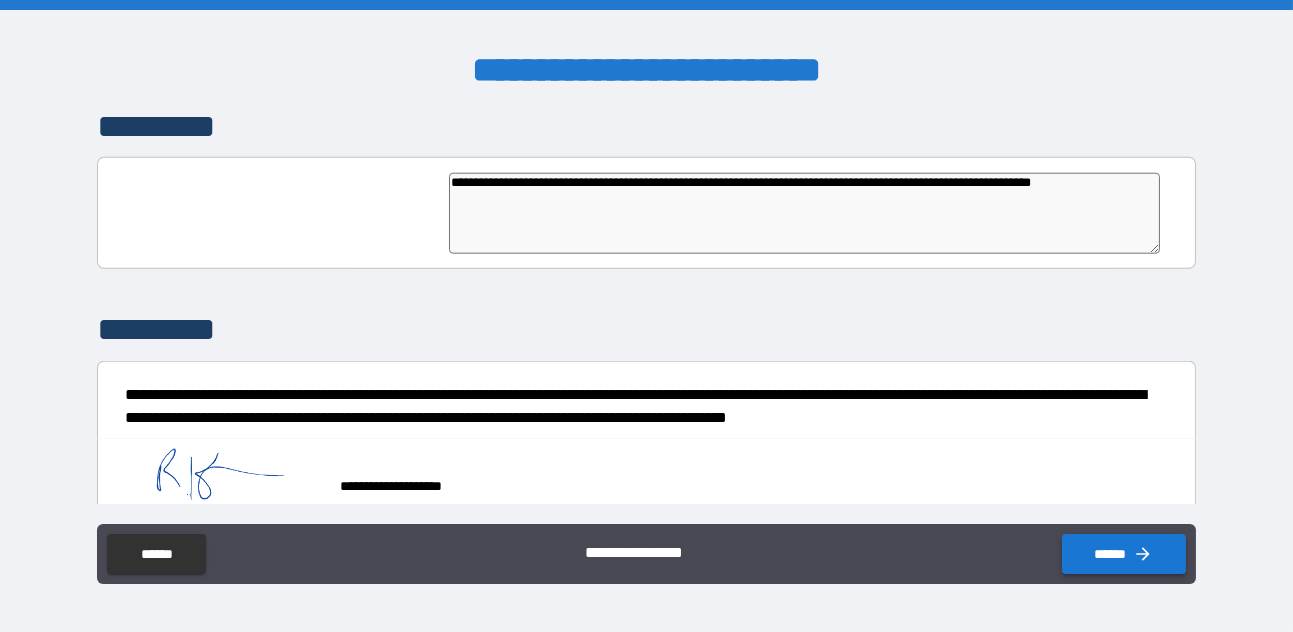 click on "******" at bounding box center (1124, 554) 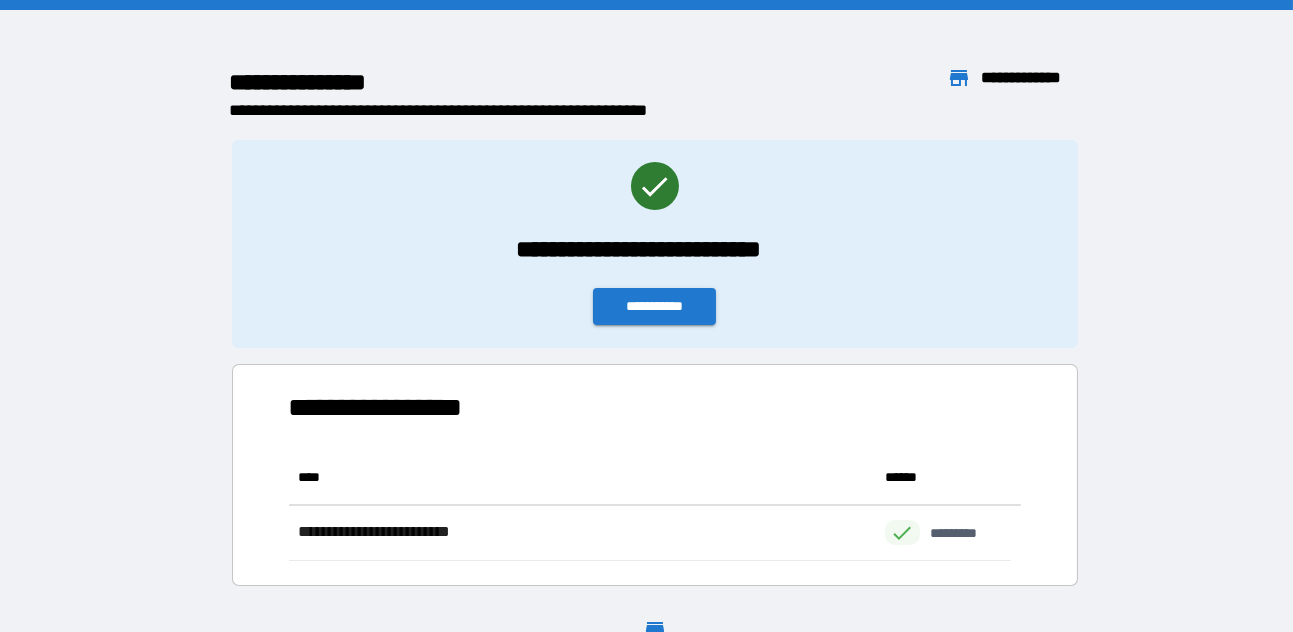 scroll, scrollTop: 16, scrollLeft: 16, axis: both 